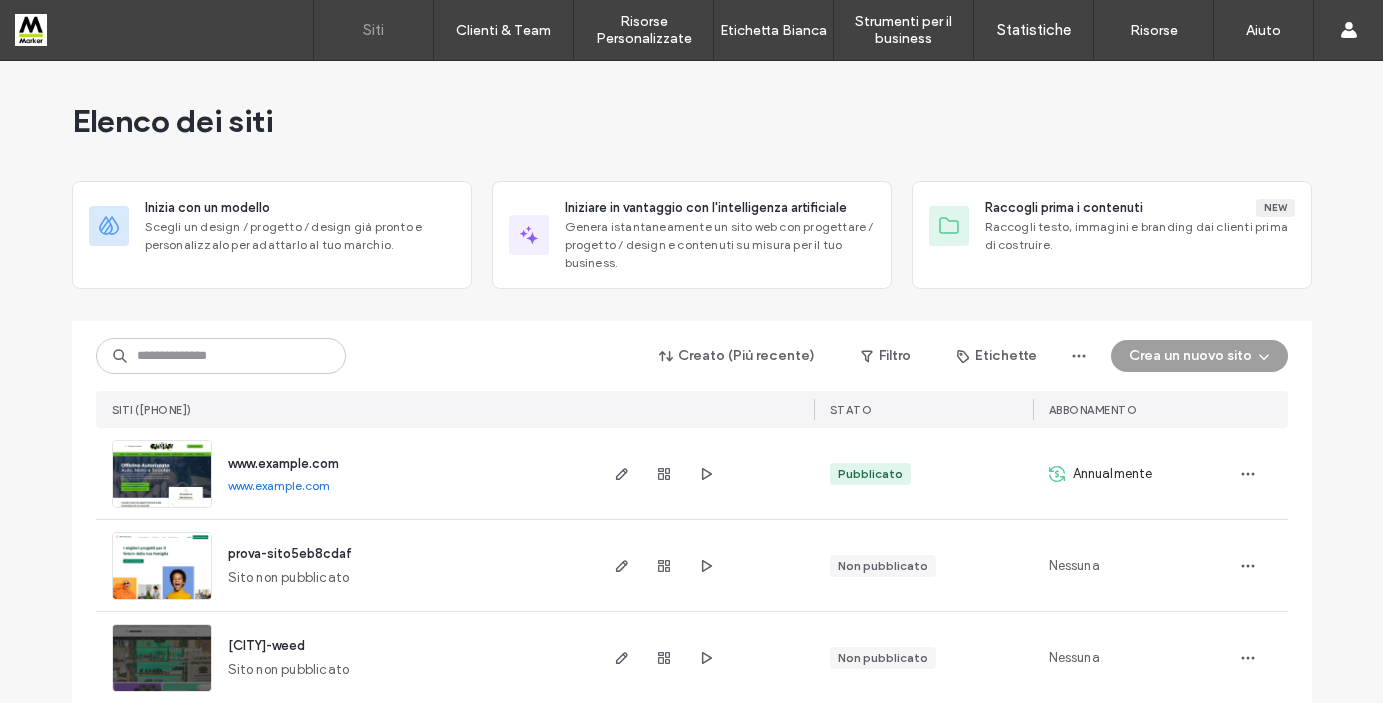 scroll, scrollTop: 0, scrollLeft: 0, axis: both 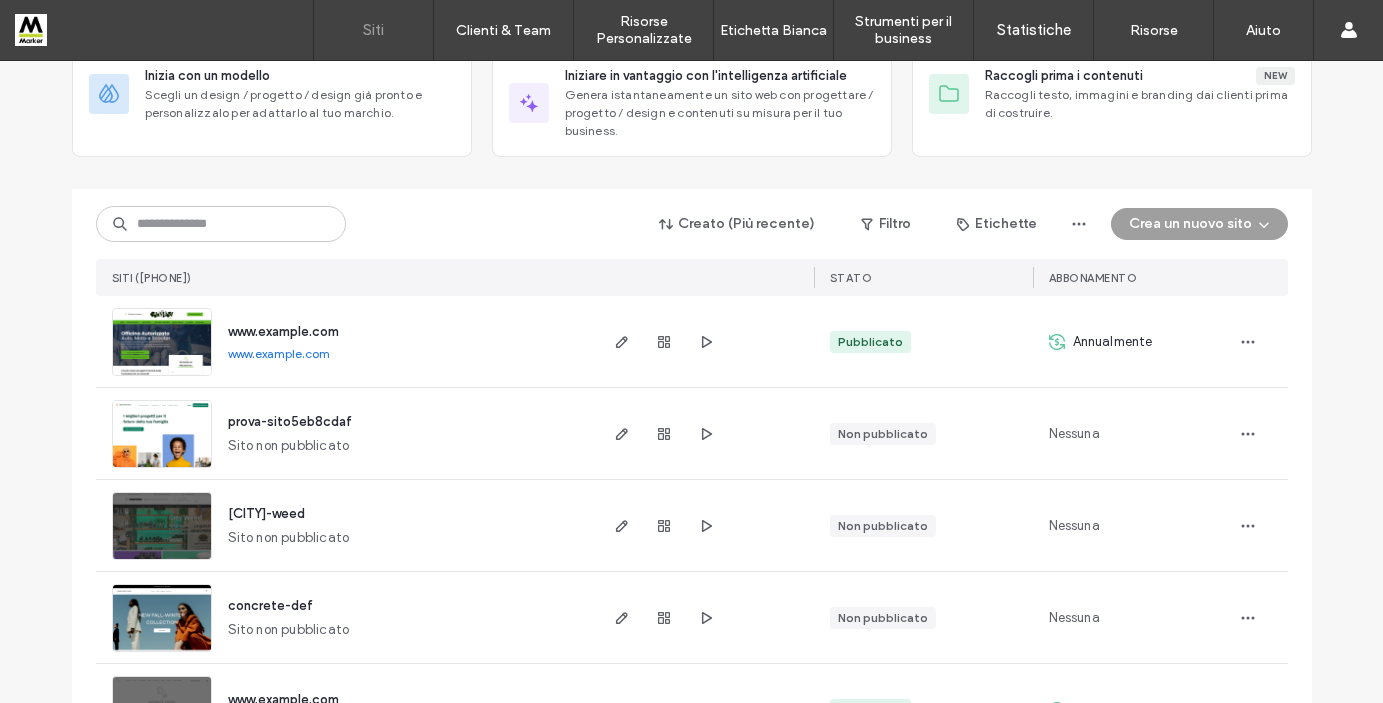 click on "www.example.com" at bounding box center [283, 331] 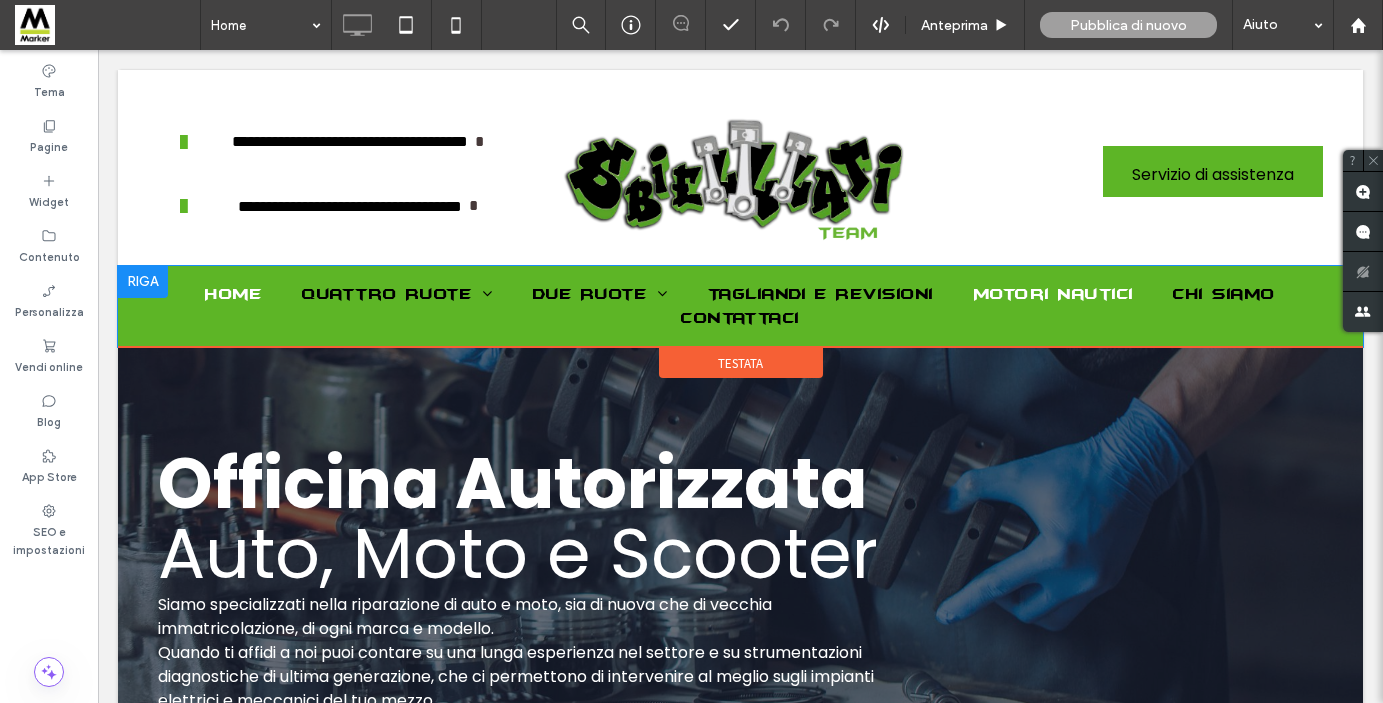 scroll, scrollTop: 0, scrollLeft: 0, axis: both 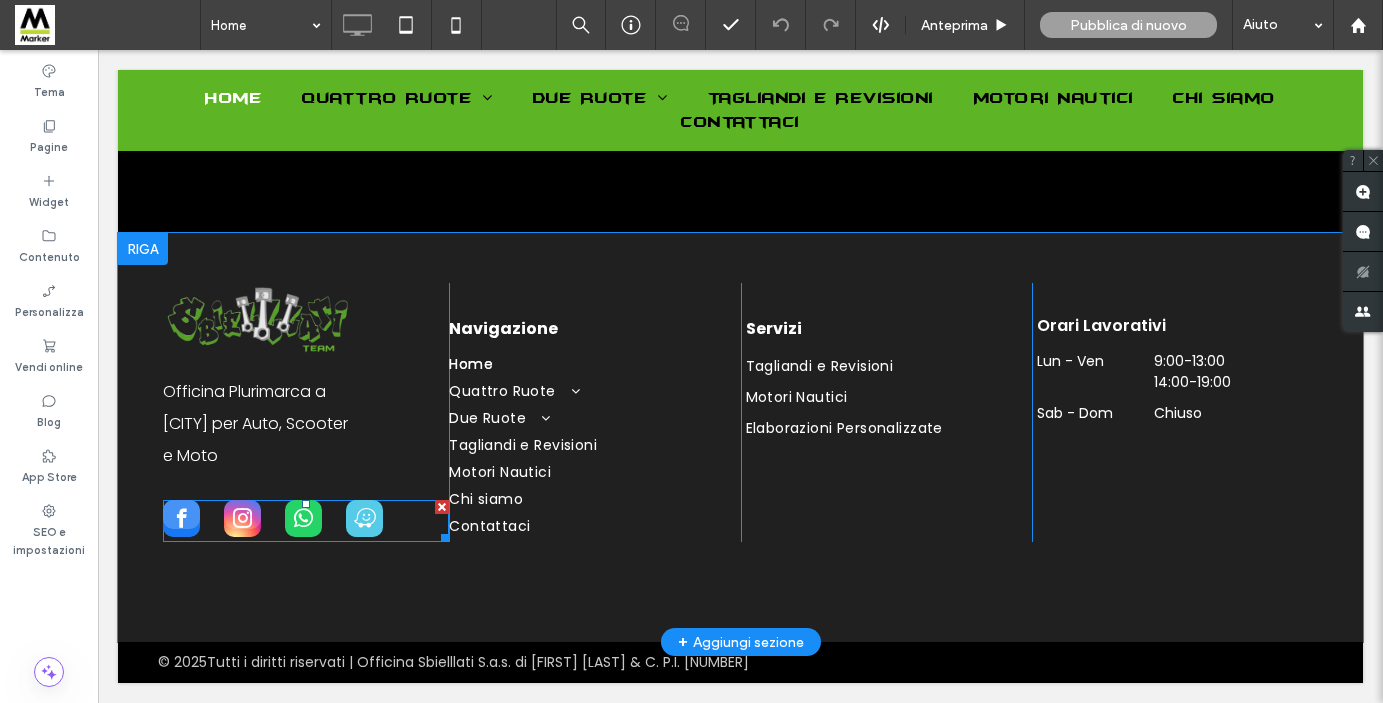 click at bounding box center (364, 518) 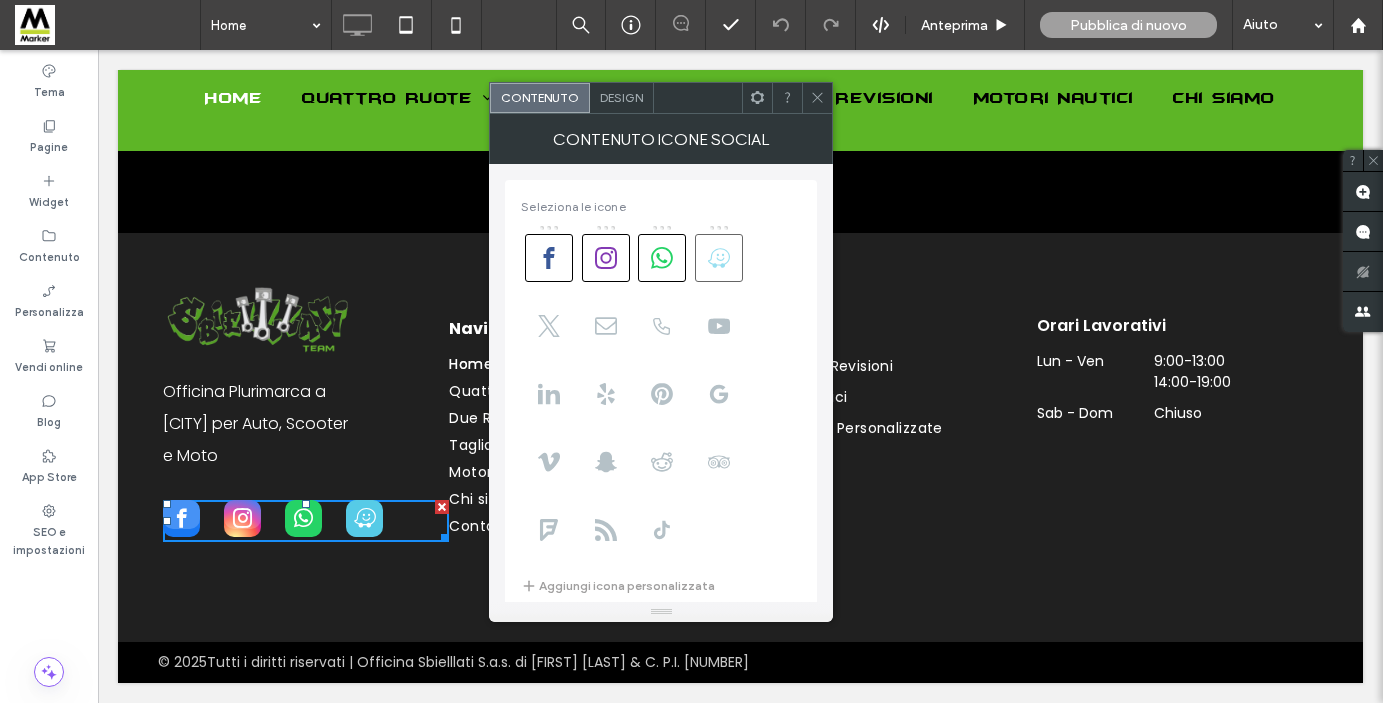 click 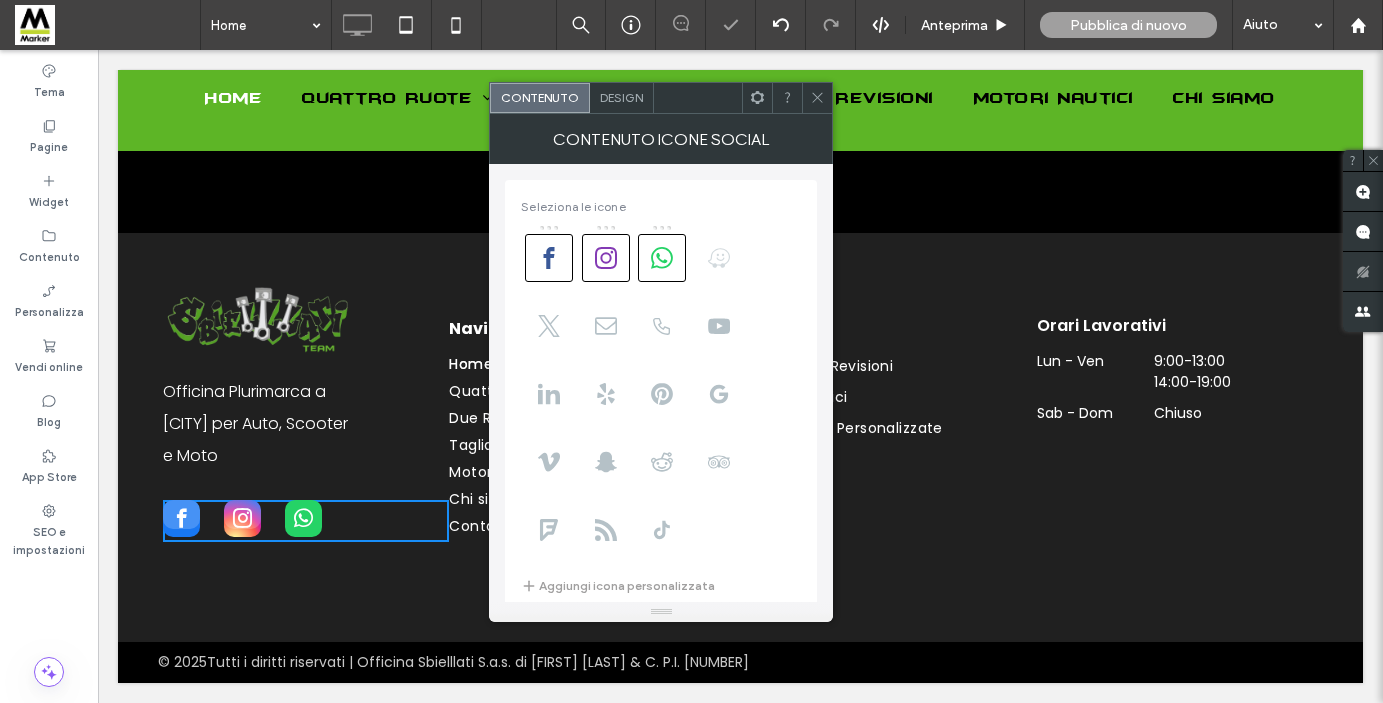 click 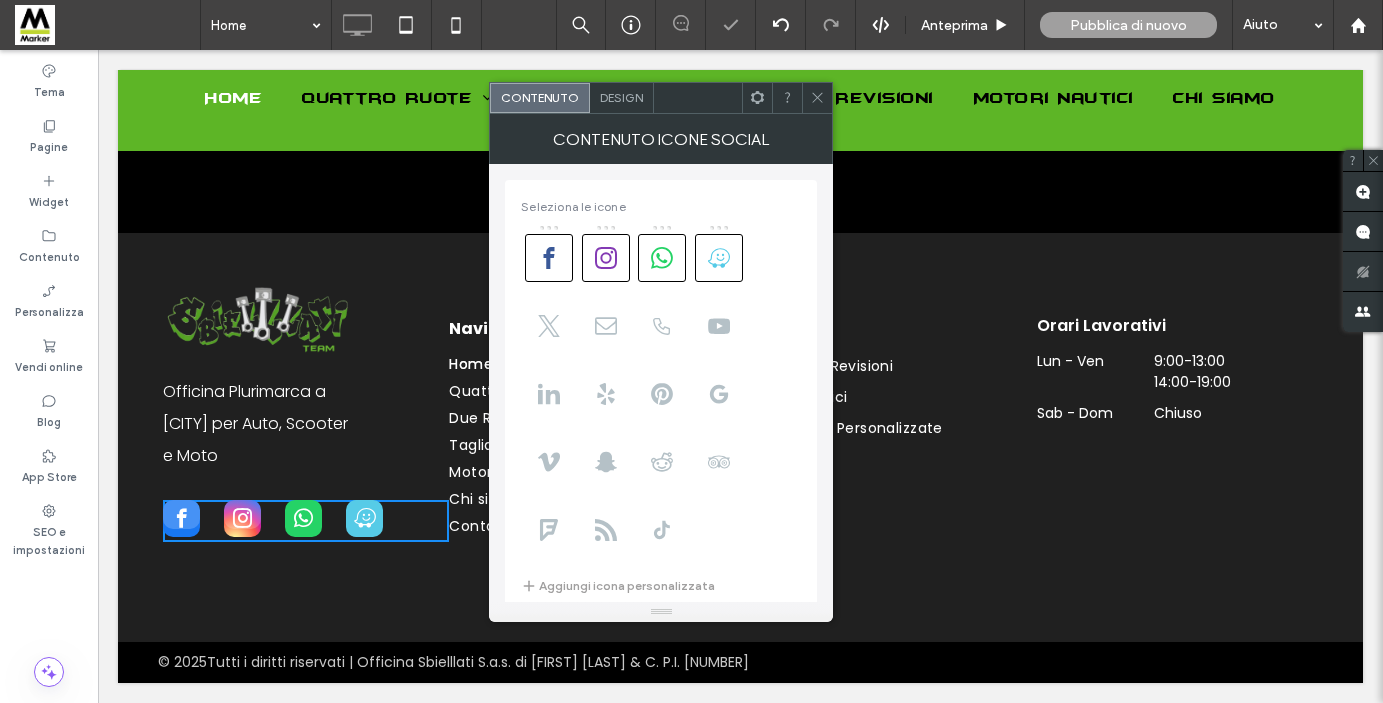 click on "Design" at bounding box center (621, 97) 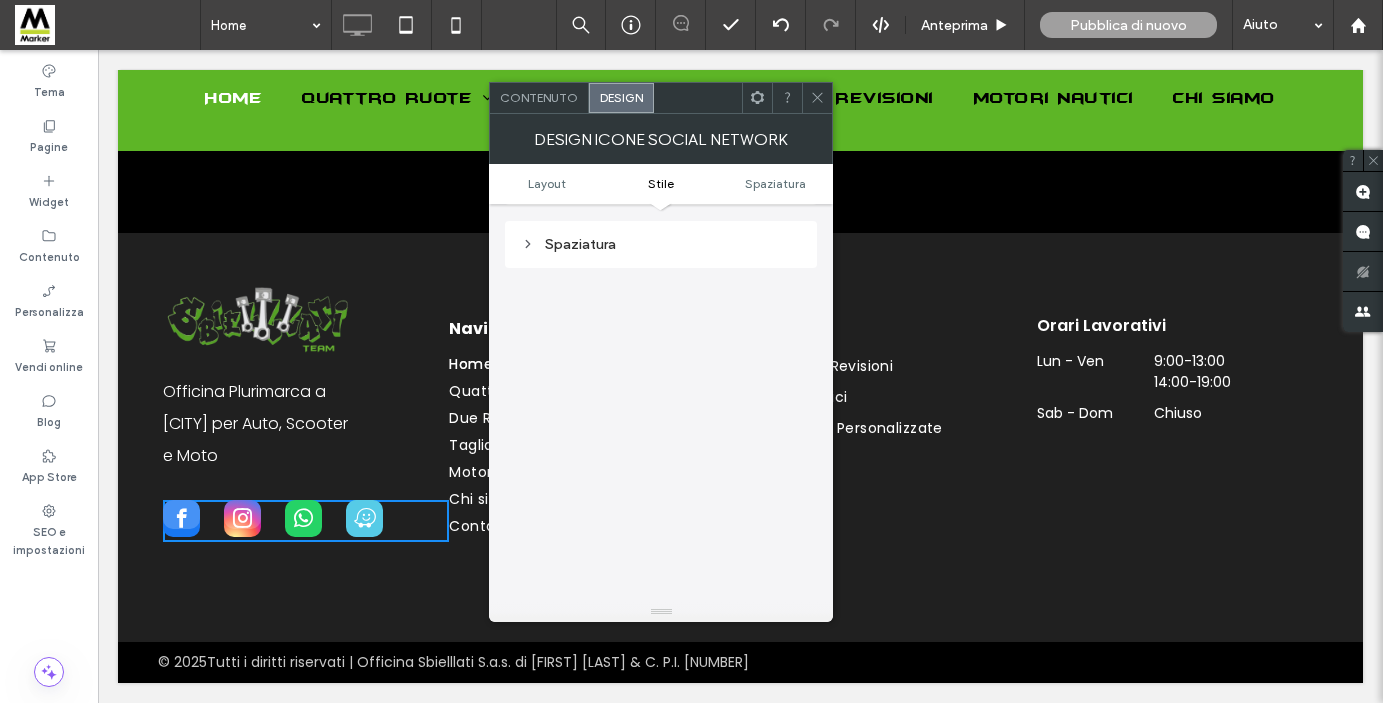 scroll, scrollTop: 0, scrollLeft: 0, axis: both 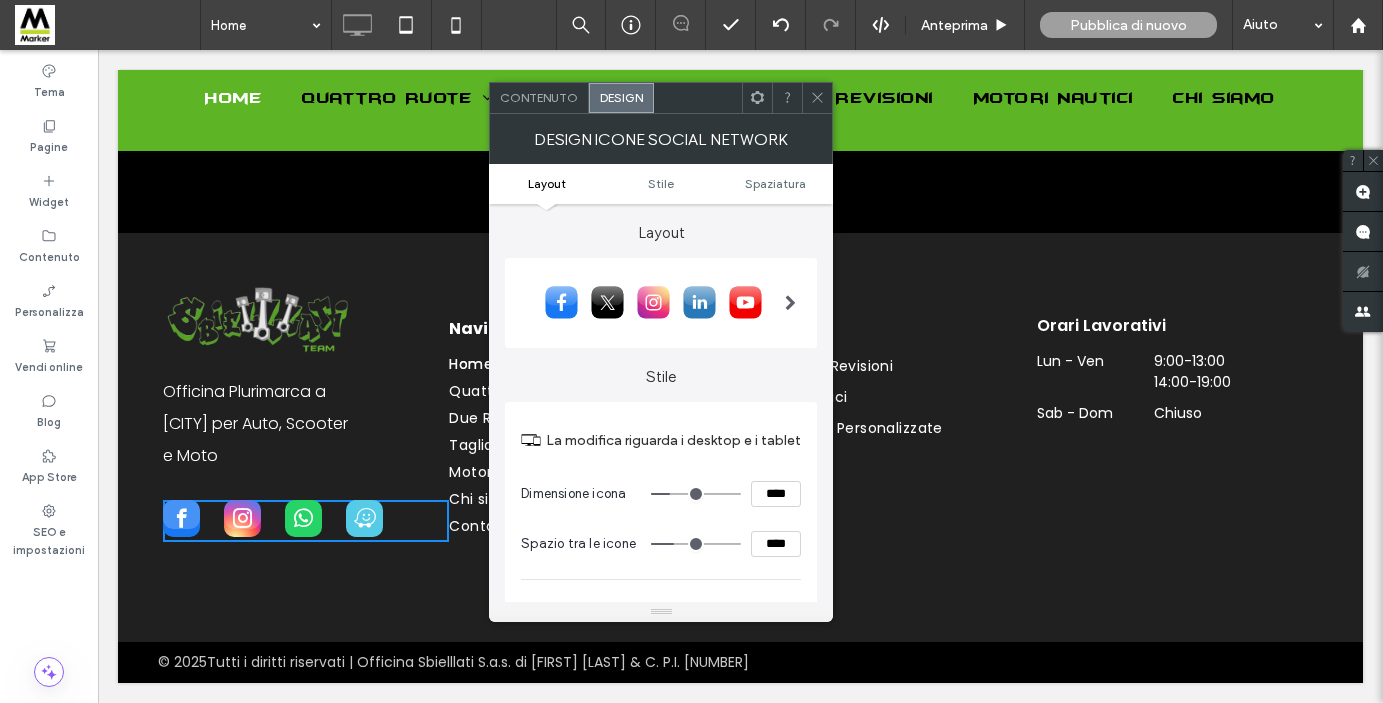 click on "Contenuto" at bounding box center (539, 97) 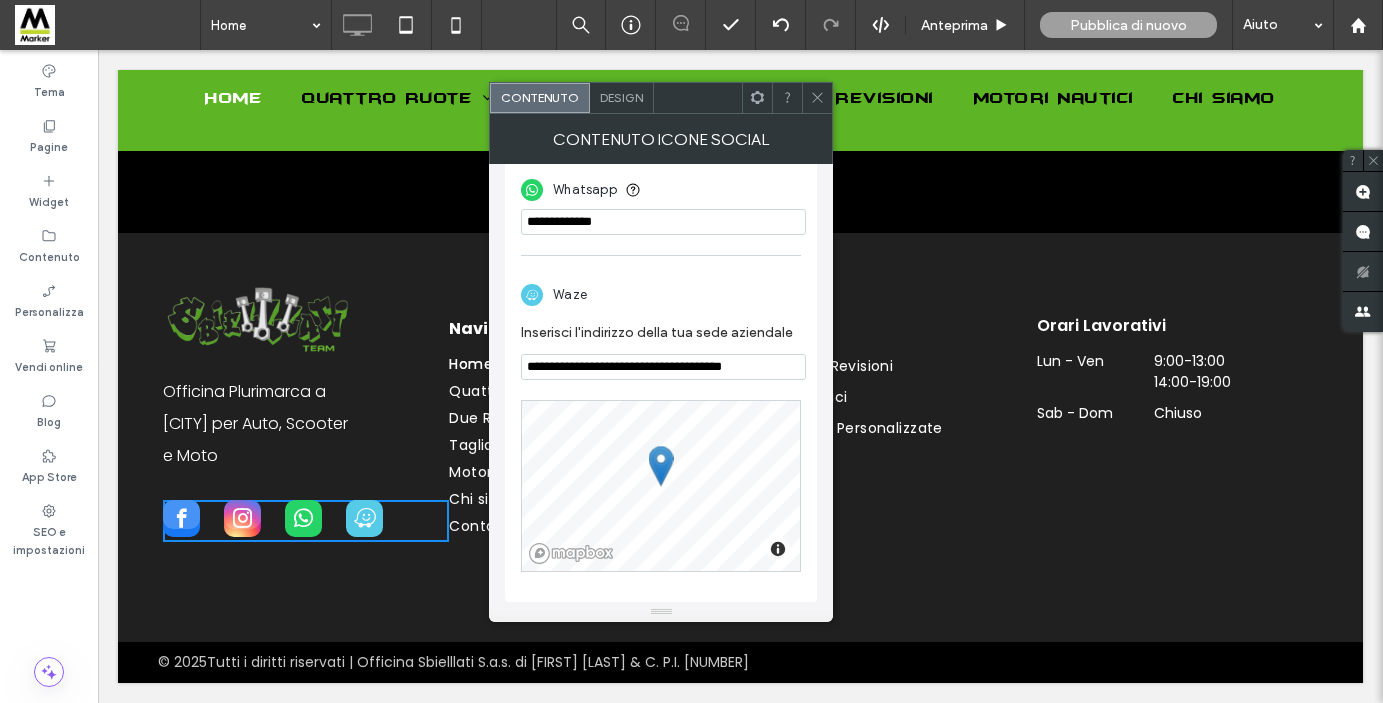 scroll, scrollTop: 724, scrollLeft: 0, axis: vertical 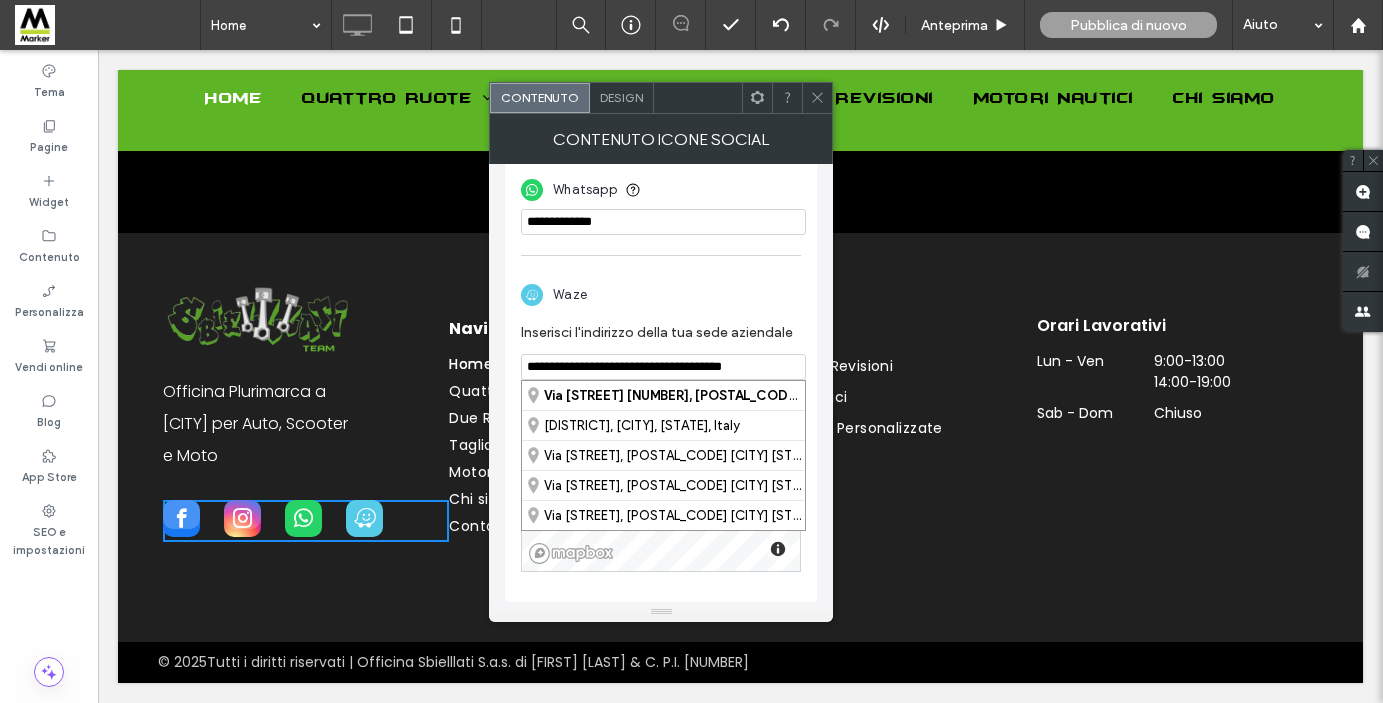 click on "**********" at bounding box center (663, 367) 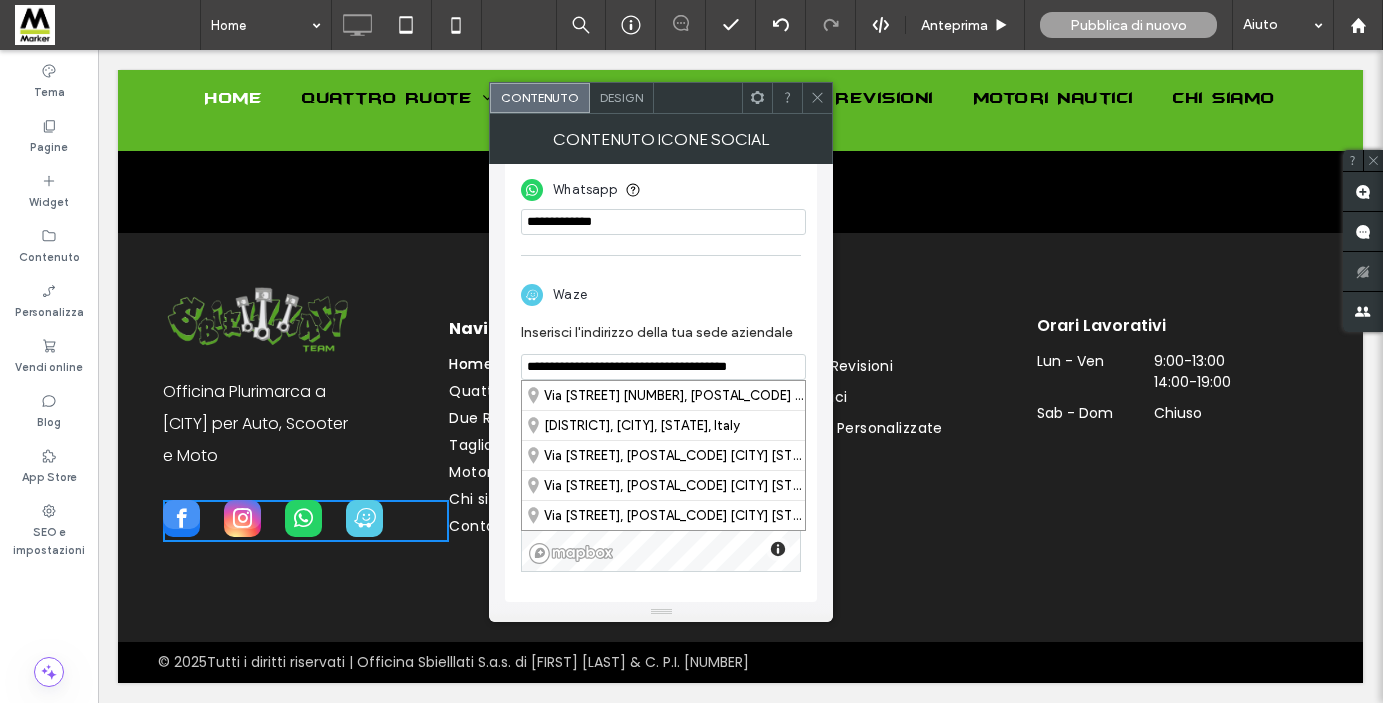 click on "**********" at bounding box center (663, 367) 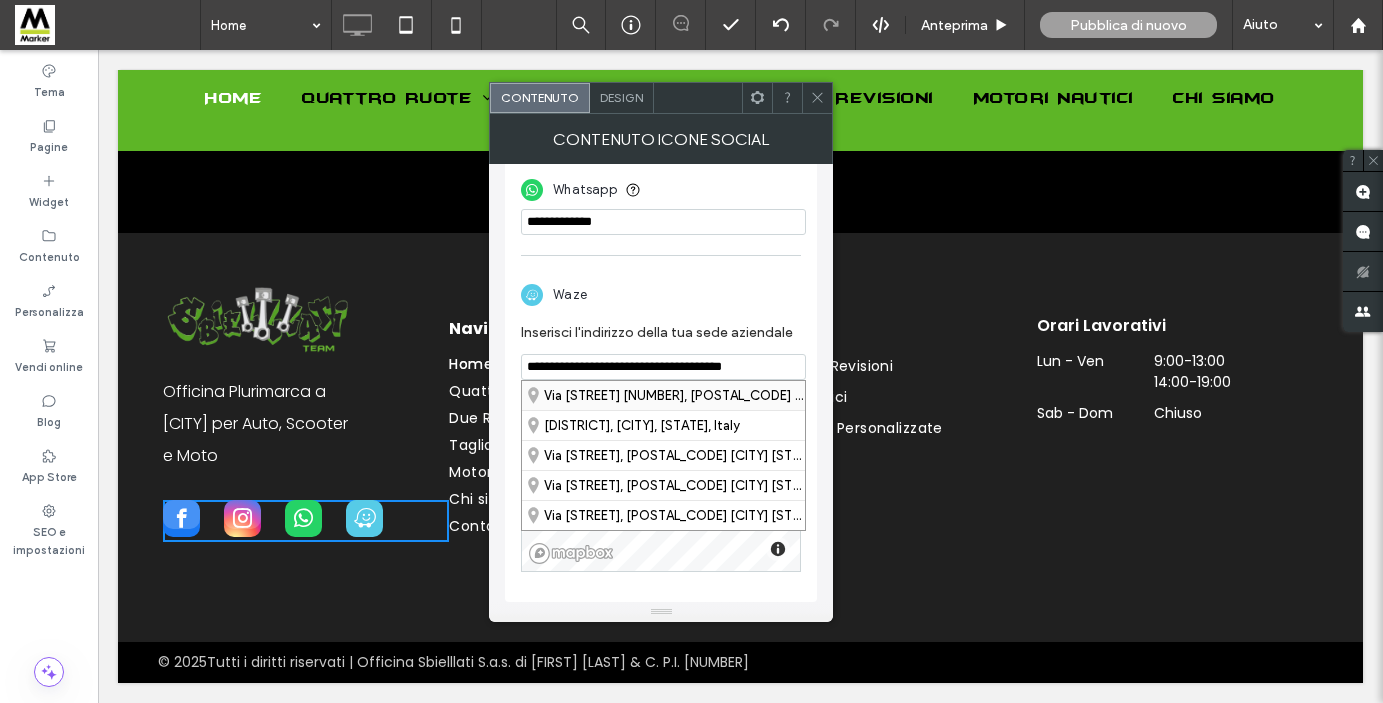 click on "Via Tiburtina 723, 00159 Roma RM, Italy" at bounding box center (663, 395) 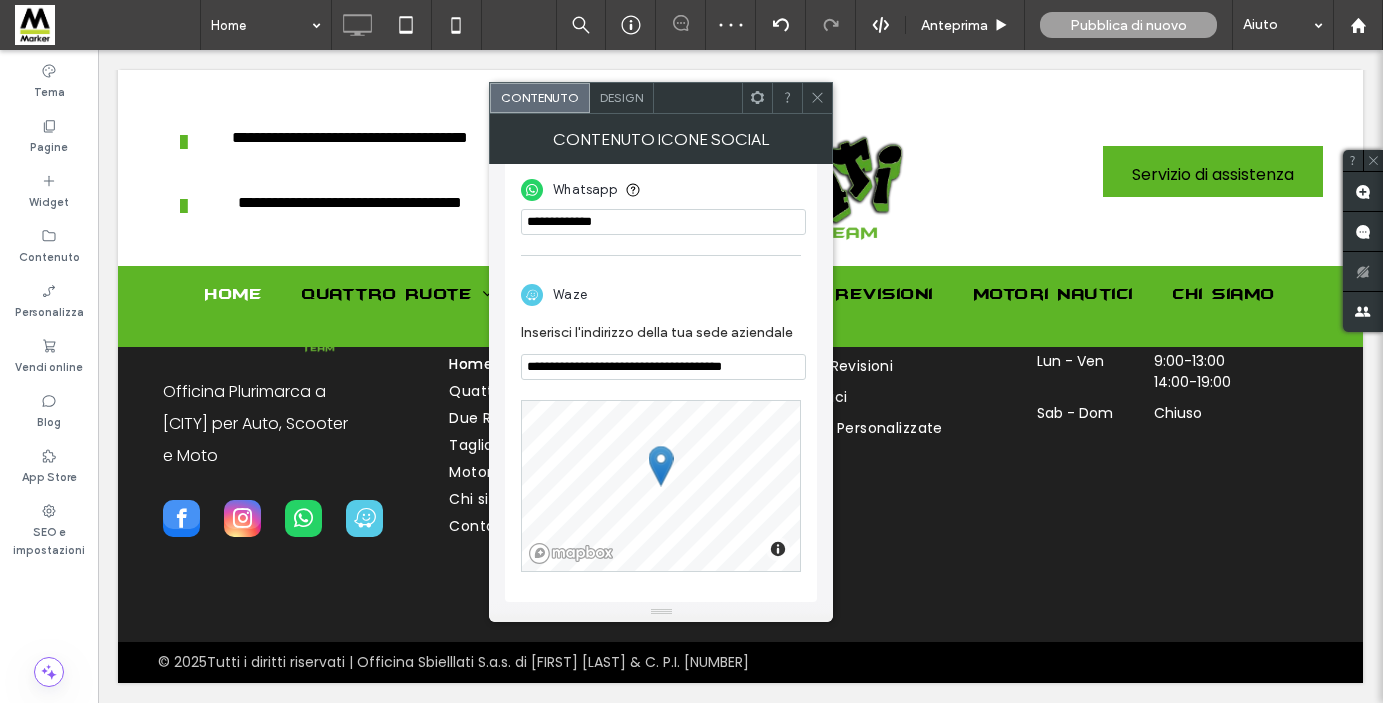 click on "Servizi           Tagliandi e Revisioni
Motori Nautici
Elaborazioni Personalizzate
Click To Paste" at bounding box center (886, 412) 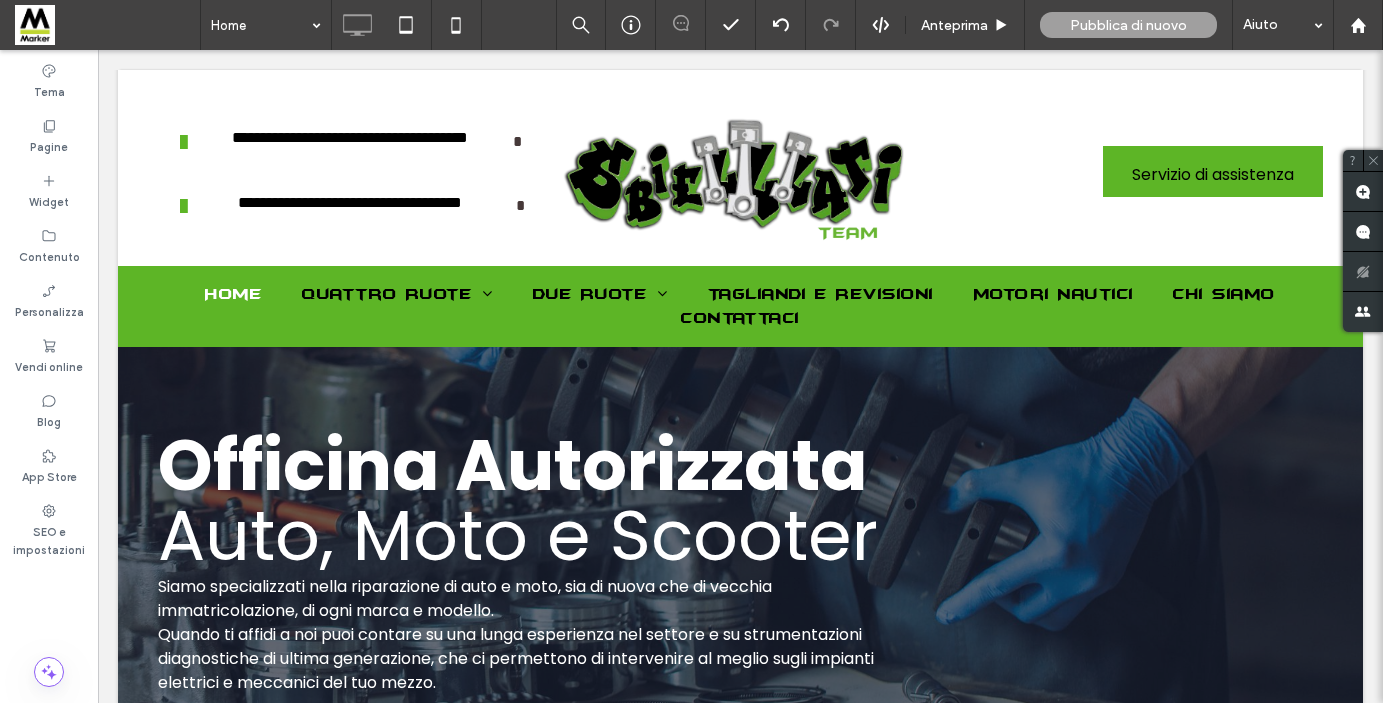 scroll, scrollTop: 0, scrollLeft: 0, axis: both 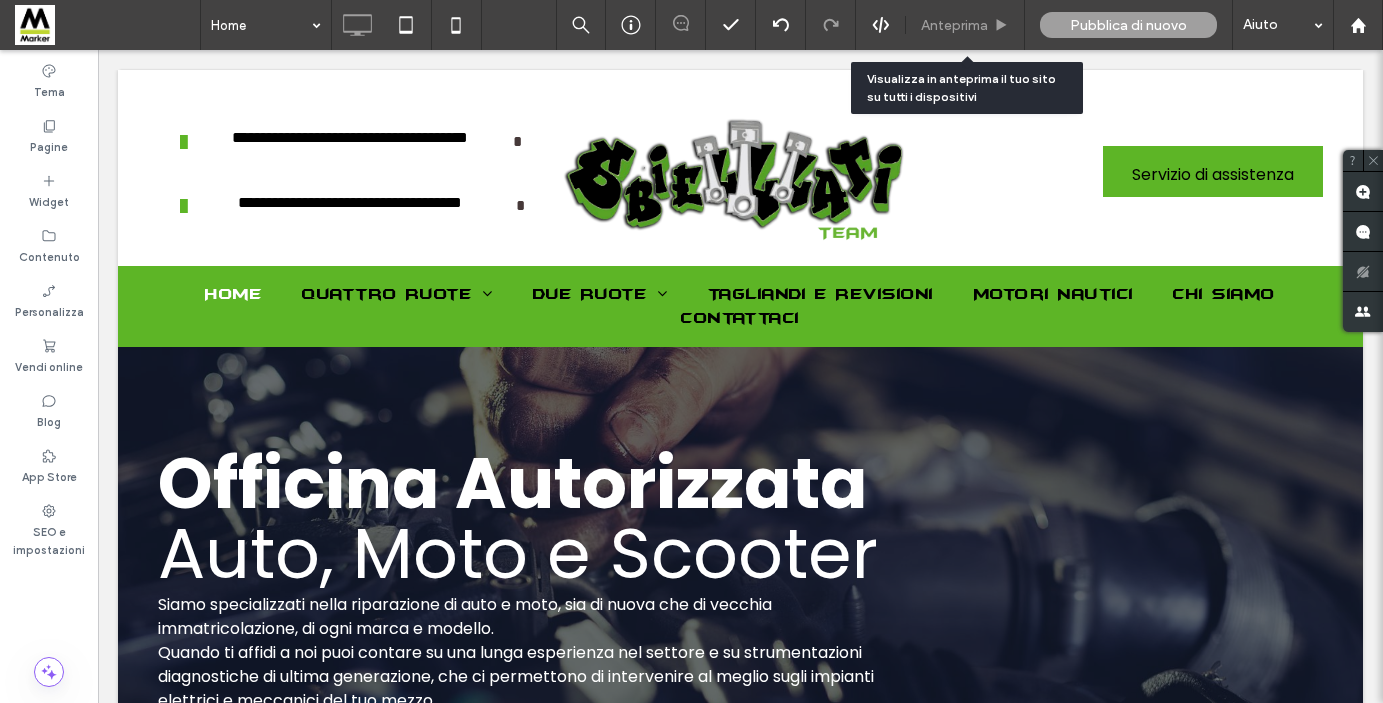 click on "Anteprima" at bounding box center (954, 25) 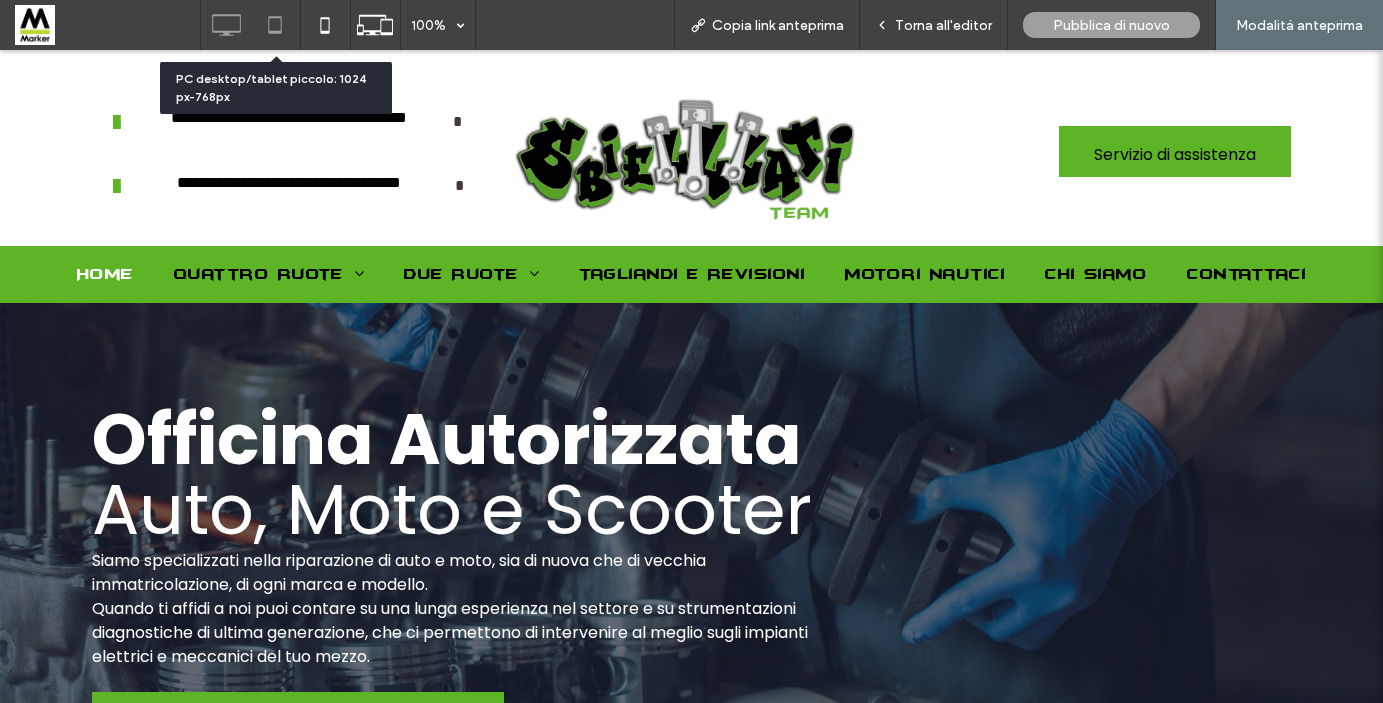 click 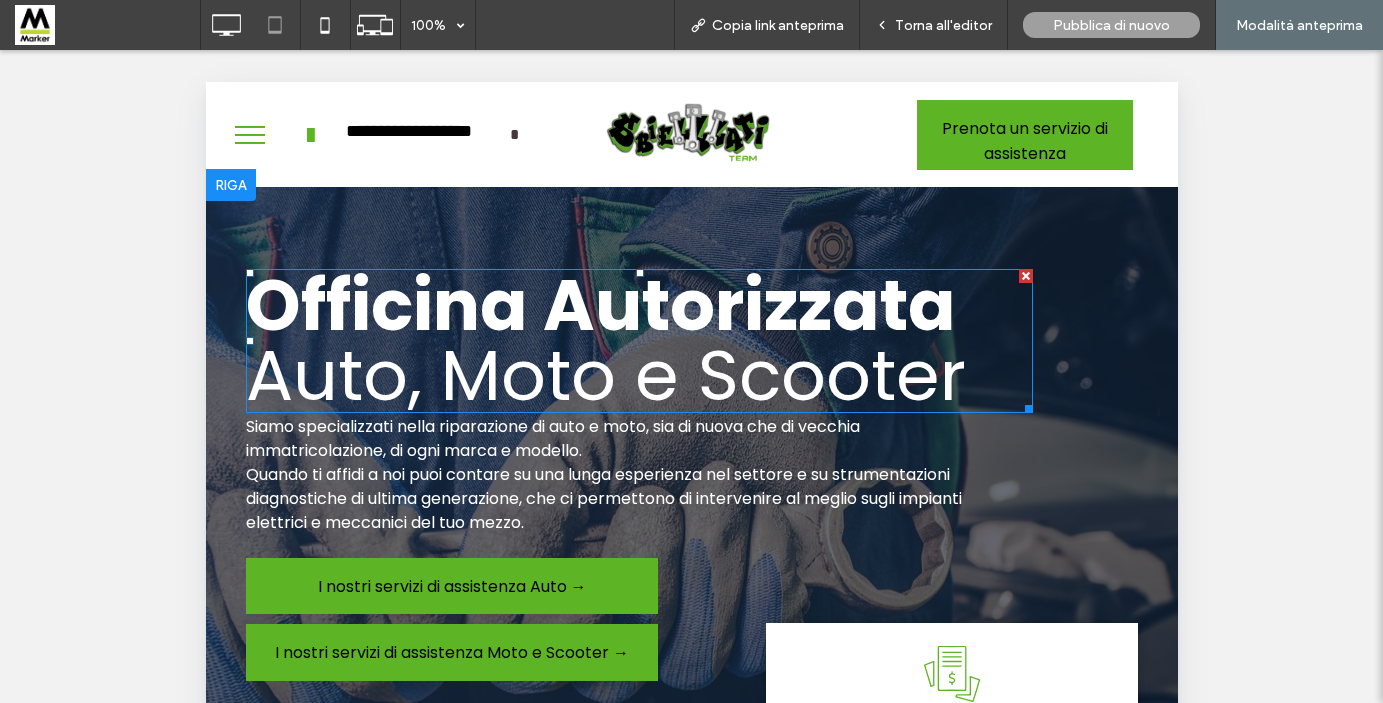 scroll, scrollTop: 0, scrollLeft: 0, axis: both 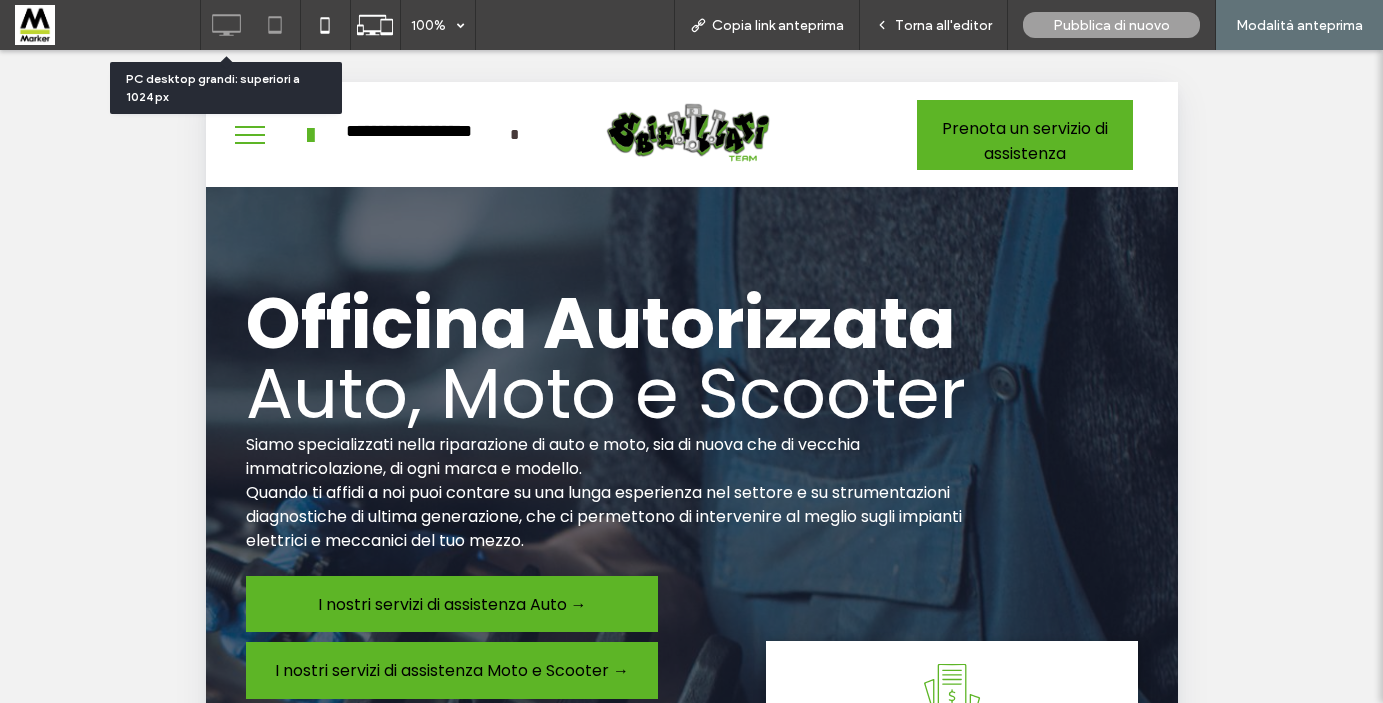 click 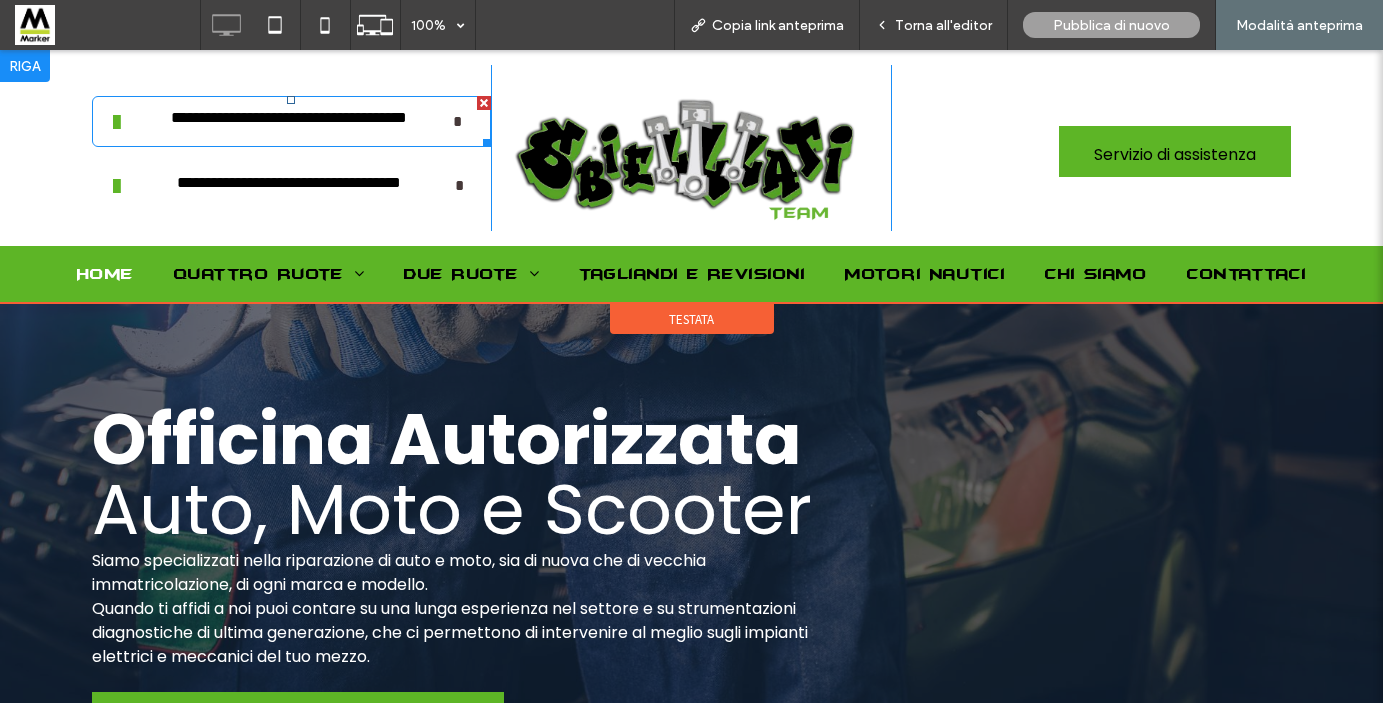 click on "**********" at bounding box center (292, 121) 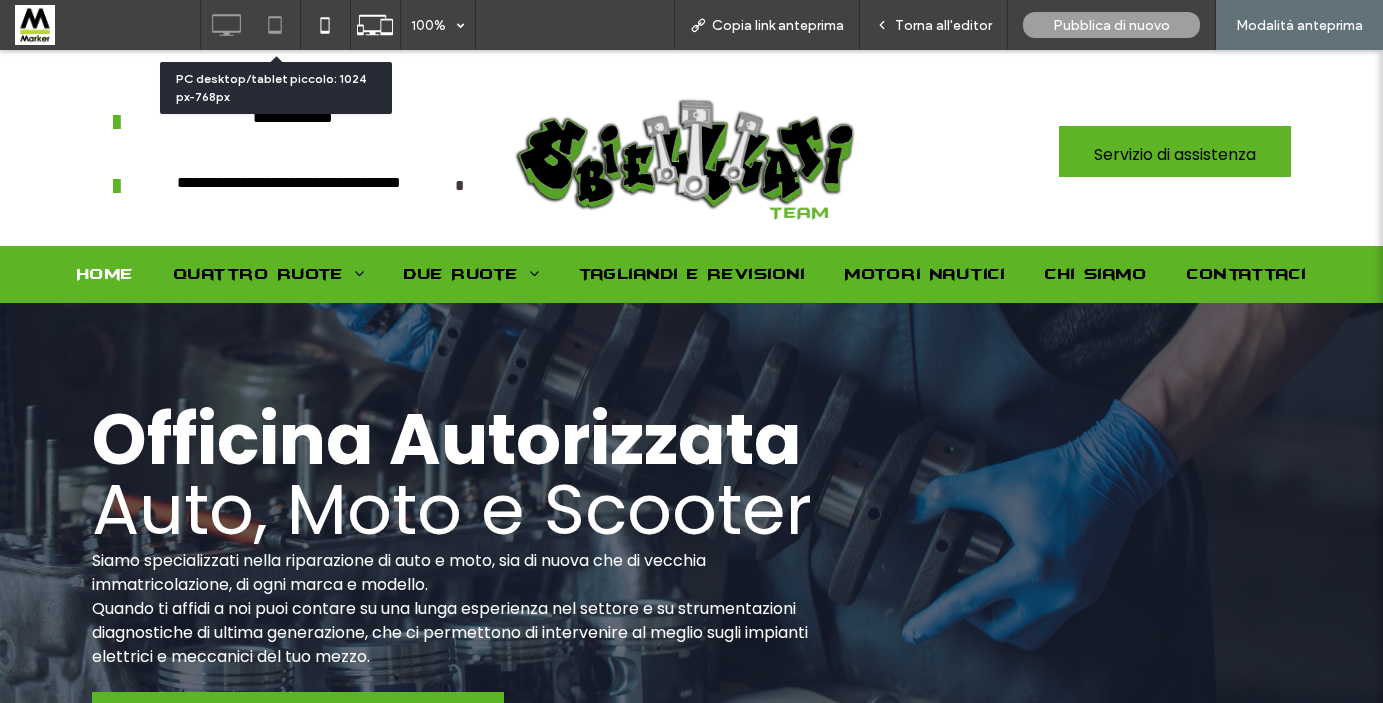 click 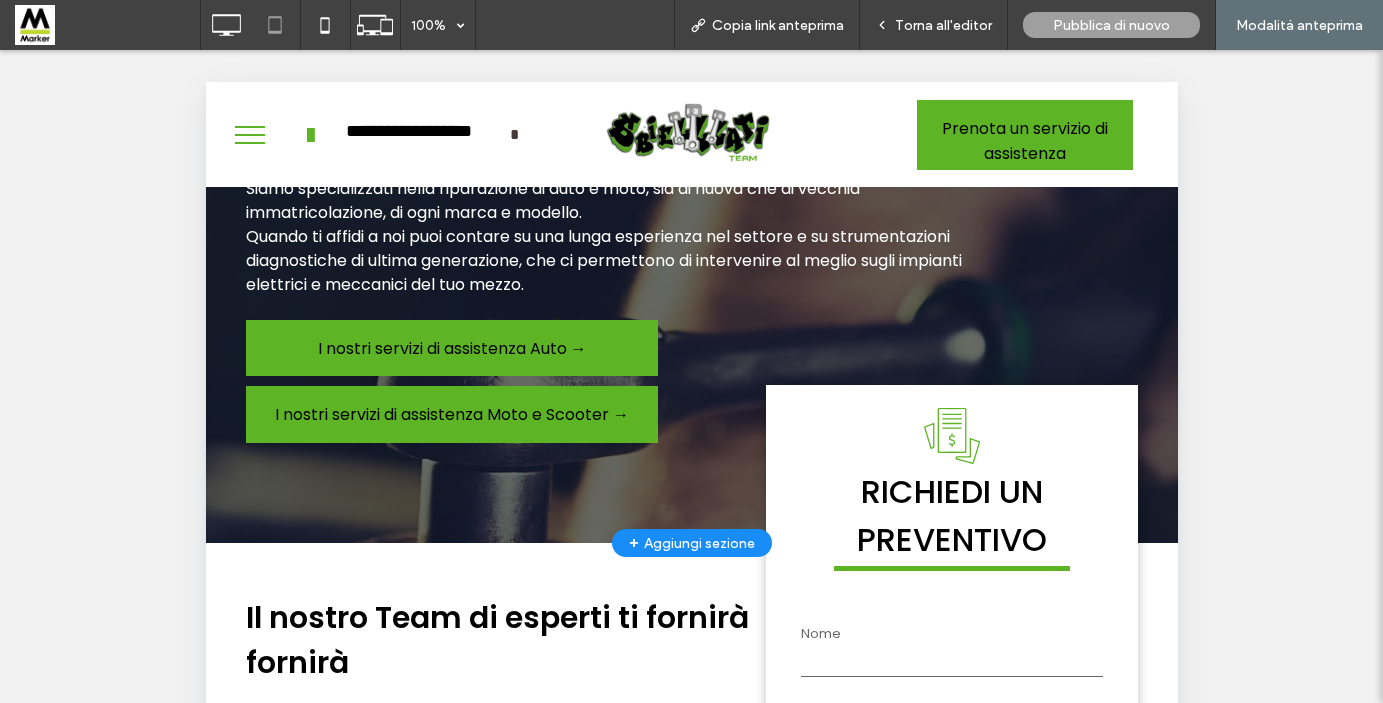 scroll, scrollTop: 254, scrollLeft: 0, axis: vertical 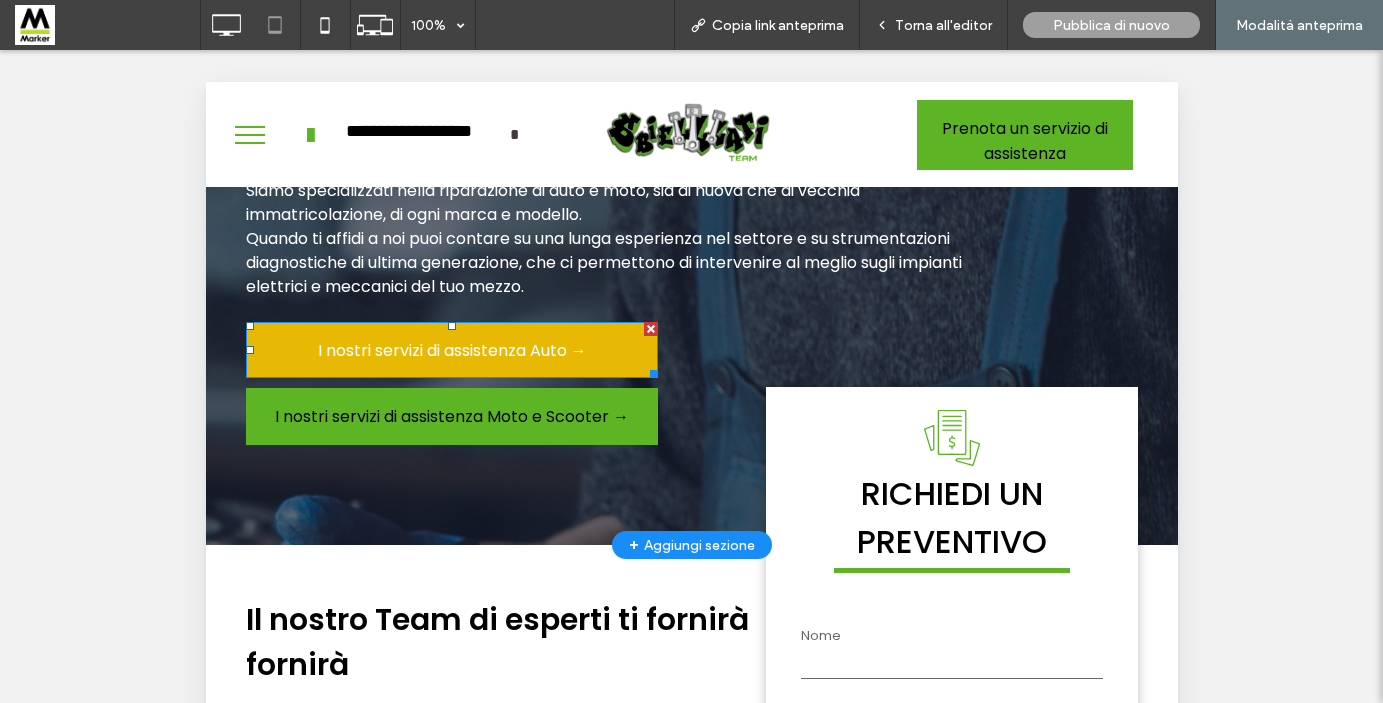 click on "I nostri servizi di assistenza Auto →" at bounding box center (451, 350) 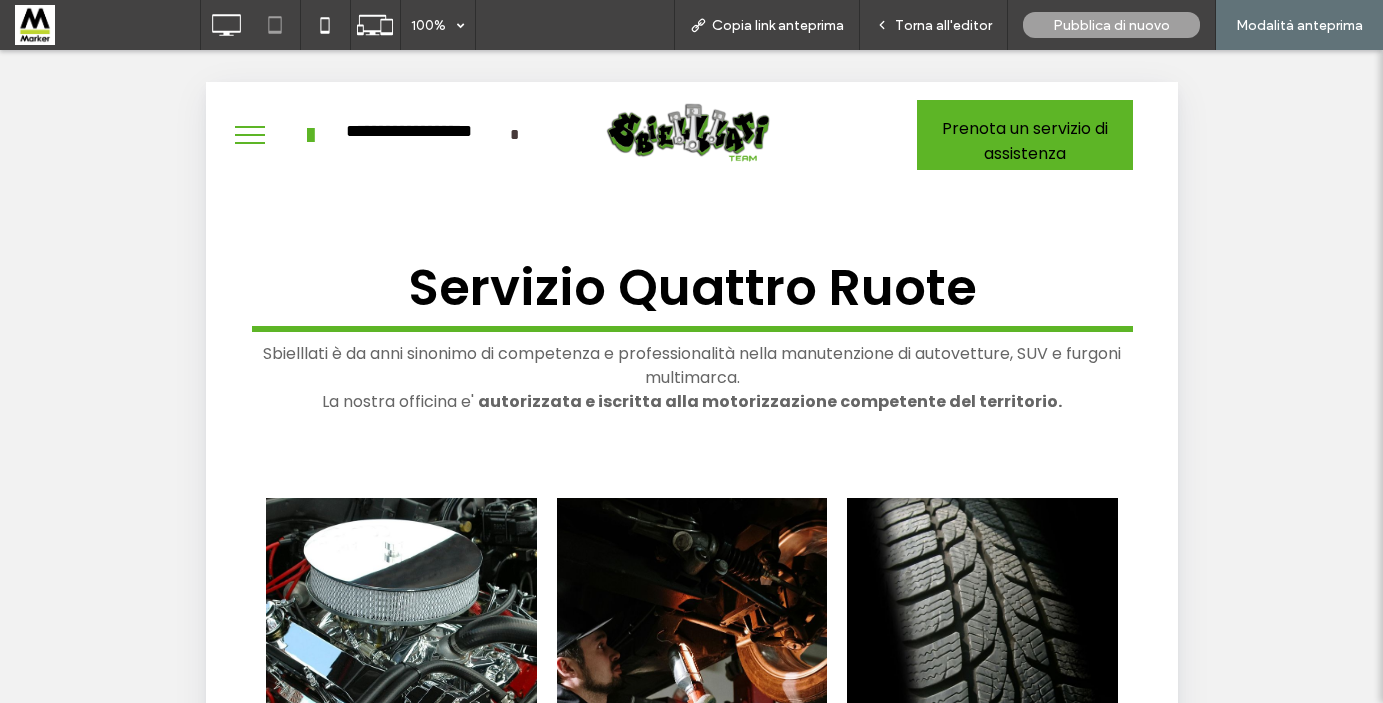 scroll, scrollTop: 0, scrollLeft: 0, axis: both 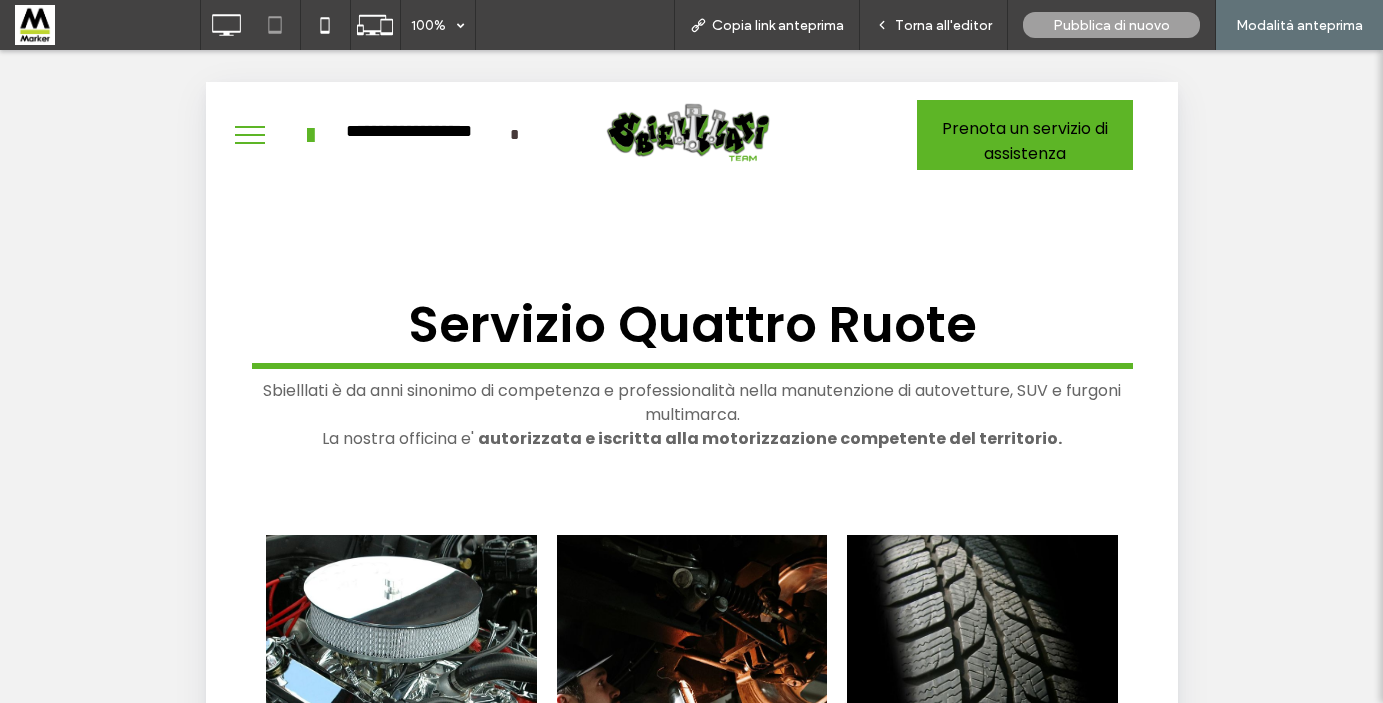 click at bounding box center [690, 134] 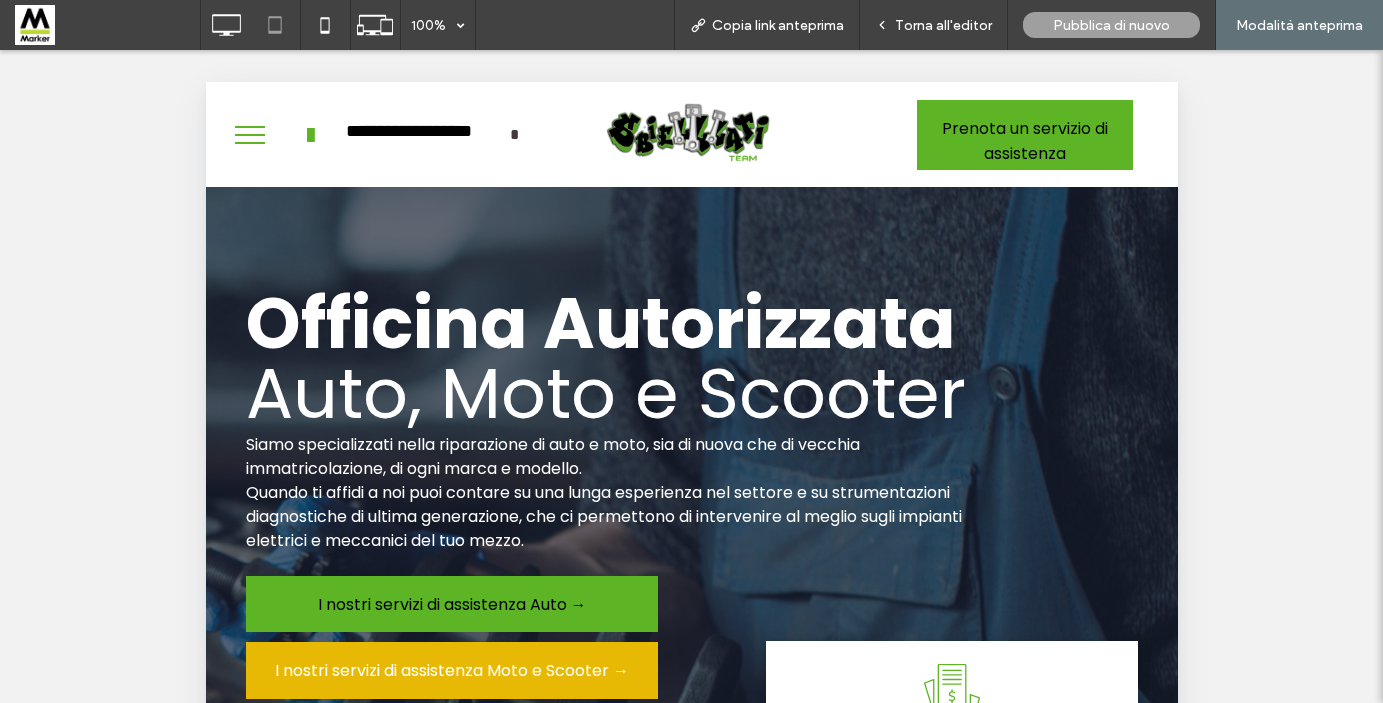 scroll, scrollTop: 0, scrollLeft: 0, axis: both 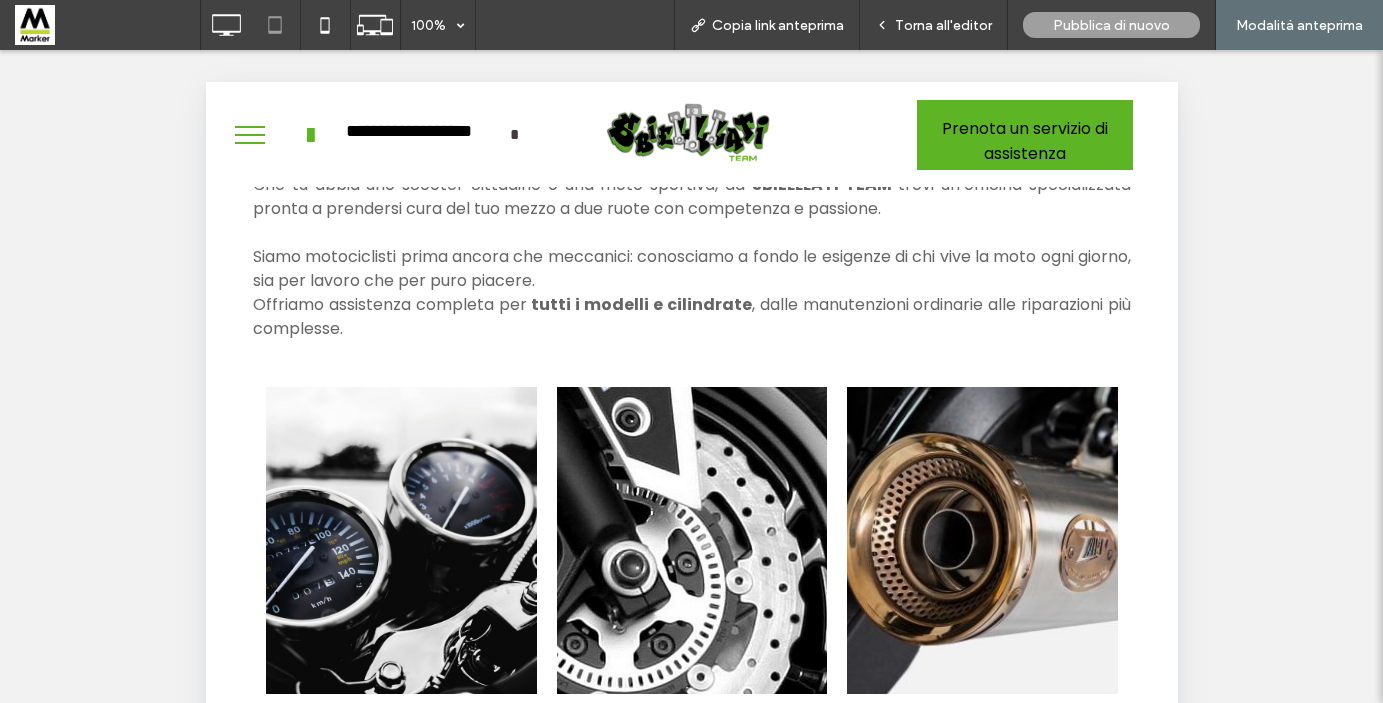 click at bounding box center [690, 134] 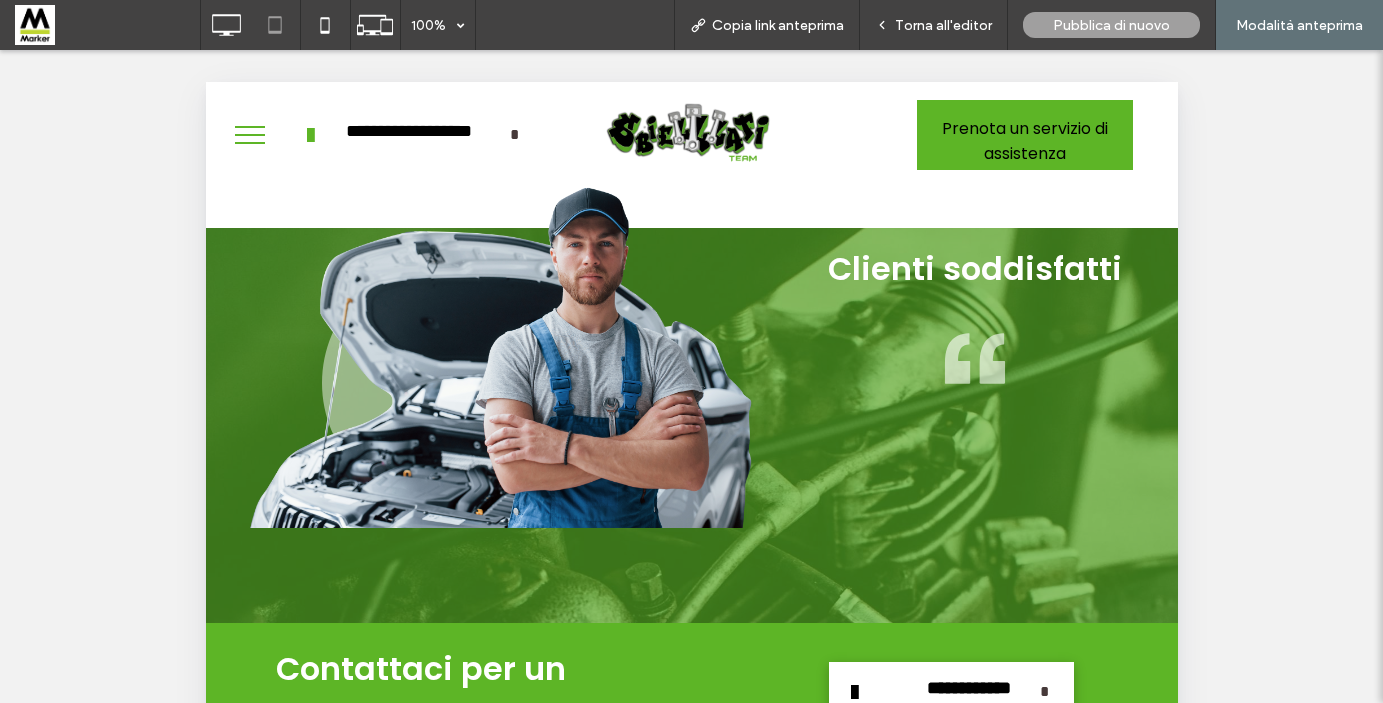 scroll, scrollTop: 3588, scrollLeft: 0, axis: vertical 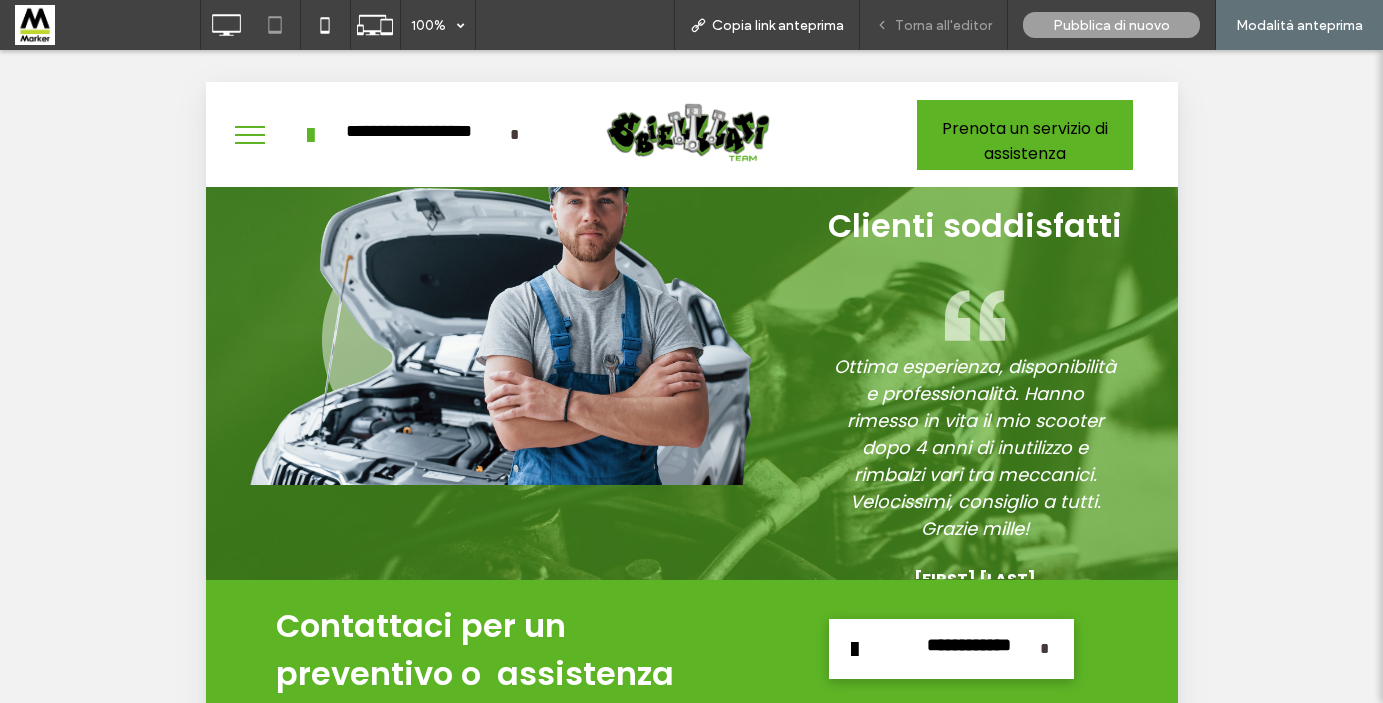 click on "Torna all'editor" at bounding box center [934, 25] 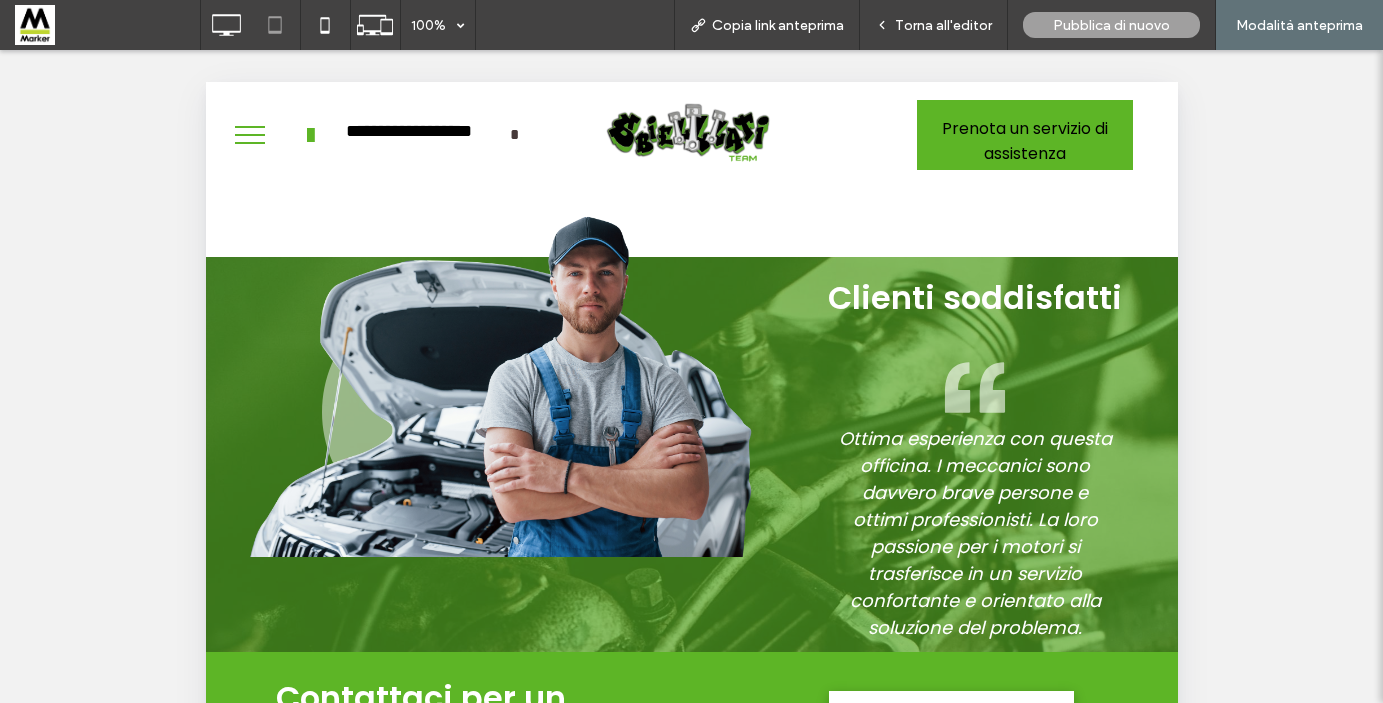 scroll, scrollTop: 3511, scrollLeft: 0, axis: vertical 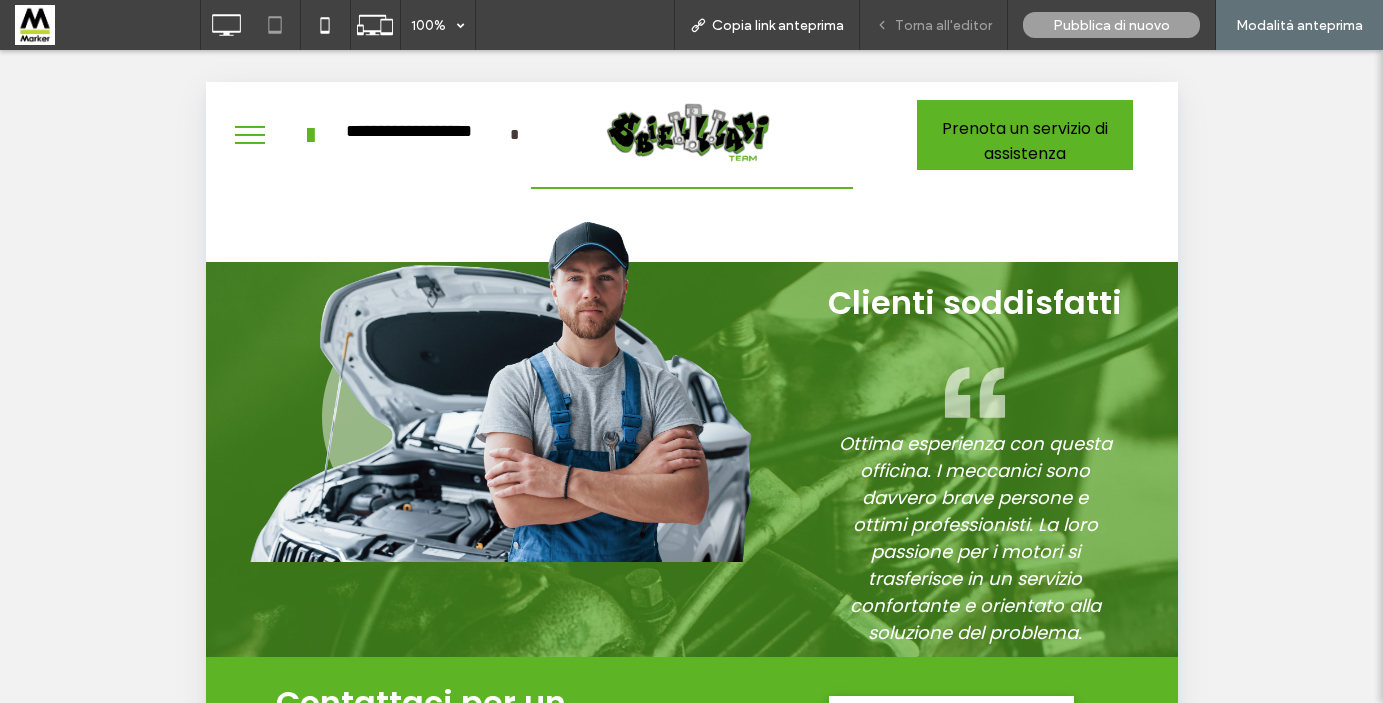 click on "Torna all'editor" at bounding box center [943, 25] 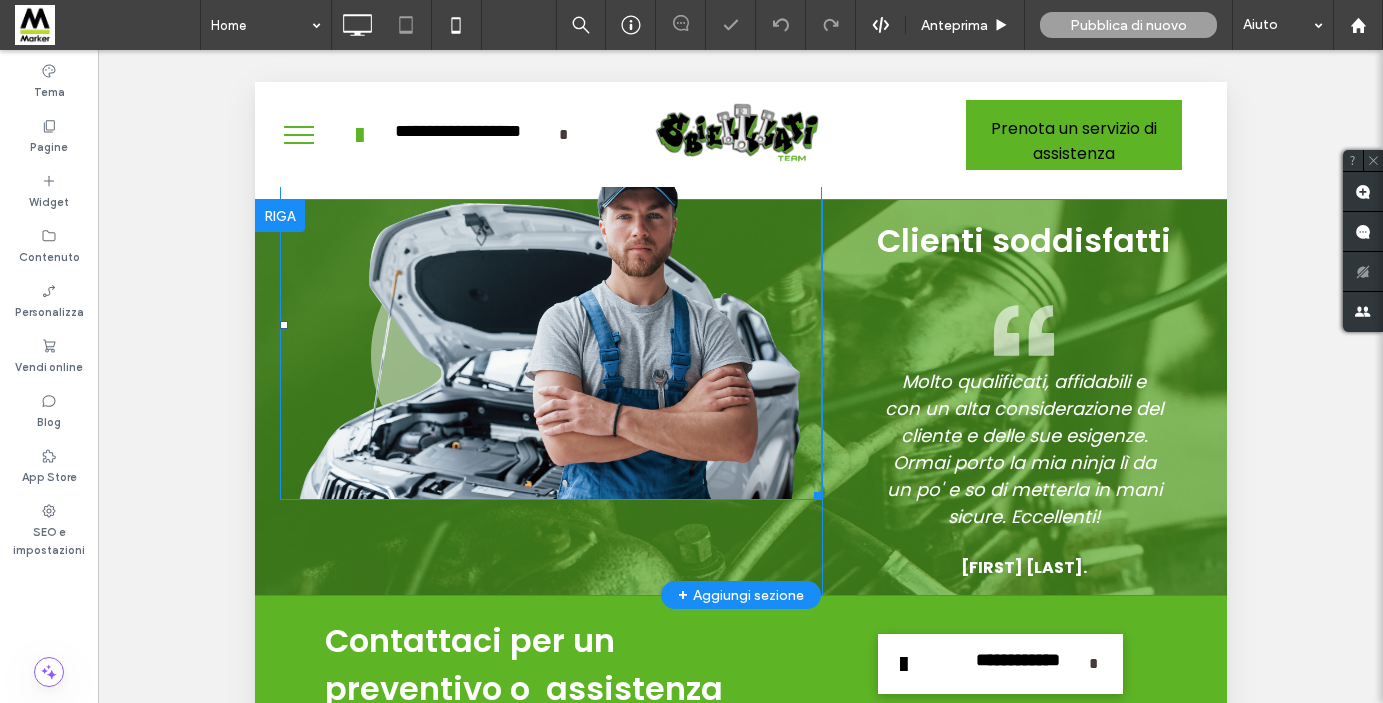scroll, scrollTop: 3580, scrollLeft: 0, axis: vertical 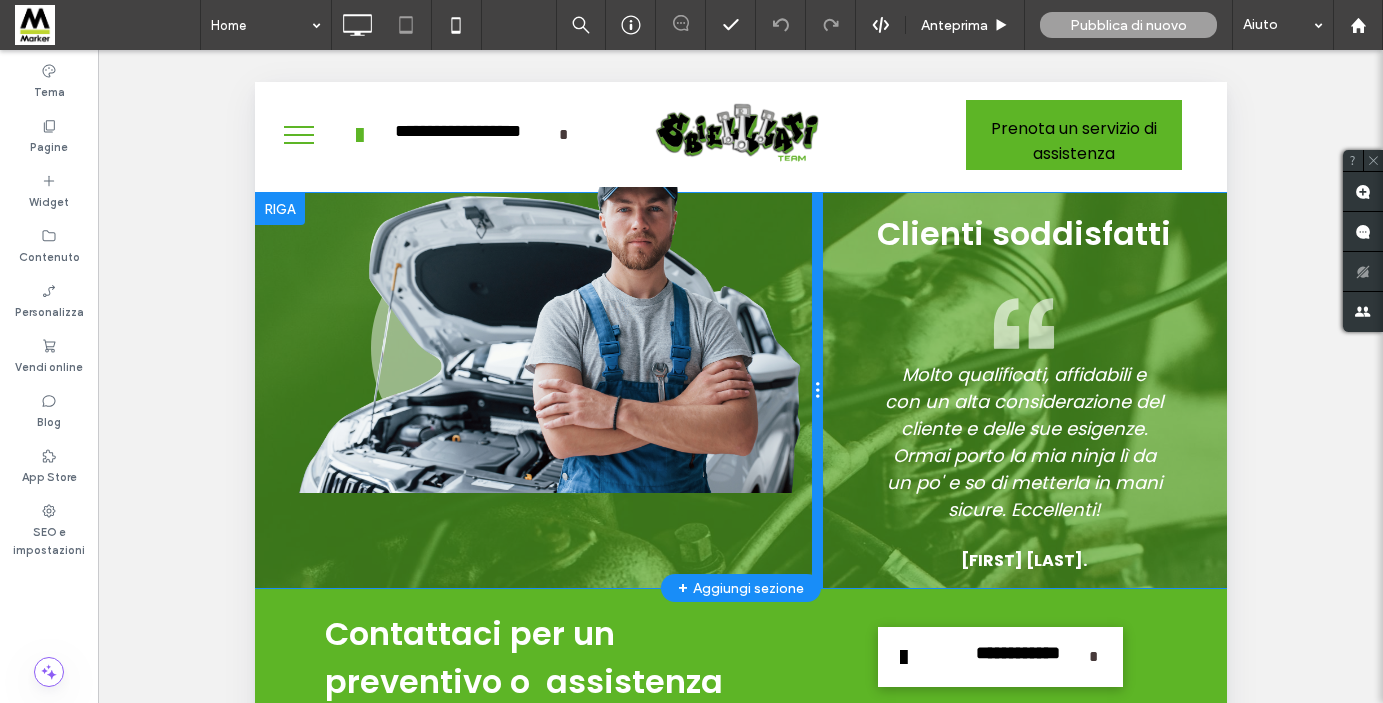 click at bounding box center (816, 390) 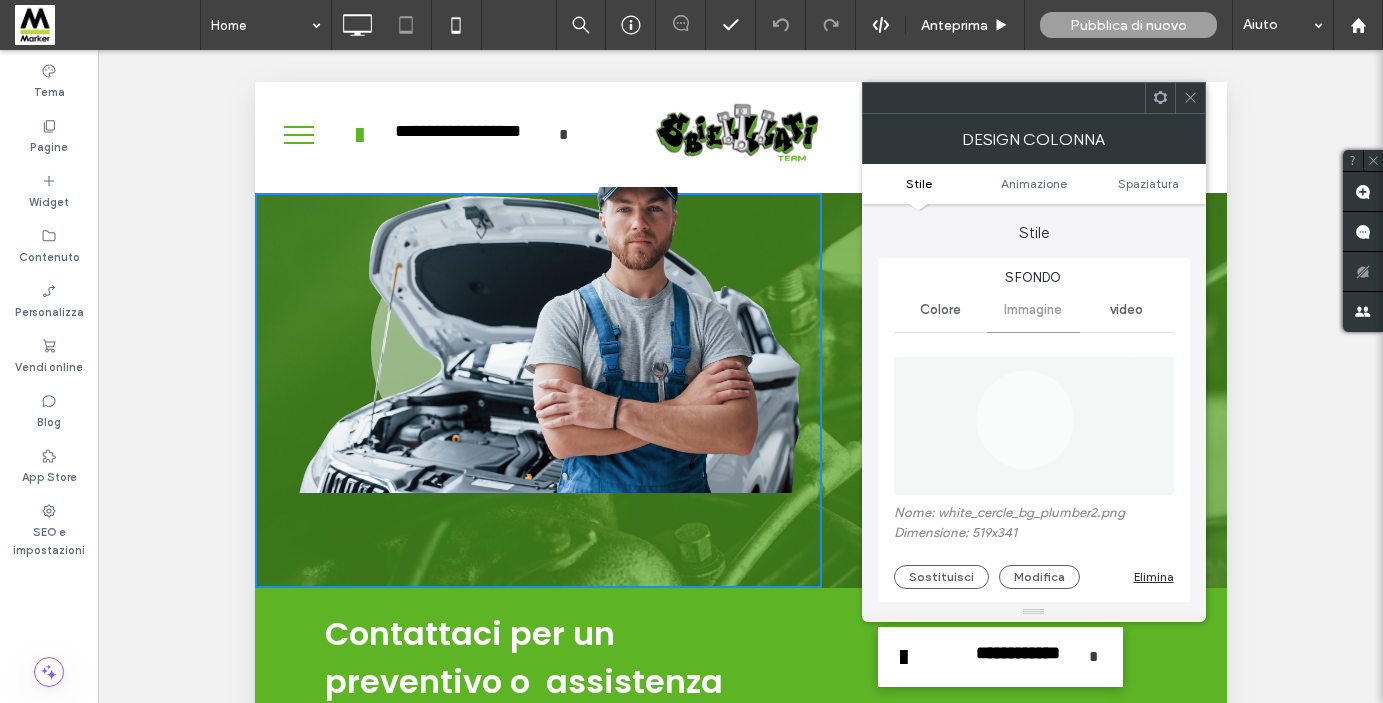 click 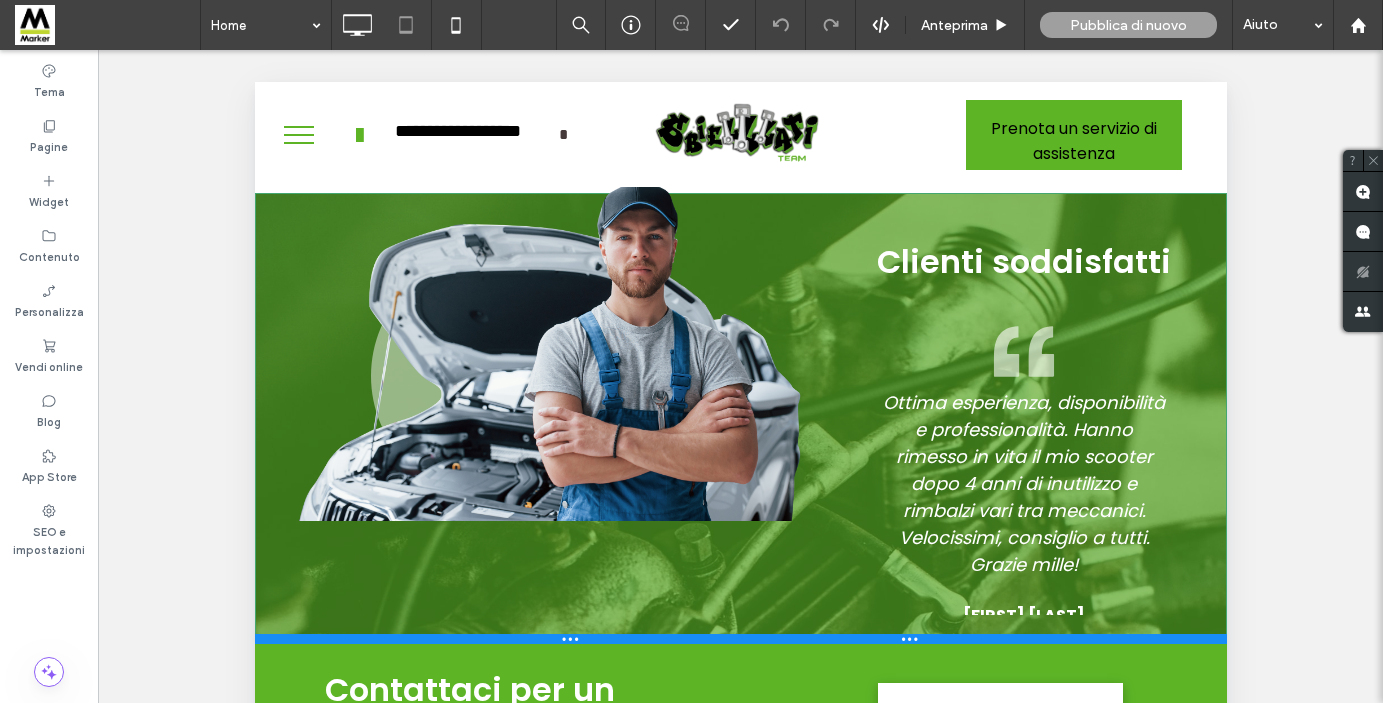 drag, startPoint x: 597, startPoint y: 586, endPoint x: 599, endPoint y: 642, distance: 56.0357 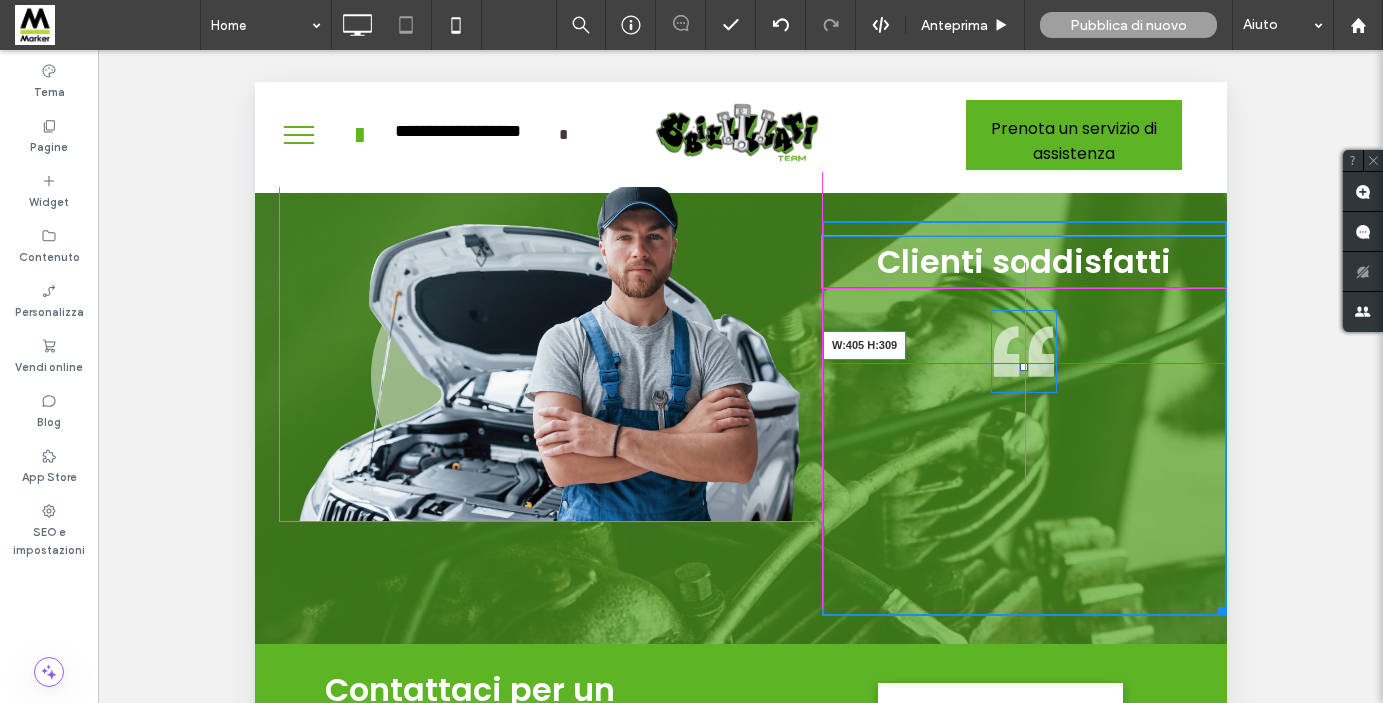 drag, startPoint x: 1220, startPoint y: 614, endPoint x: 1230, endPoint y: 670, distance: 56.88585 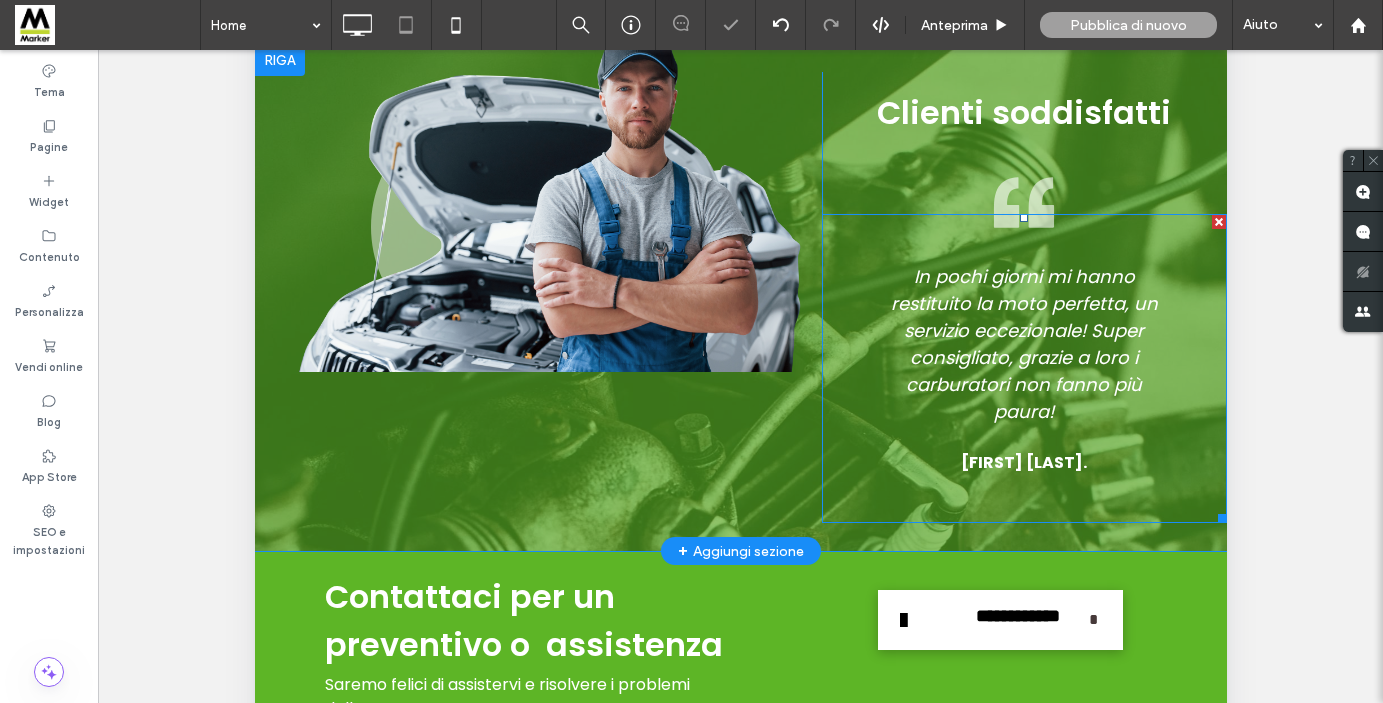 scroll, scrollTop: 165, scrollLeft: 0, axis: vertical 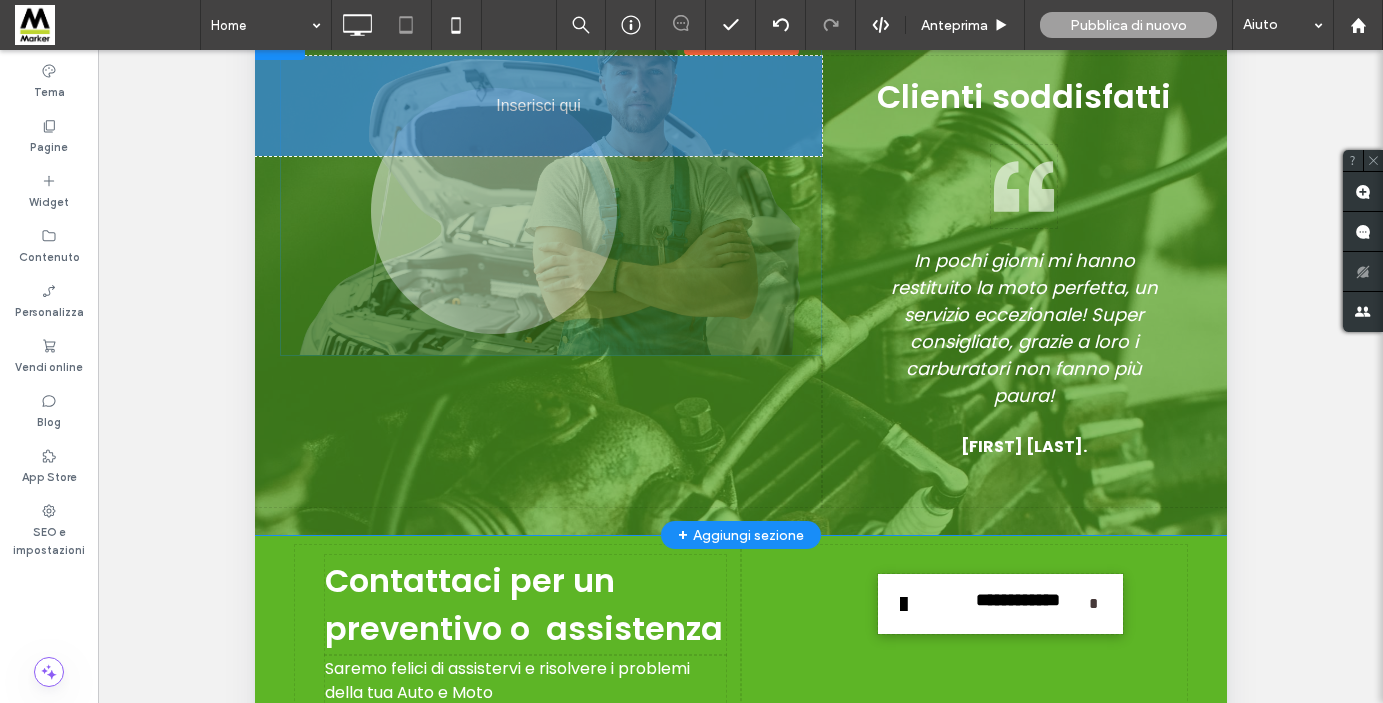 drag, startPoint x: 656, startPoint y: 287, endPoint x: 665, endPoint y: 392, distance: 105.38501 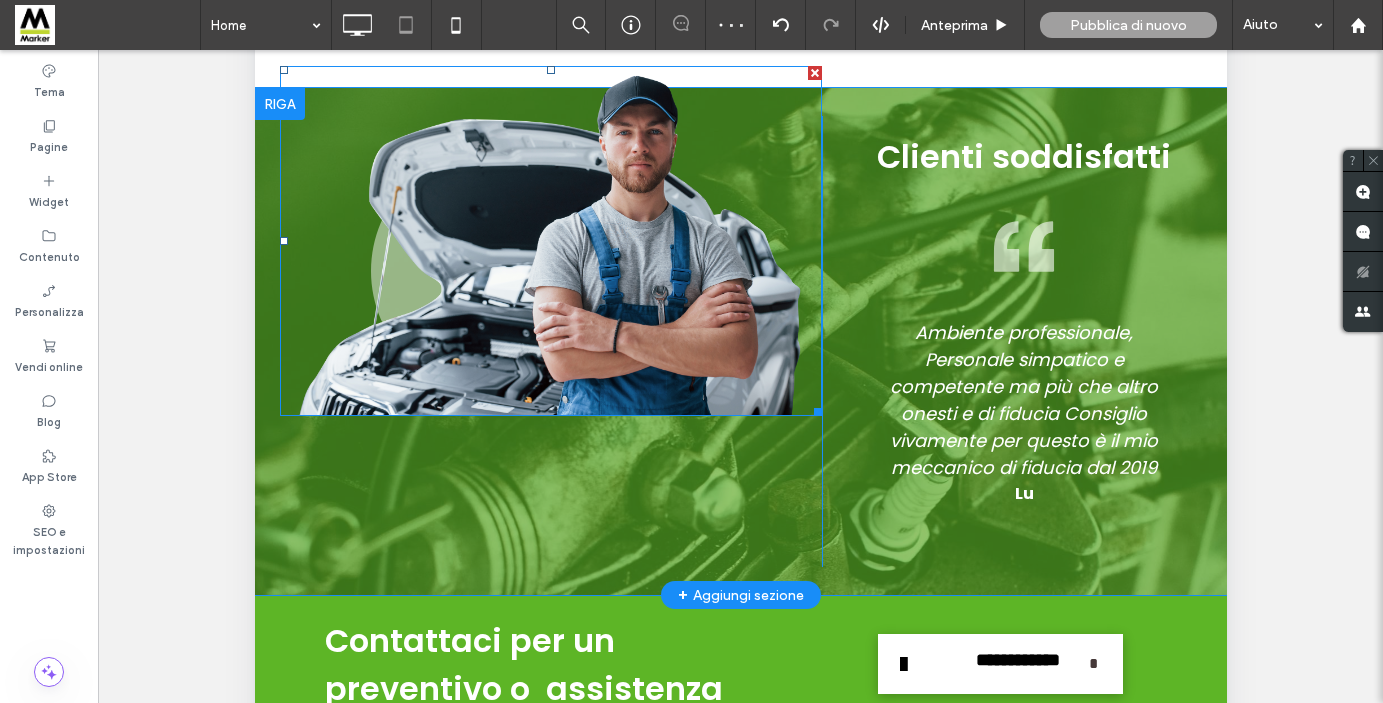 scroll, scrollTop: 3534, scrollLeft: 0, axis: vertical 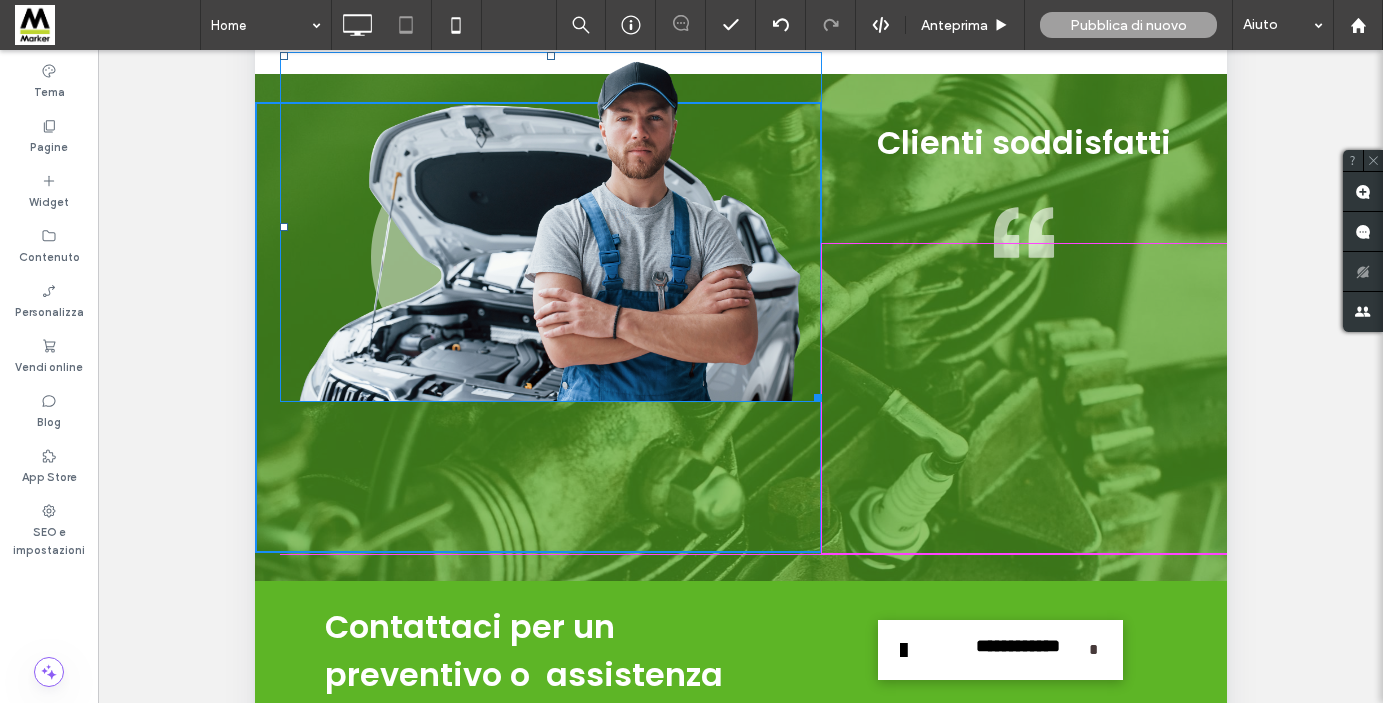 drag, startPoint x: 285, startPoint y: 57, endPoint x: 337, endPoint y: 203, distance: 154.98387 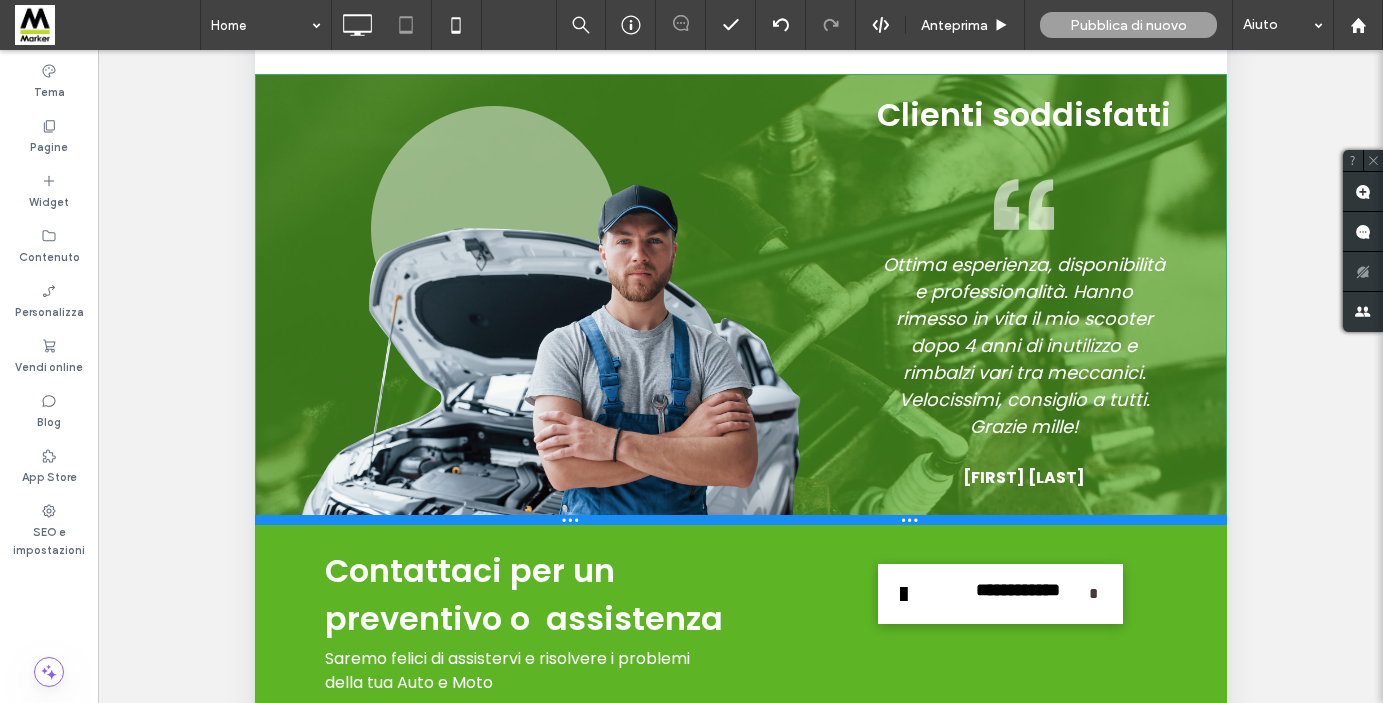 drag, startPoint x: 876, startPoint y: 575, endPoint x: 867, endPoint y: 517, distance: 58.694122 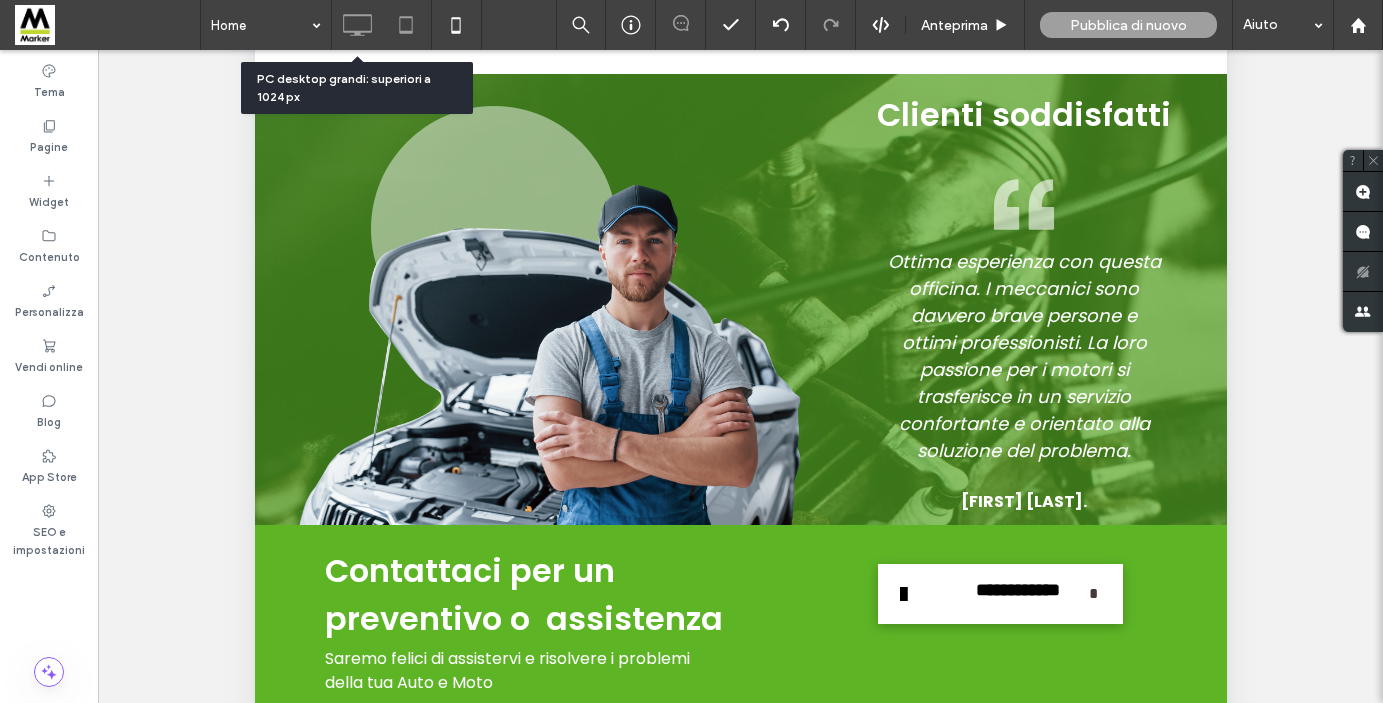 click 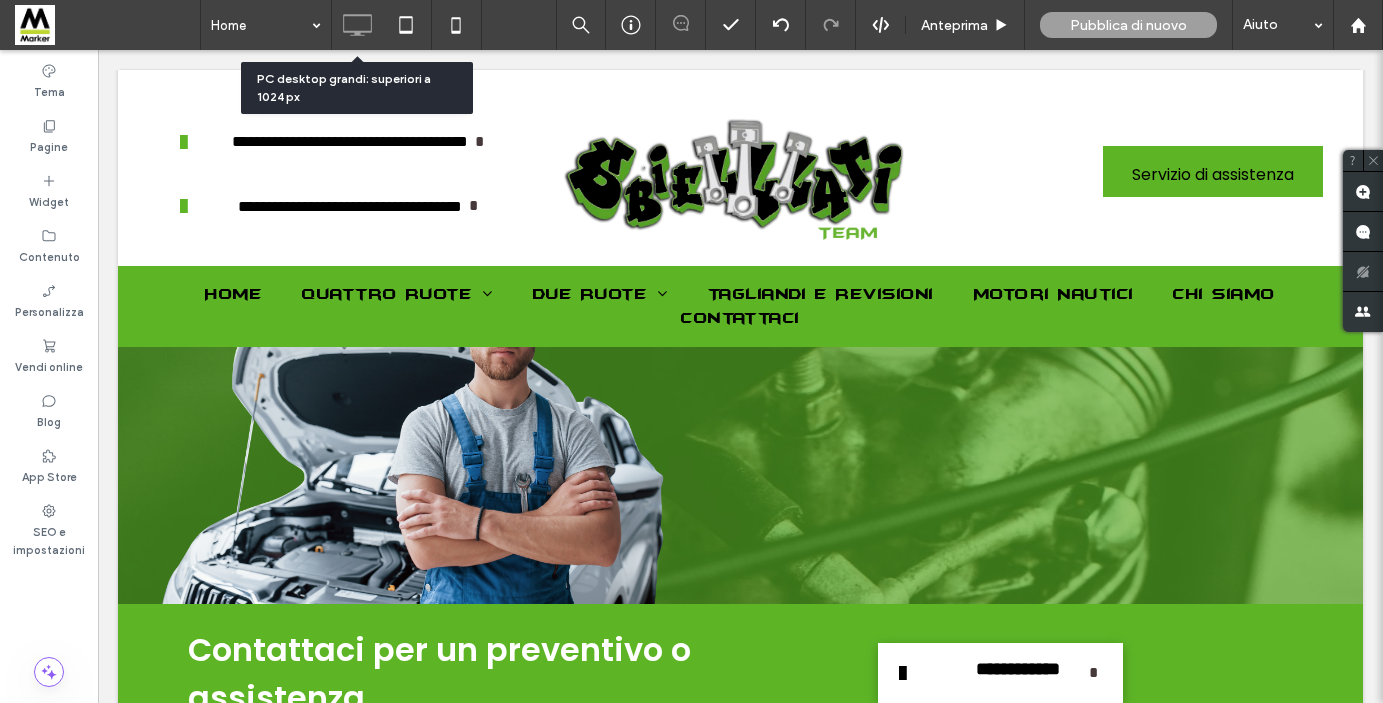 scroll, scrollTop: 0, scrollLeft: 0, axis: both 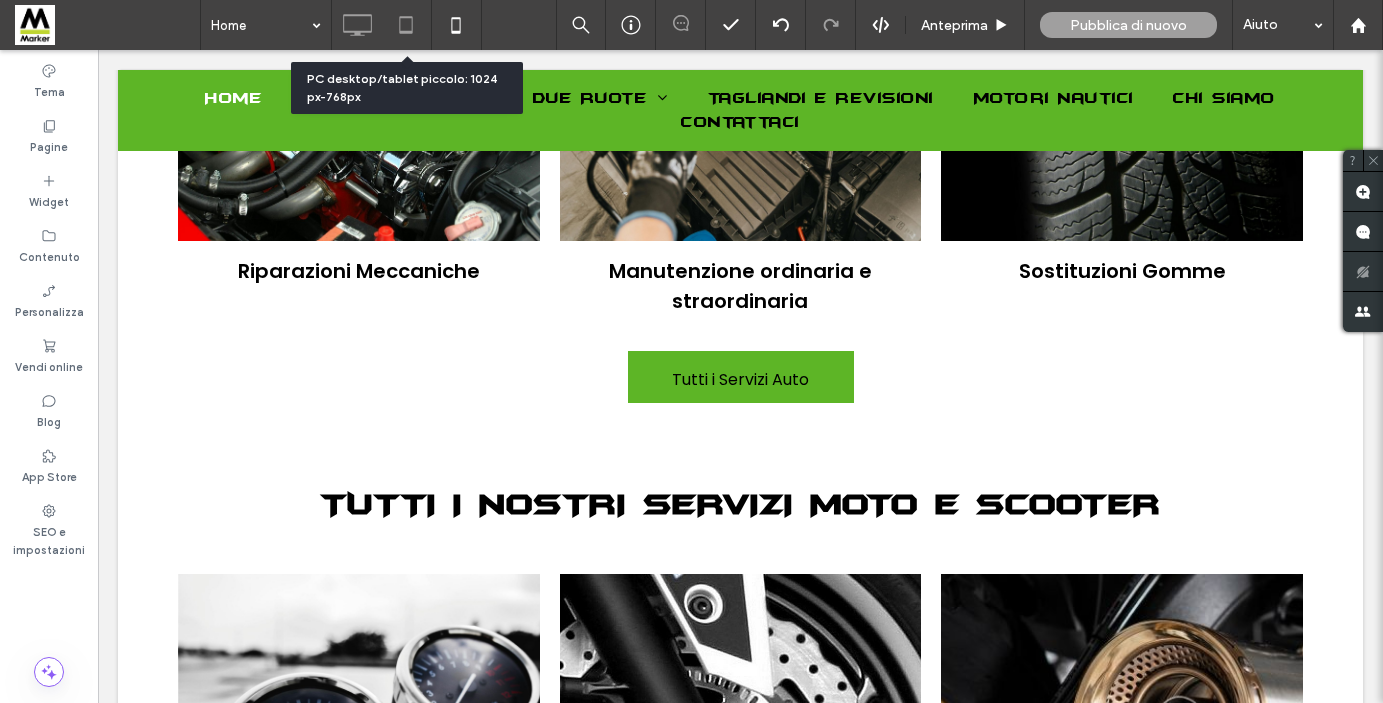 click 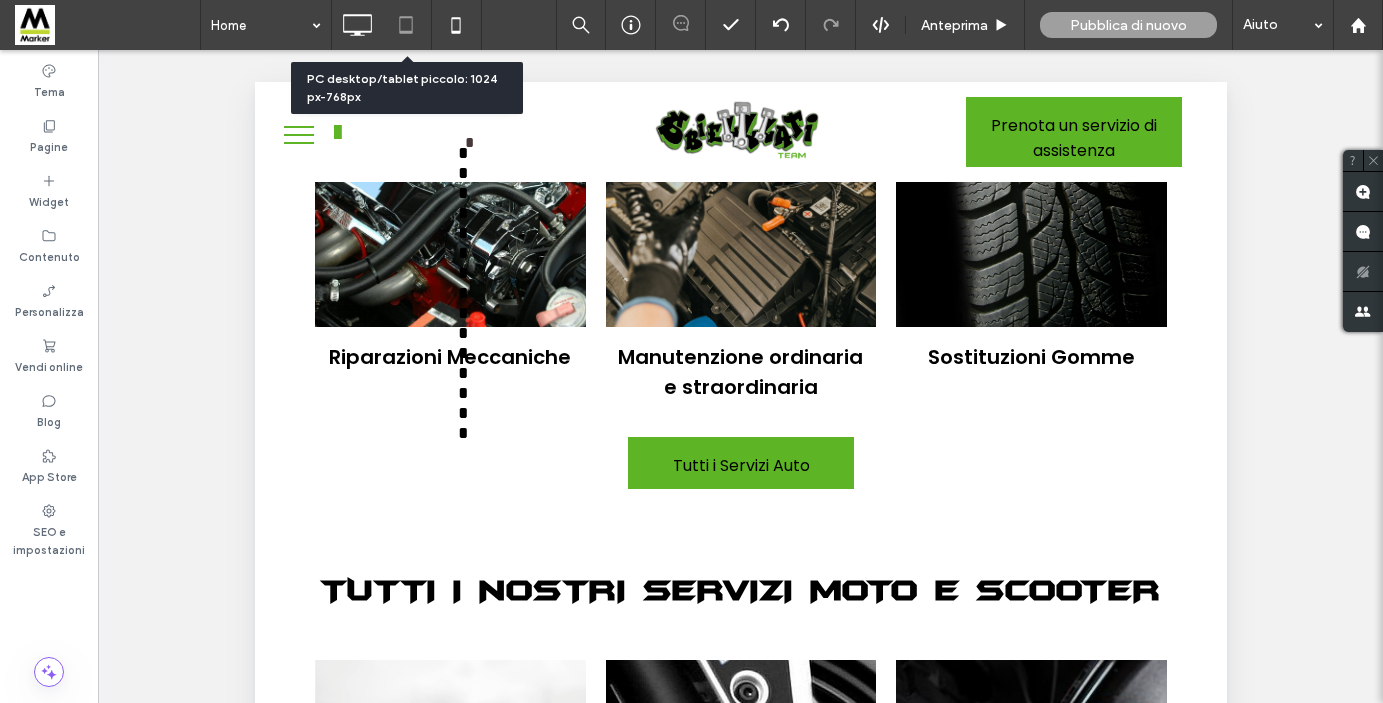 scroll, scrollTop: 2966, scrollLeft: 0, axis: vertical 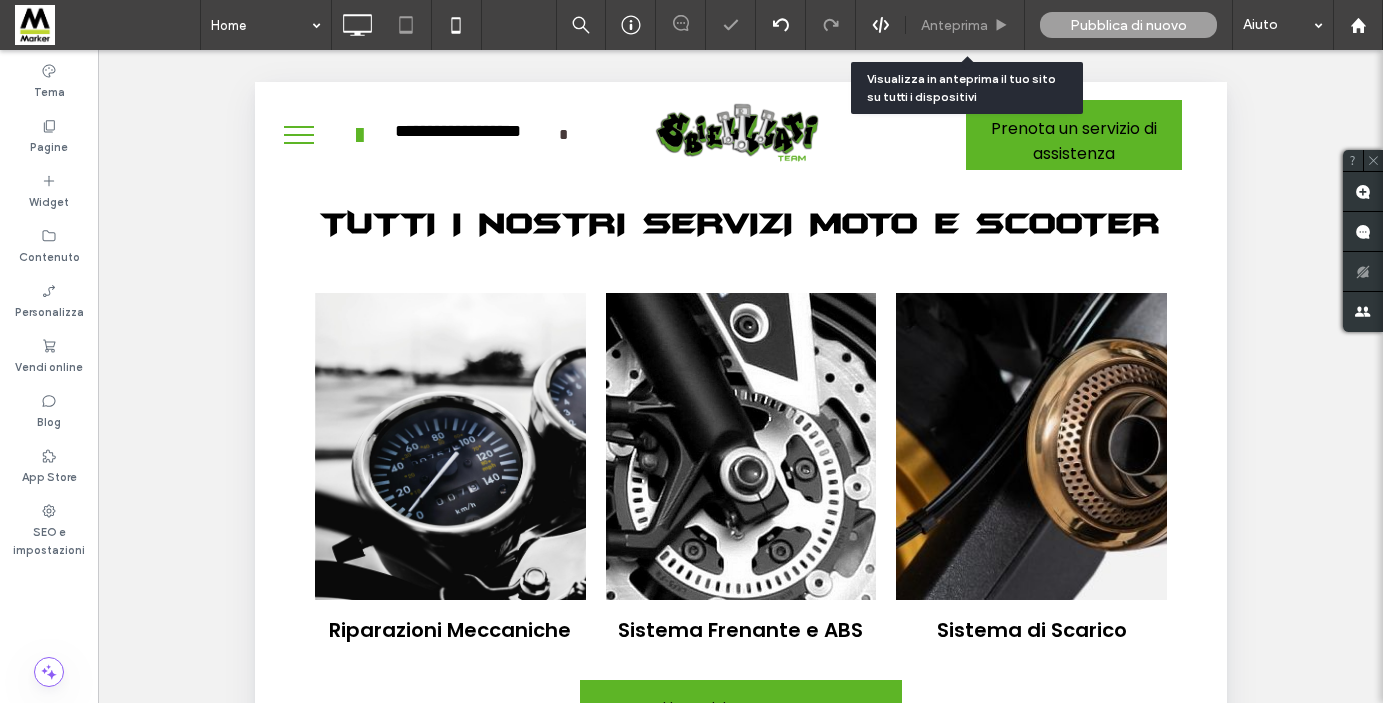 click on "Anteprima" at bounding box center (954, 25) 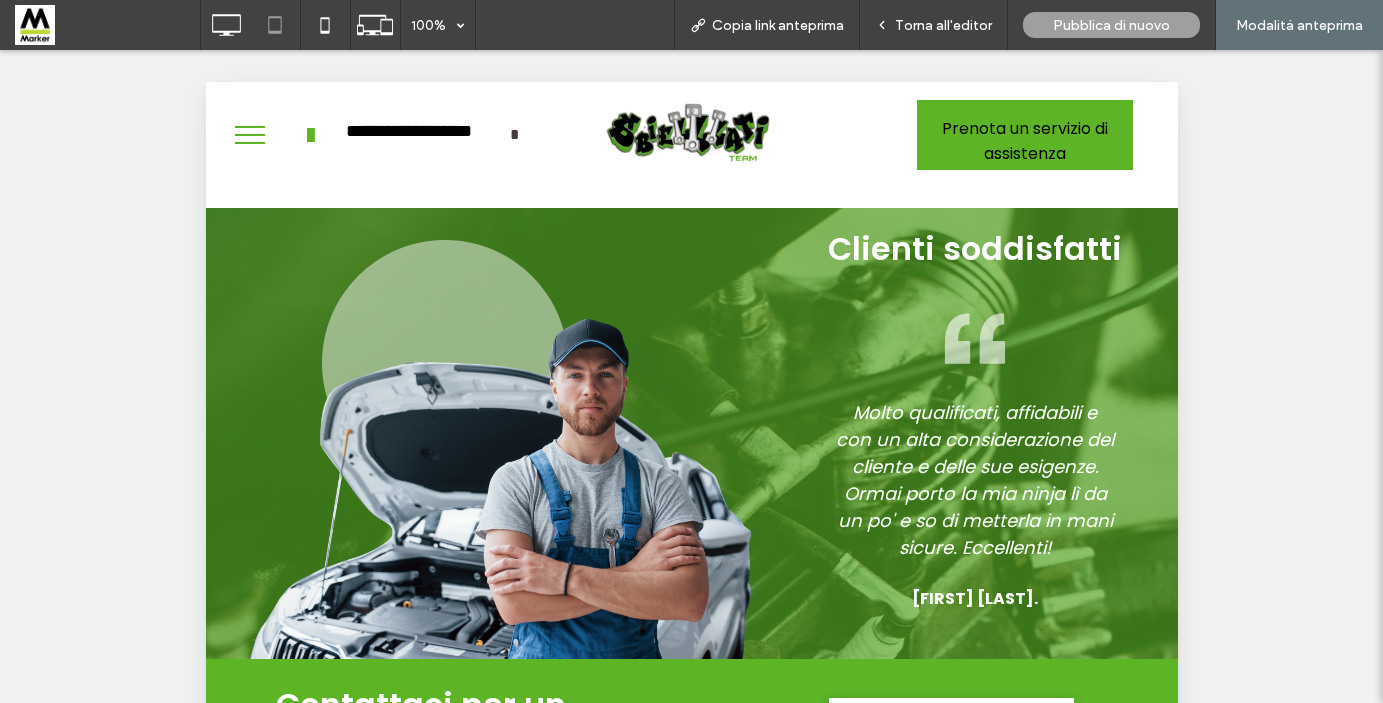 scroll, scrollTop: 3874, scrollLeft: 0, axis: vertical 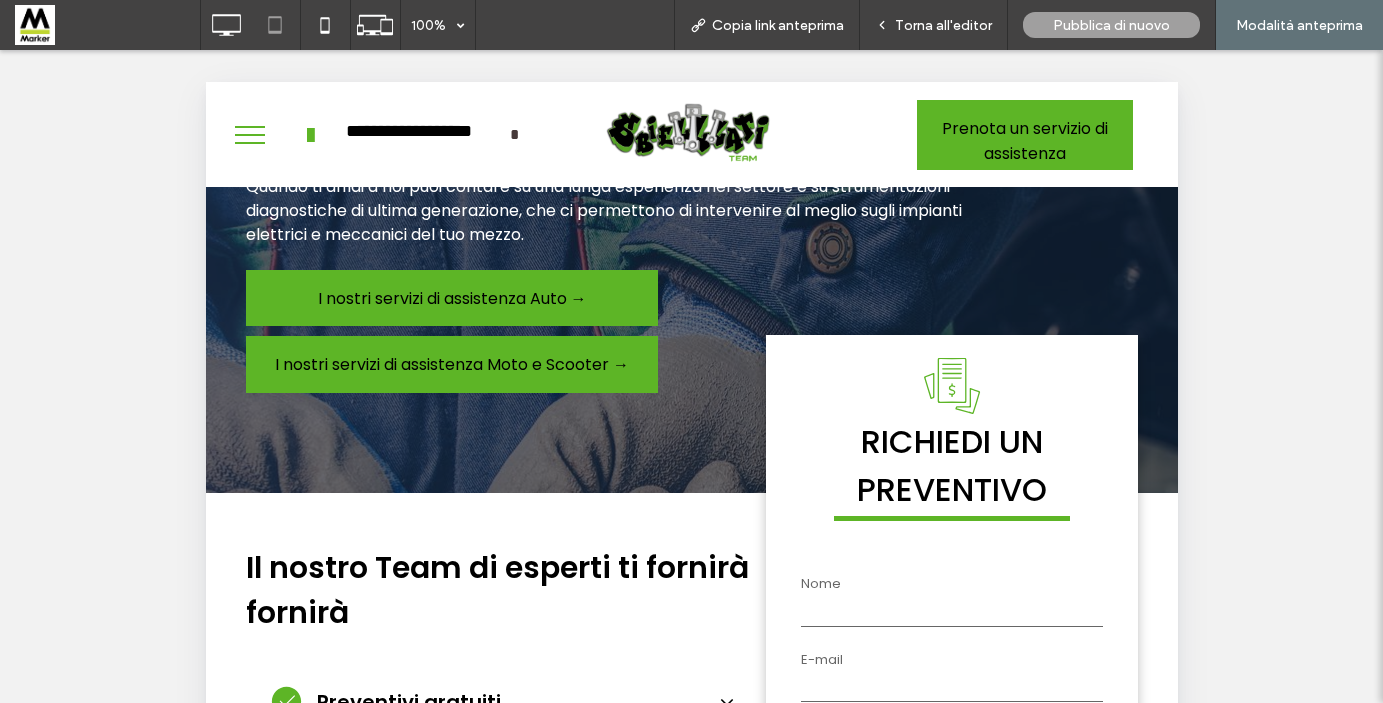 click on "I nostri servizi di assistenza Auto →" at bounding box center (451, 298) 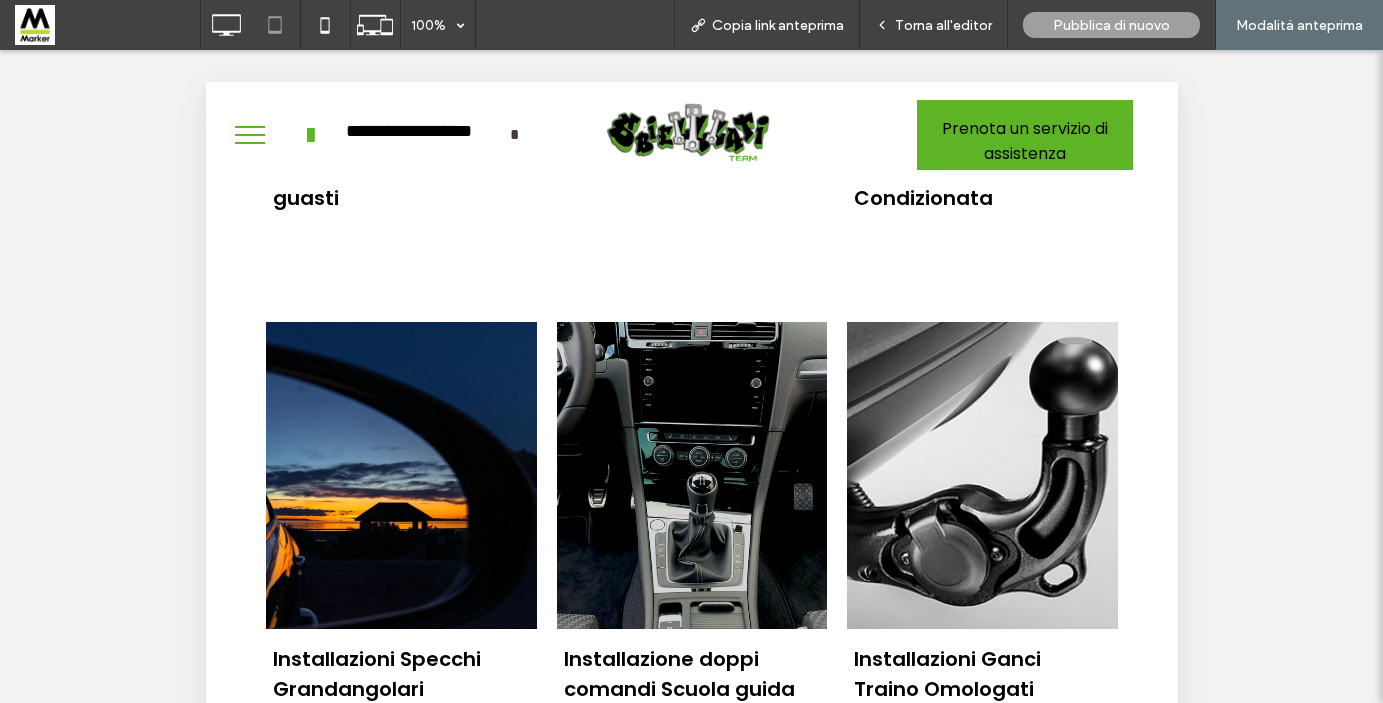 scroll, scrollTop: 1134, scrollLeft: 0, axis: vertical 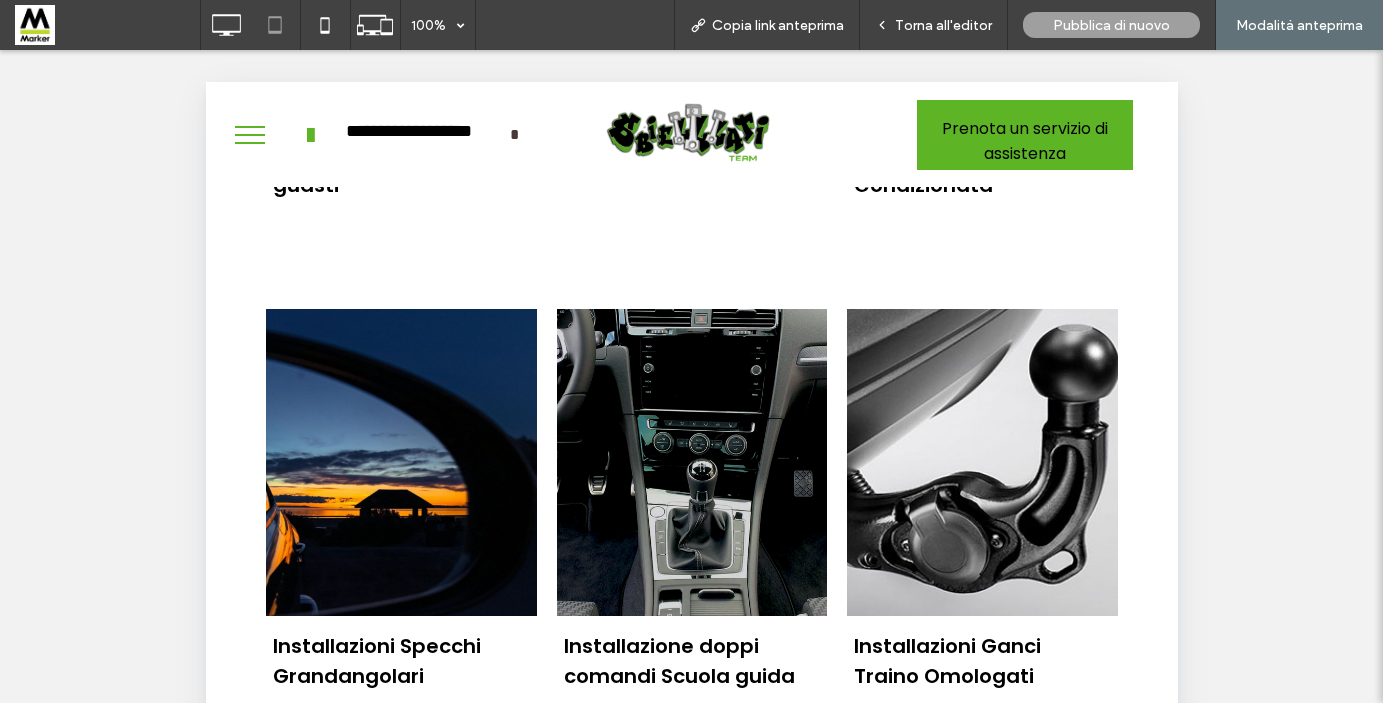 click at bounding box center [691, 462] 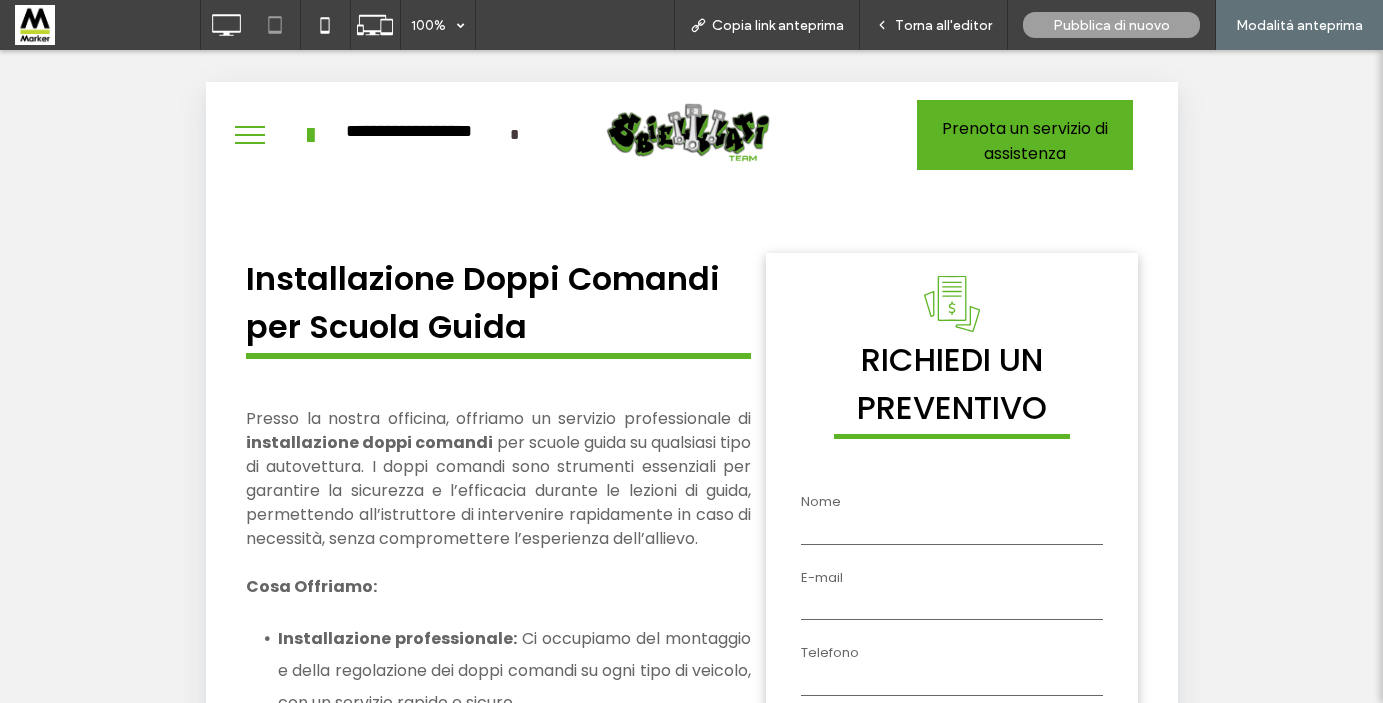 scroll, scrollTop: 0, scrollLeft: 0, axis: both 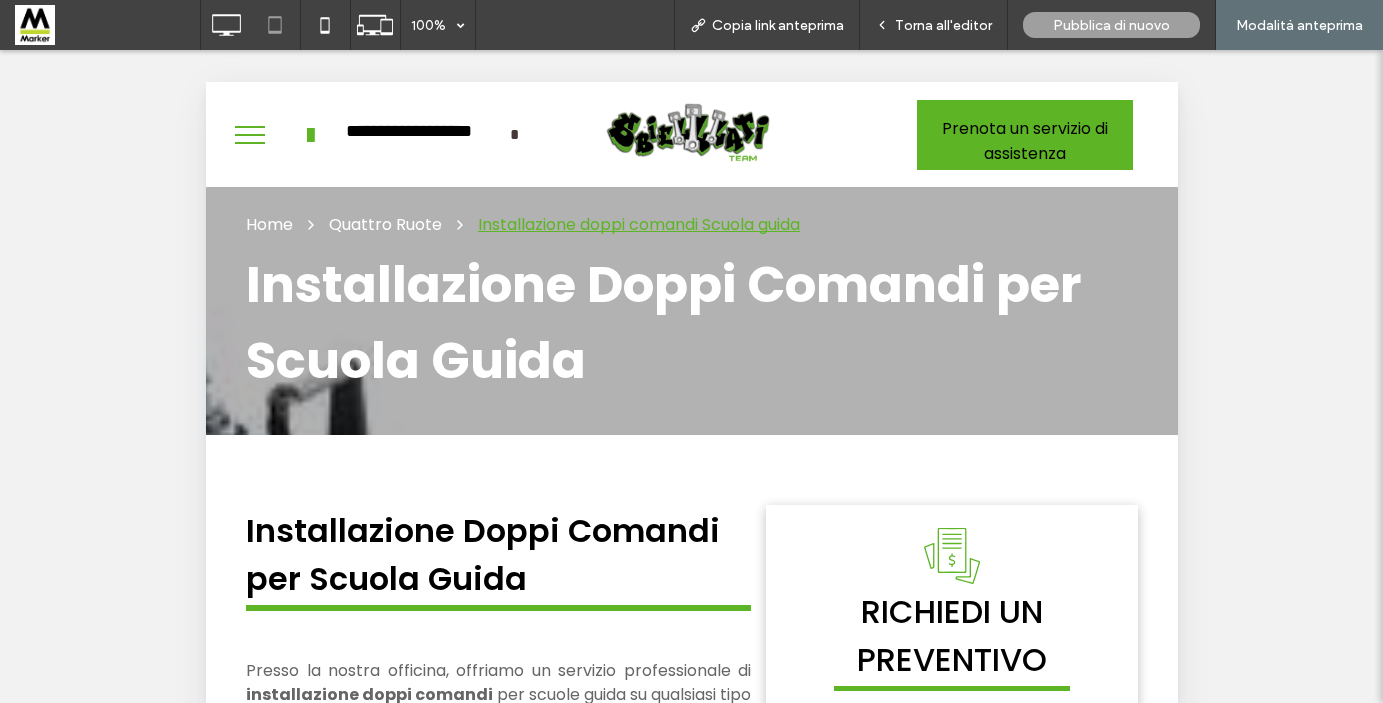 click at bounding box center [690, 134] 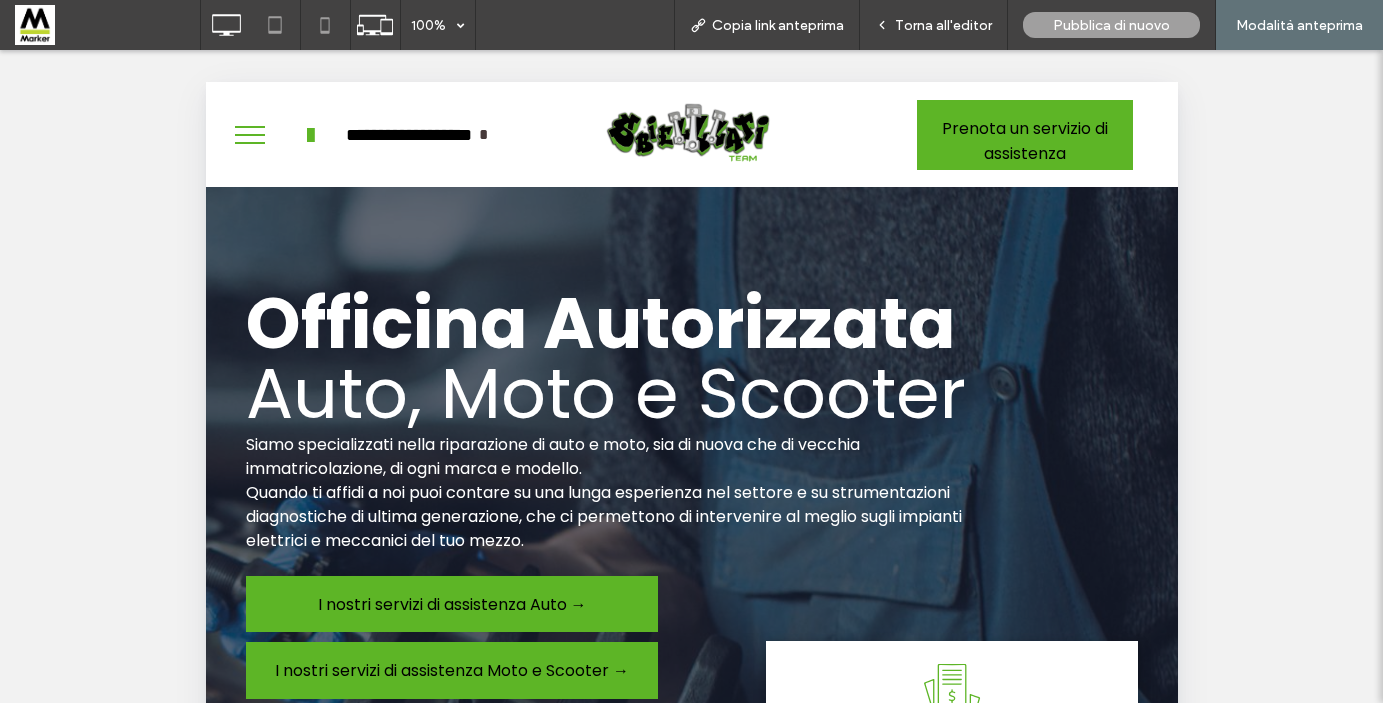 scroll, scrollTop: 0, scrollLeft: 0, axis: both 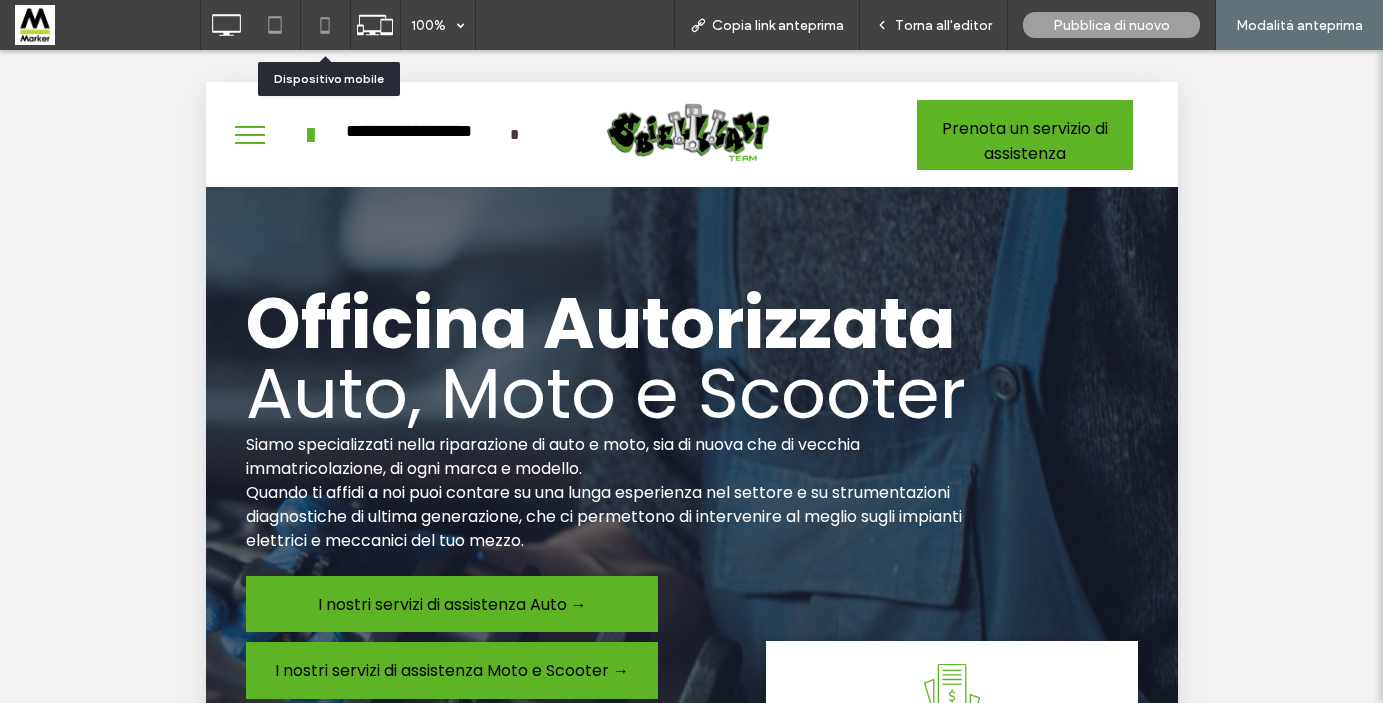 click 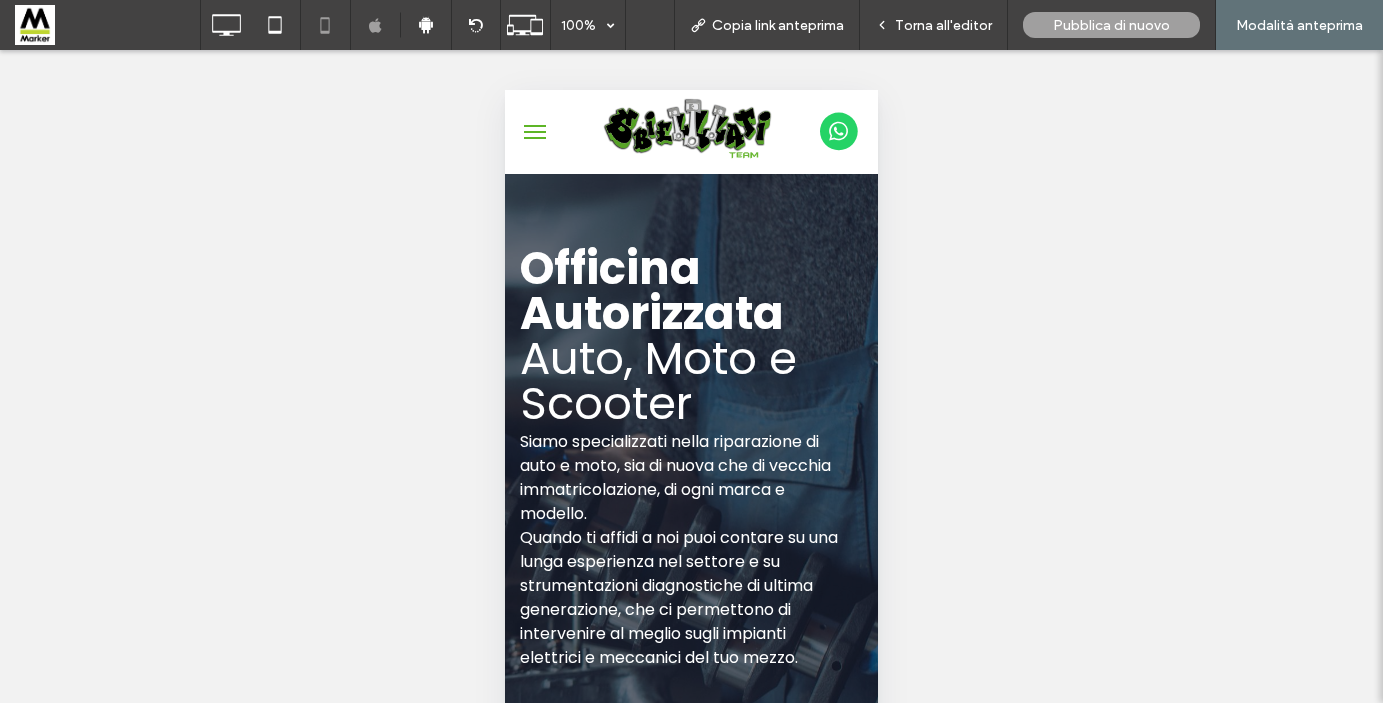 scroll, scrollTop: 0, scrollLeft: 0, axis: both 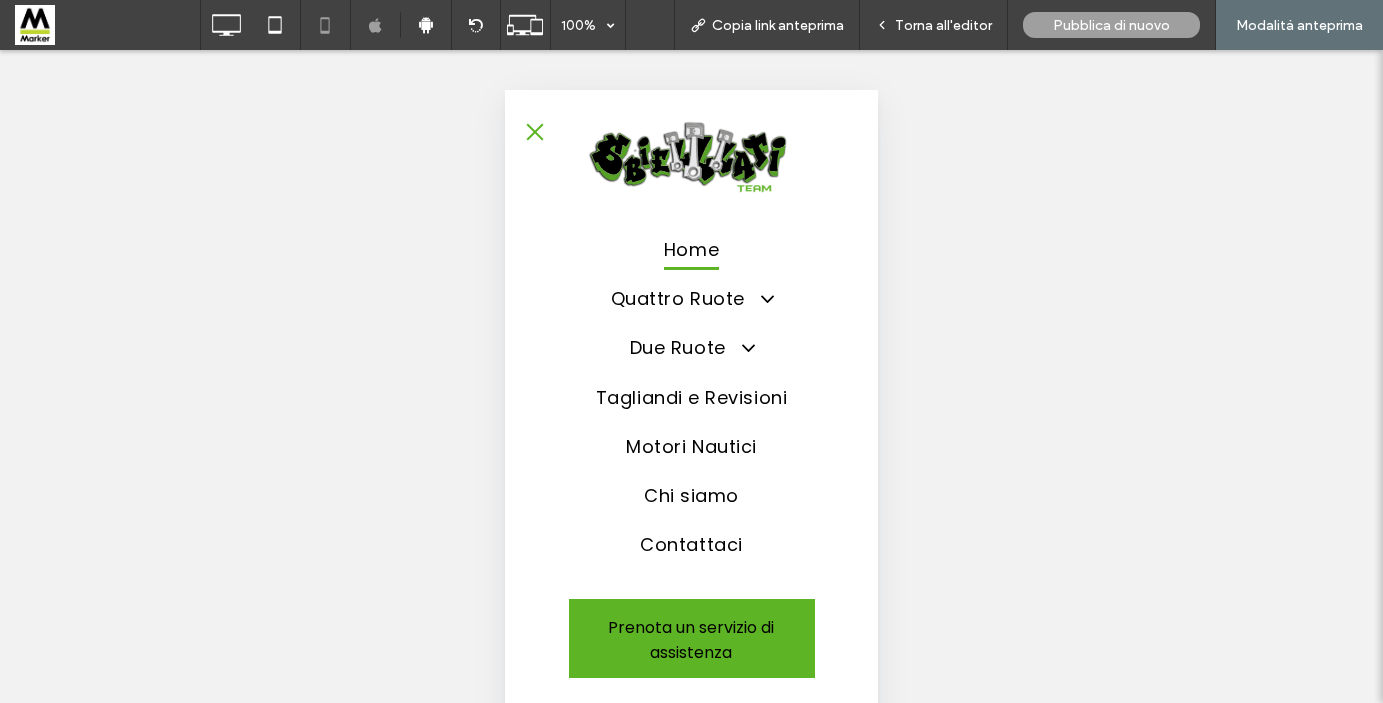 click at bounding box center (535, 132) 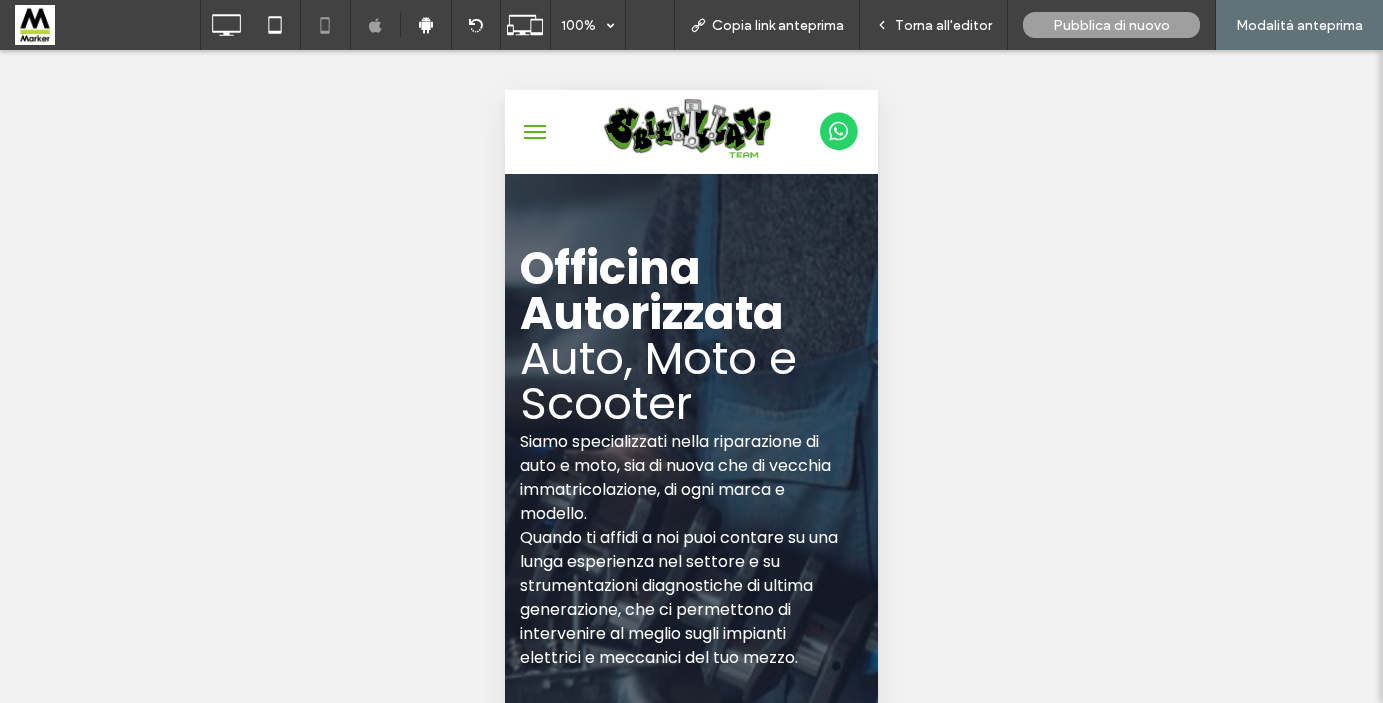 click at bounding box center [839, 131] 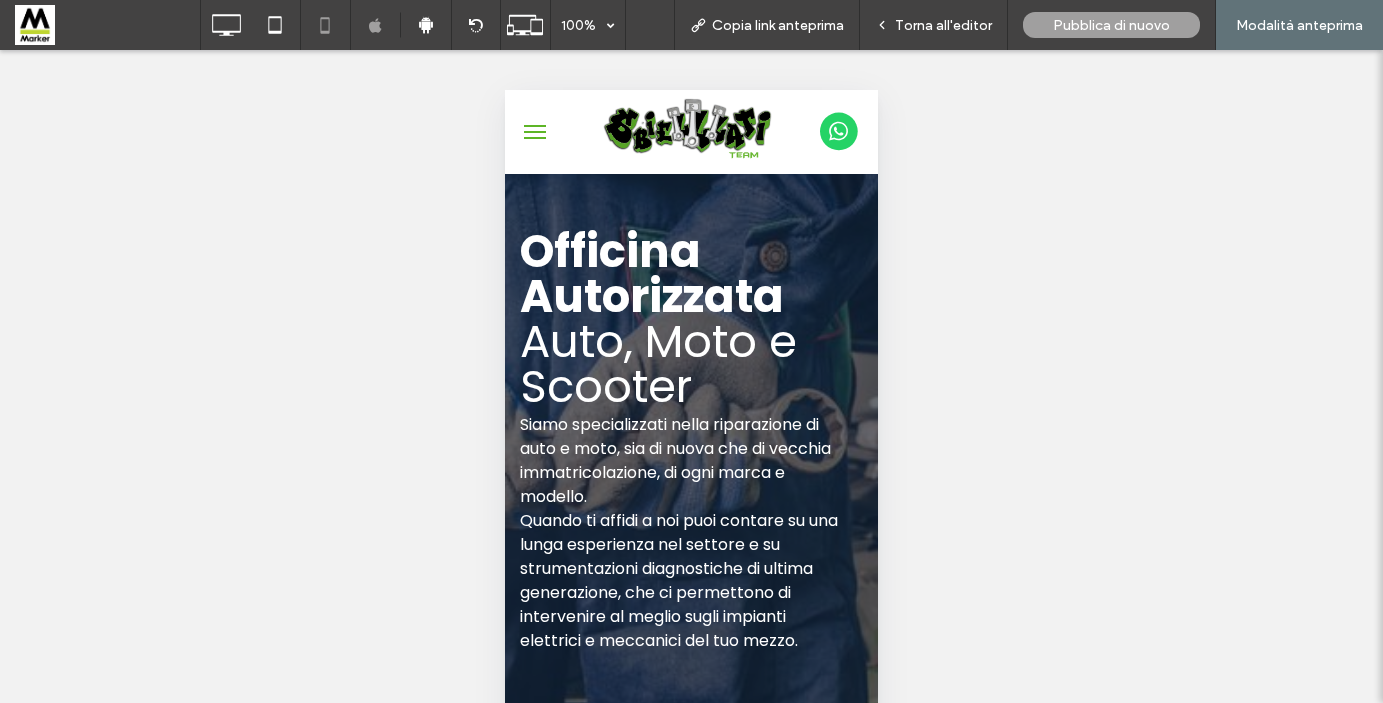 scroll, scrollTop: 0, scrollLeft: 0, axis: both 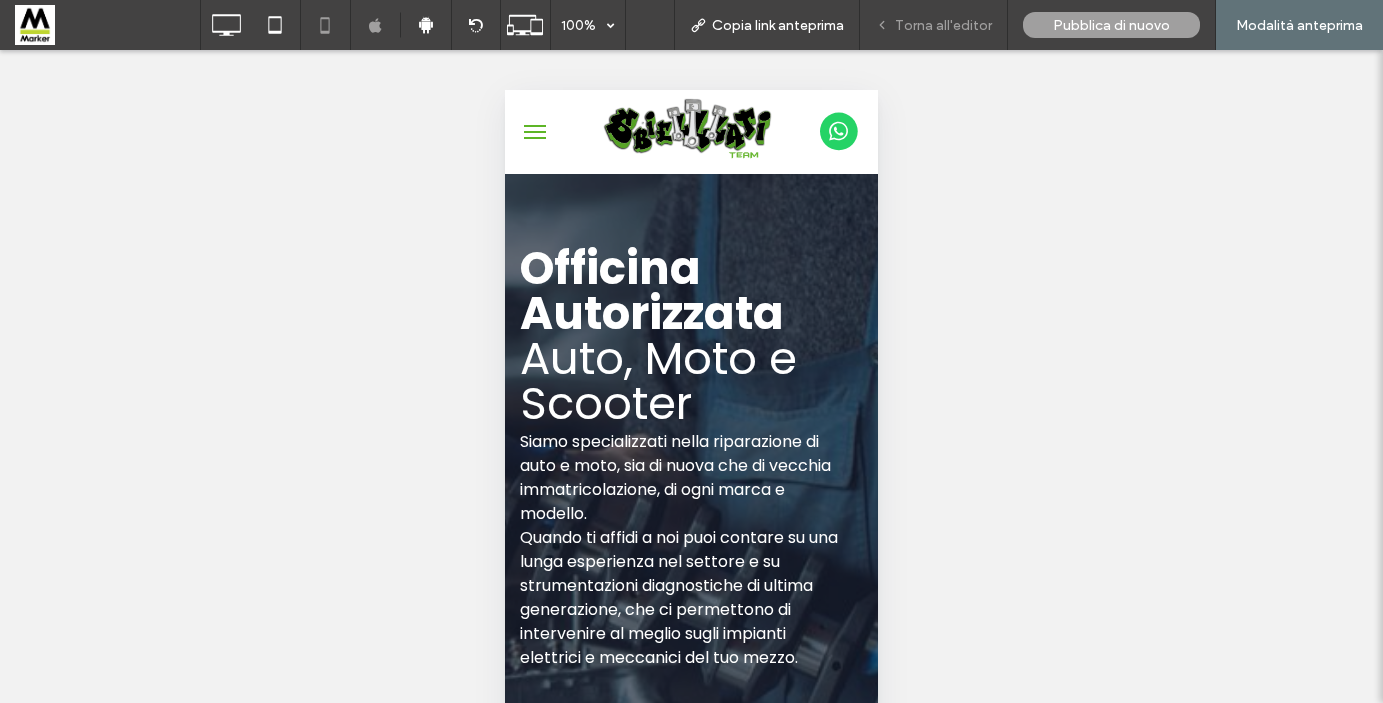 click on "Torna all'editor" at bounding box center (943, 25) 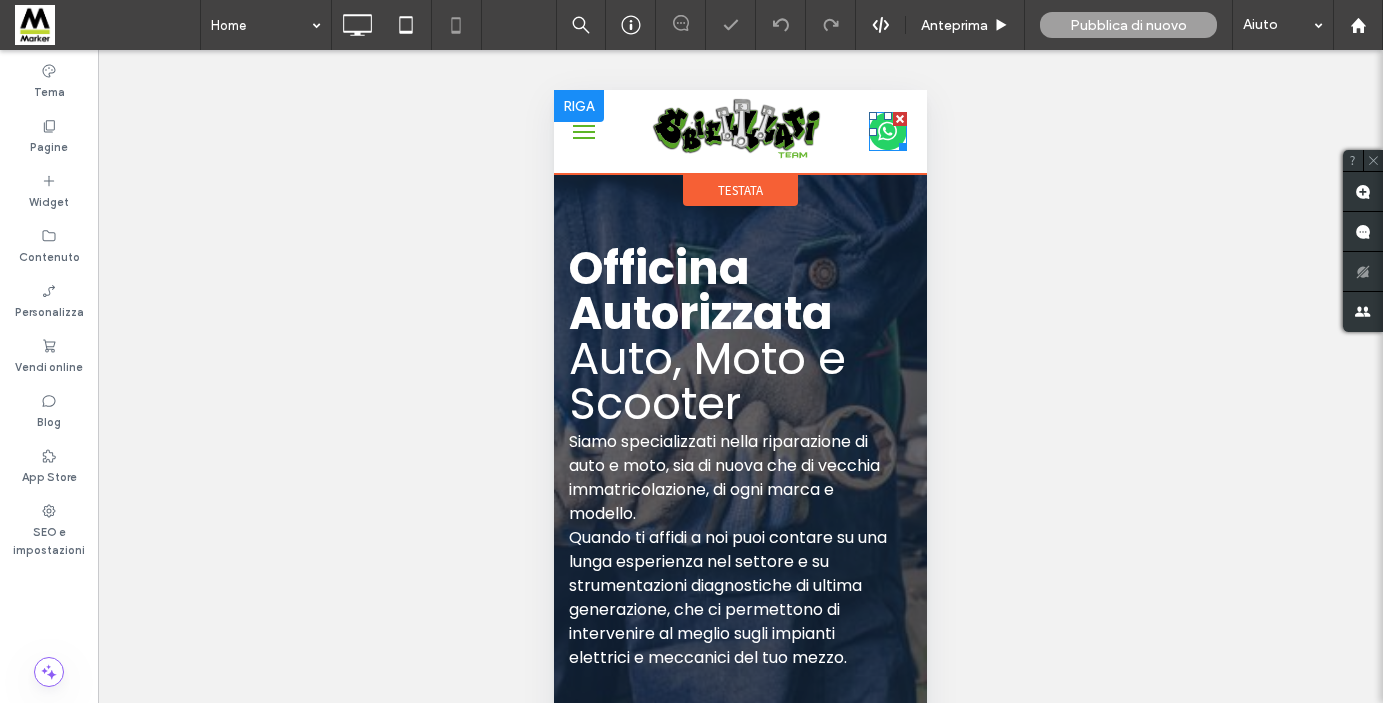 click at bounding box center [888, 131] 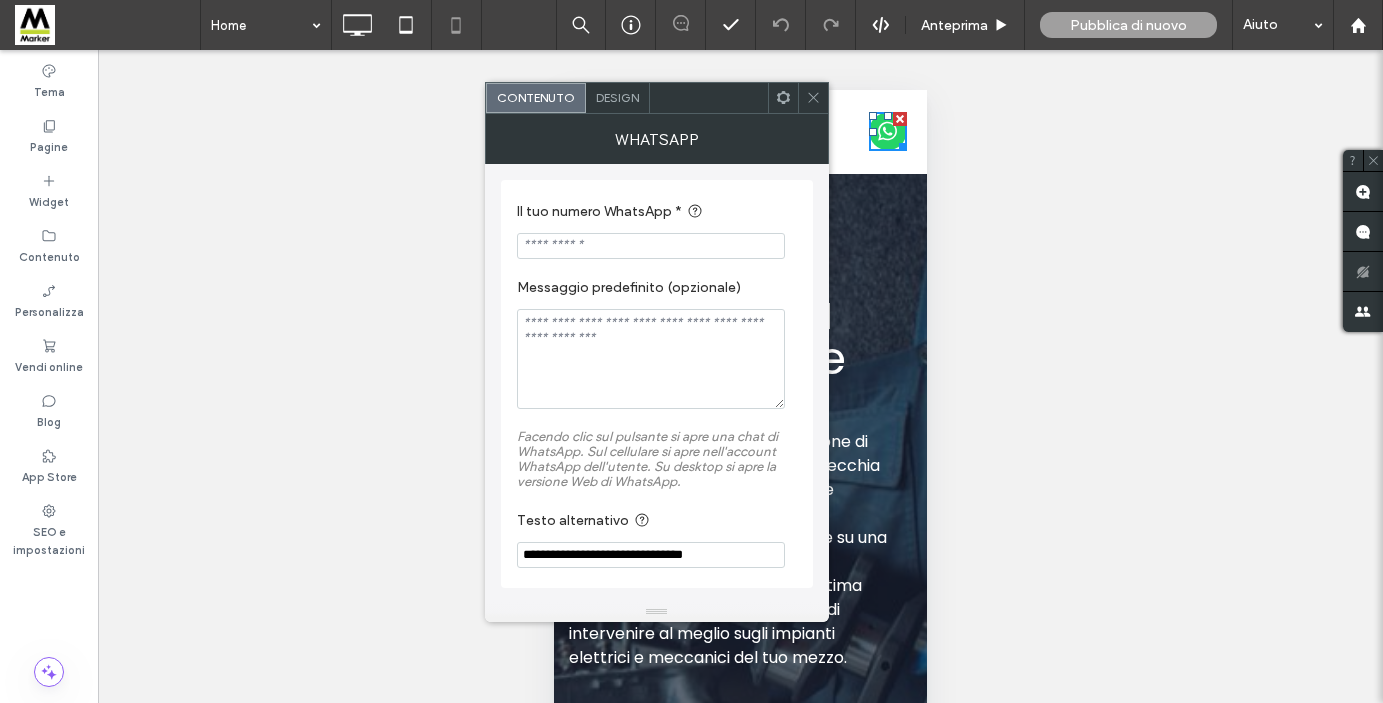 scroll, scrollTop: 0, scrollLeft: 0, axis: both 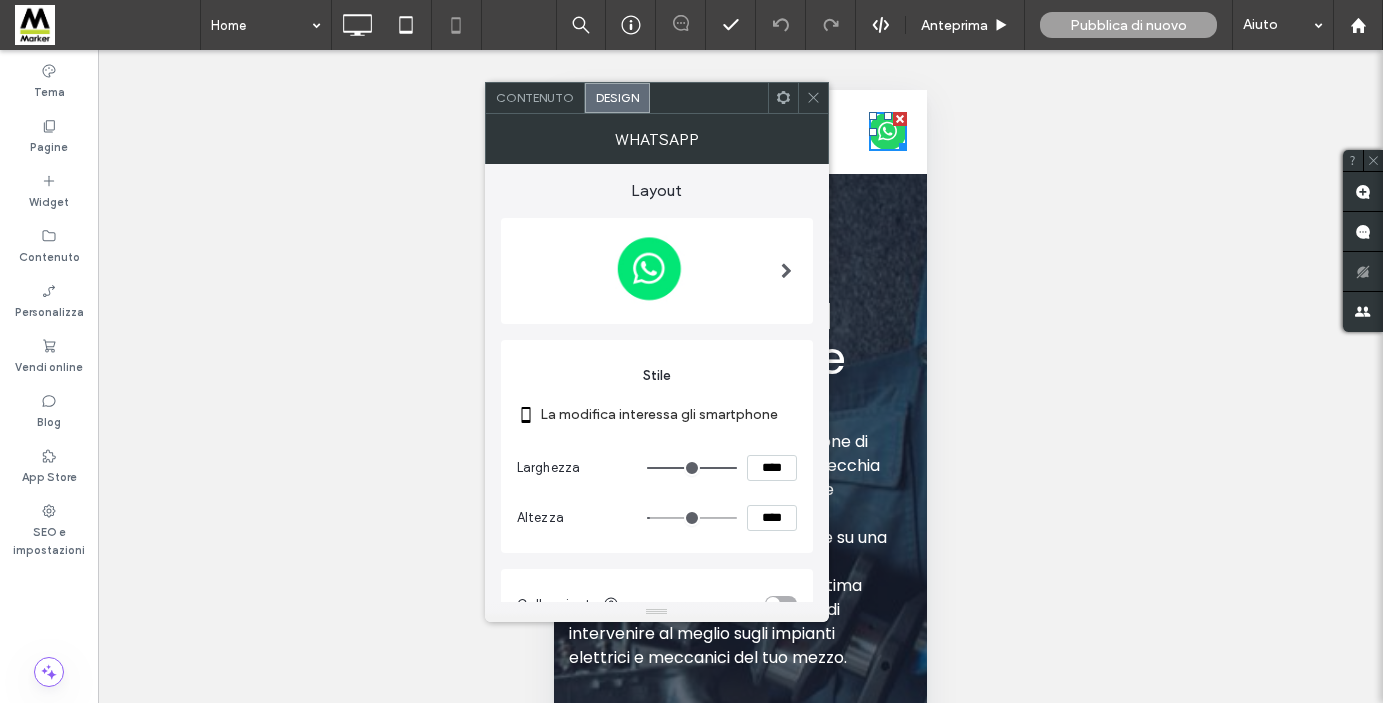 click at bounding box center (649, 269) 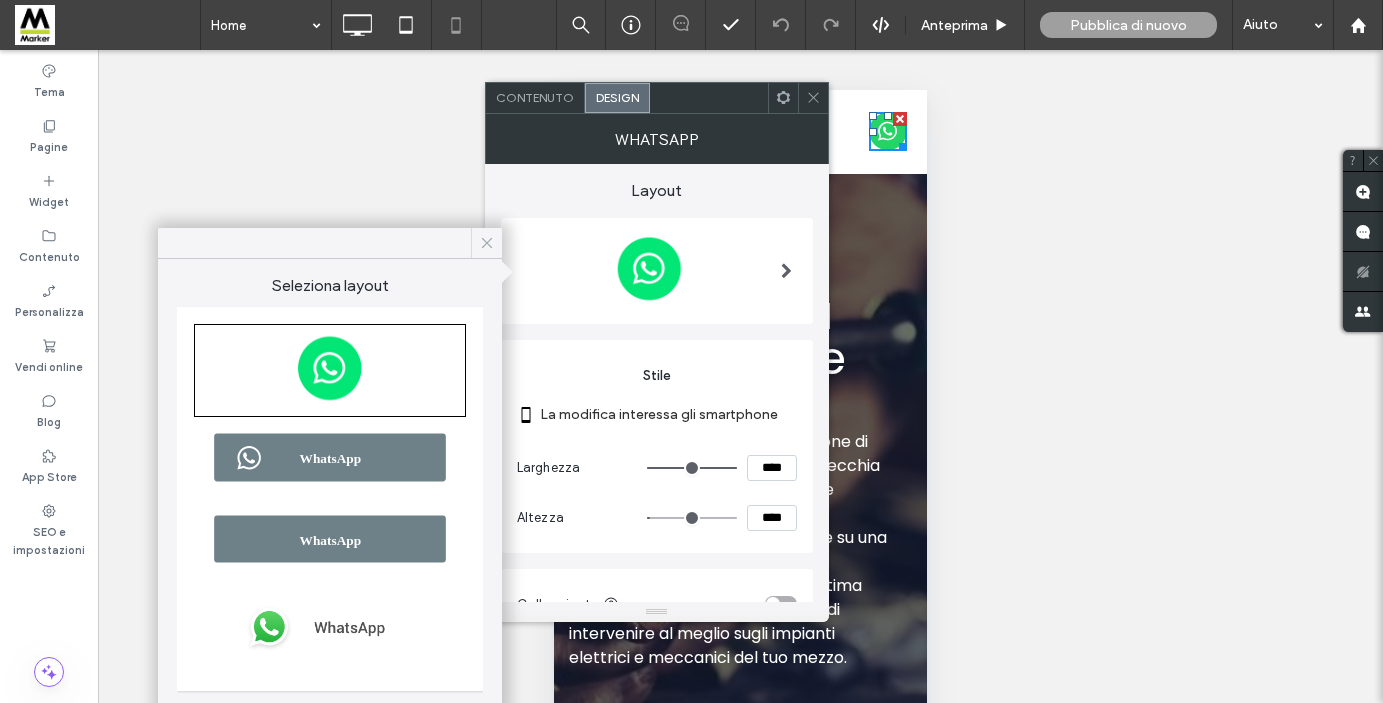 click 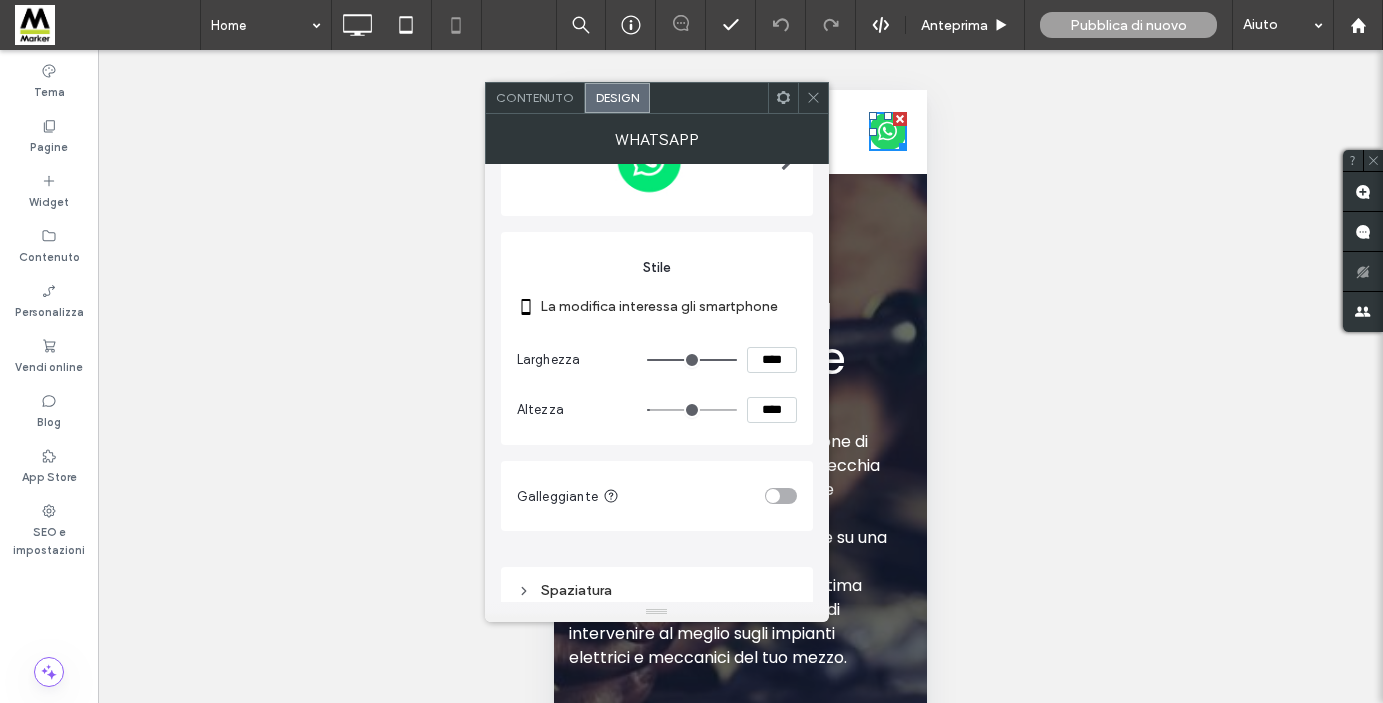 scroll, scrollTop: 123, scrollLeft: 0, axis: vertical 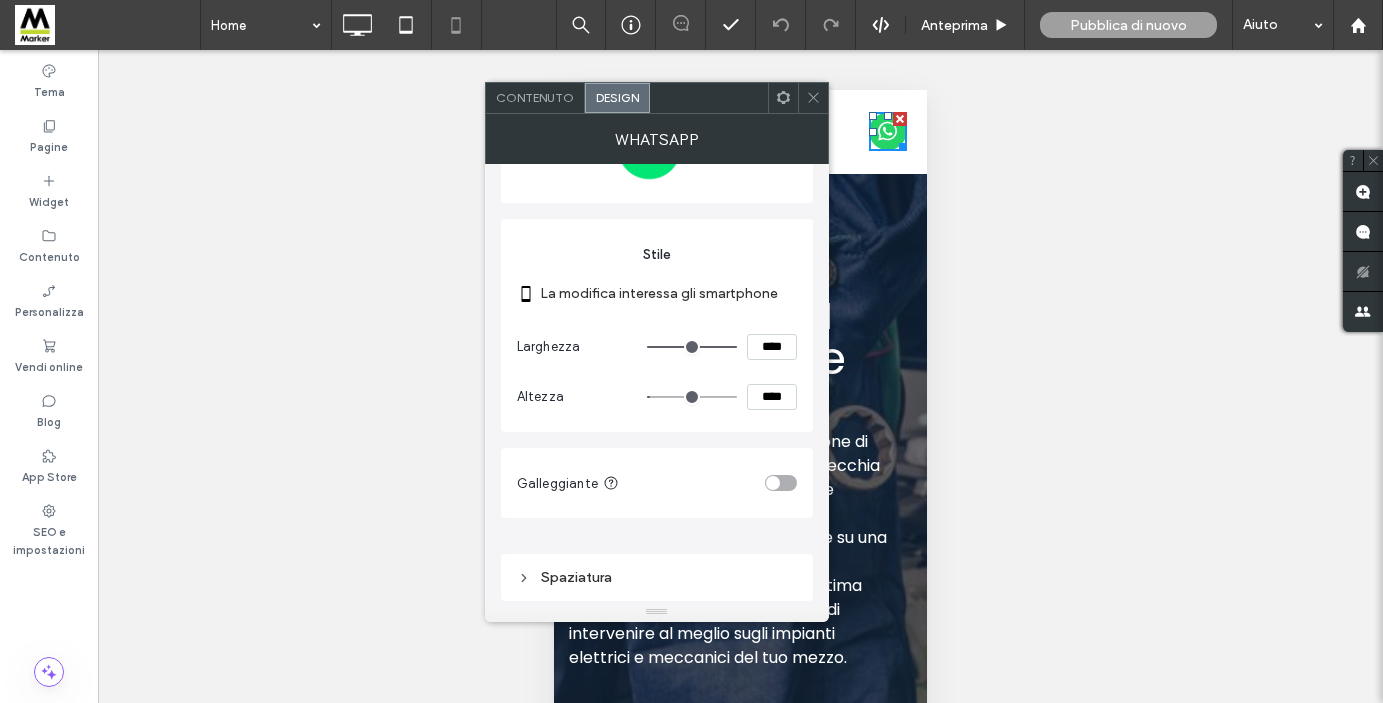 click 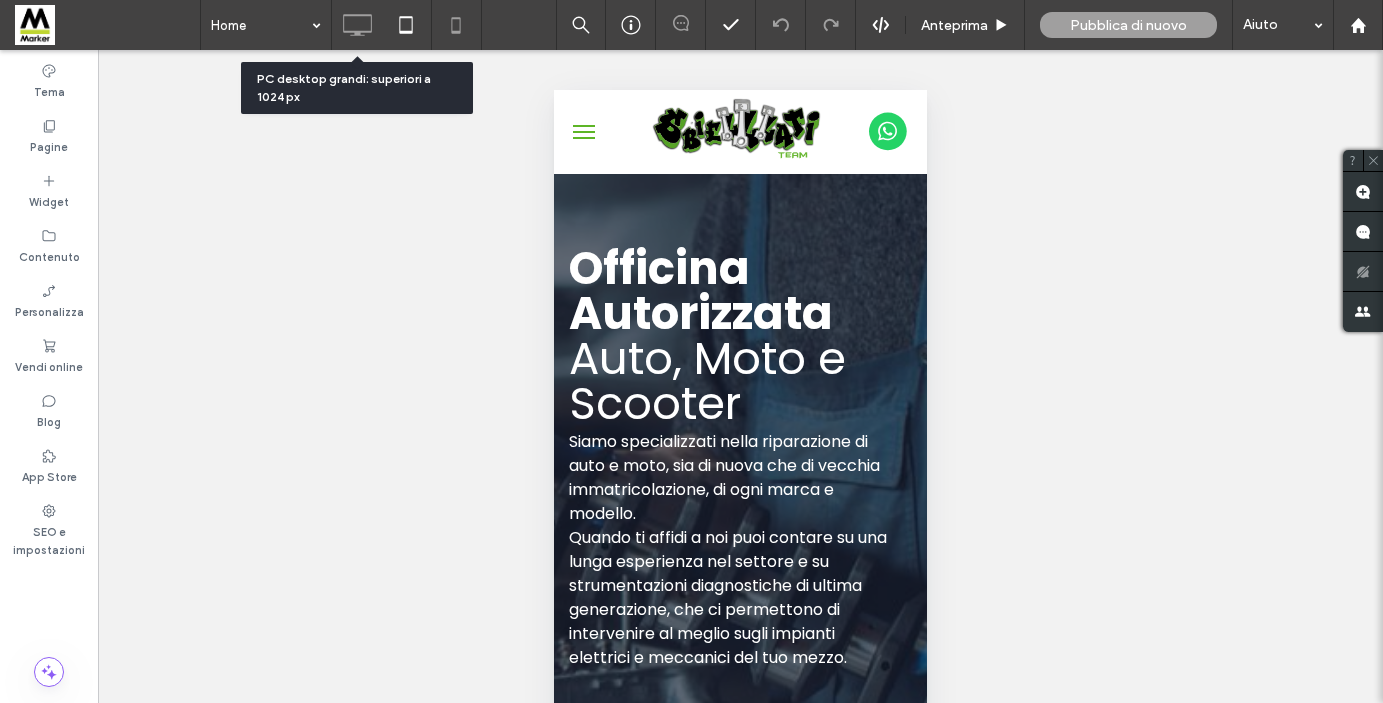 click 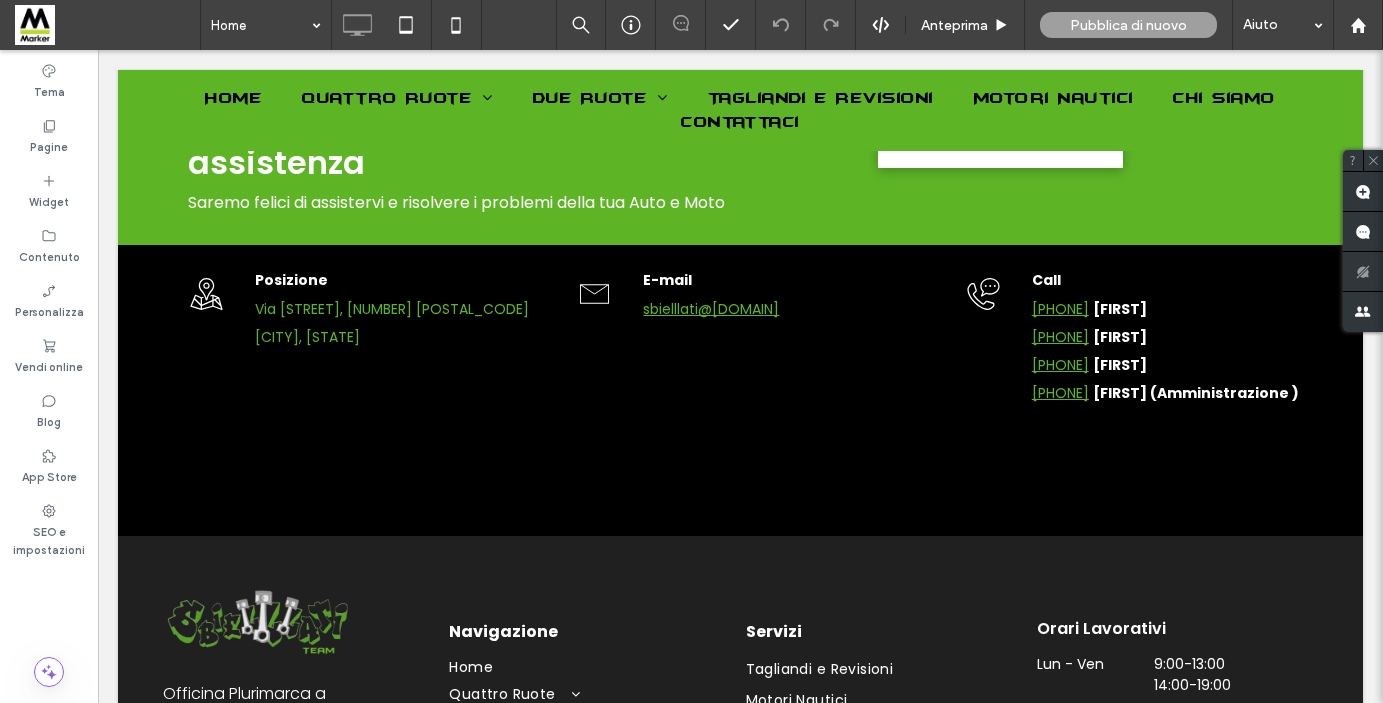scroll, scrollTop: 4064, scrollLeft: 0, axis: vertical 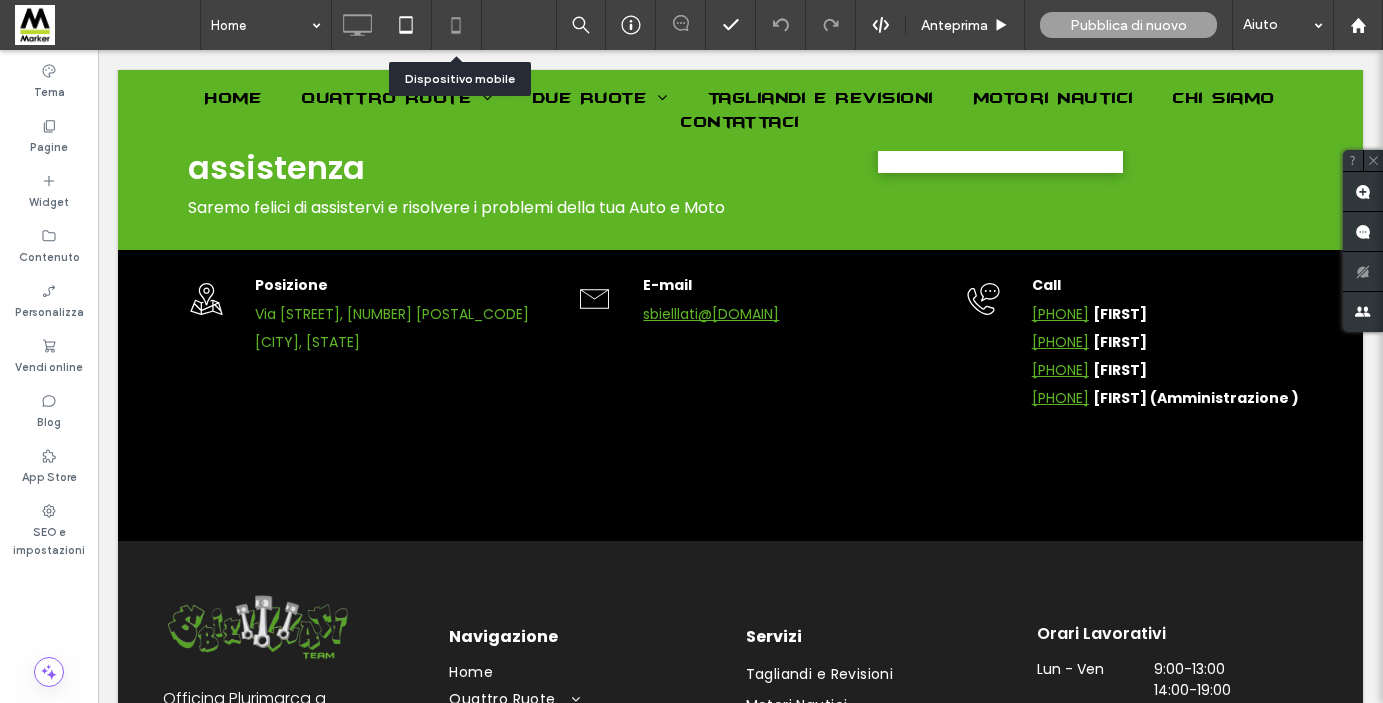 click 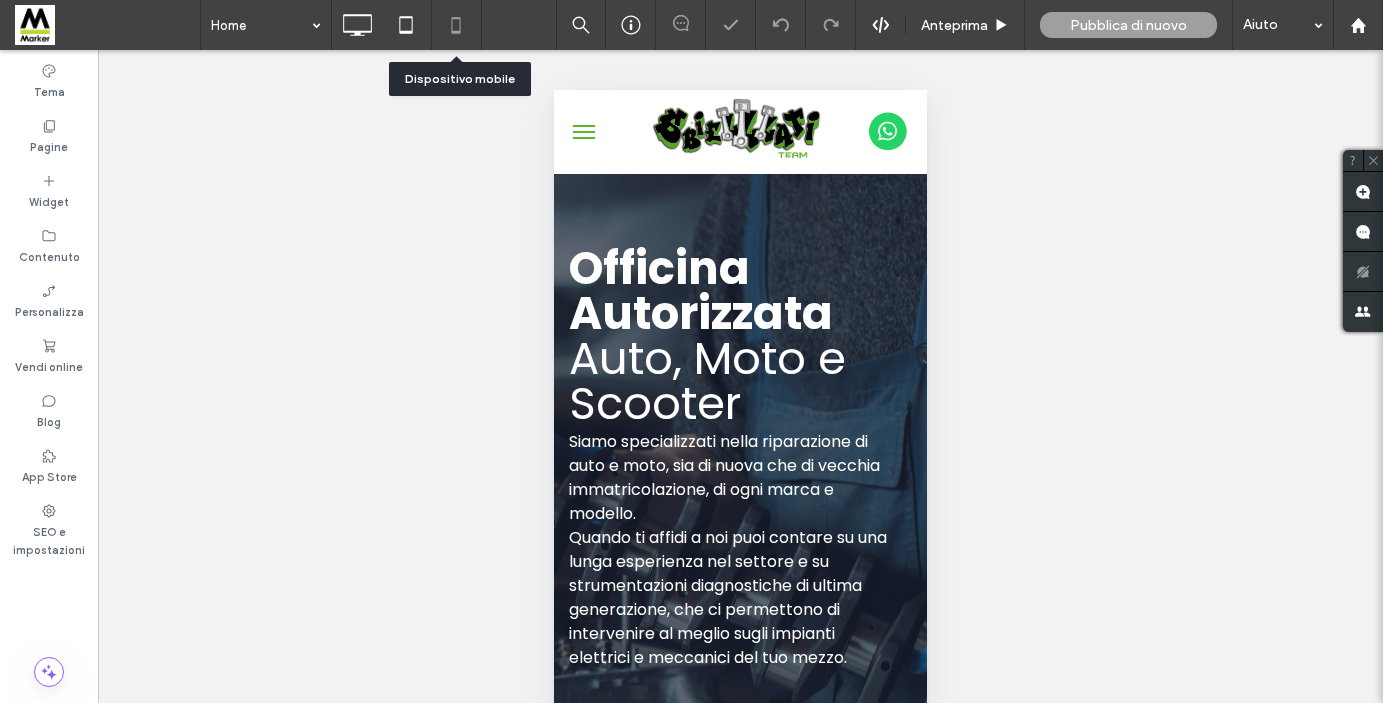 scroll, scrollTop: 0, scrollLeft: 0, axis: both 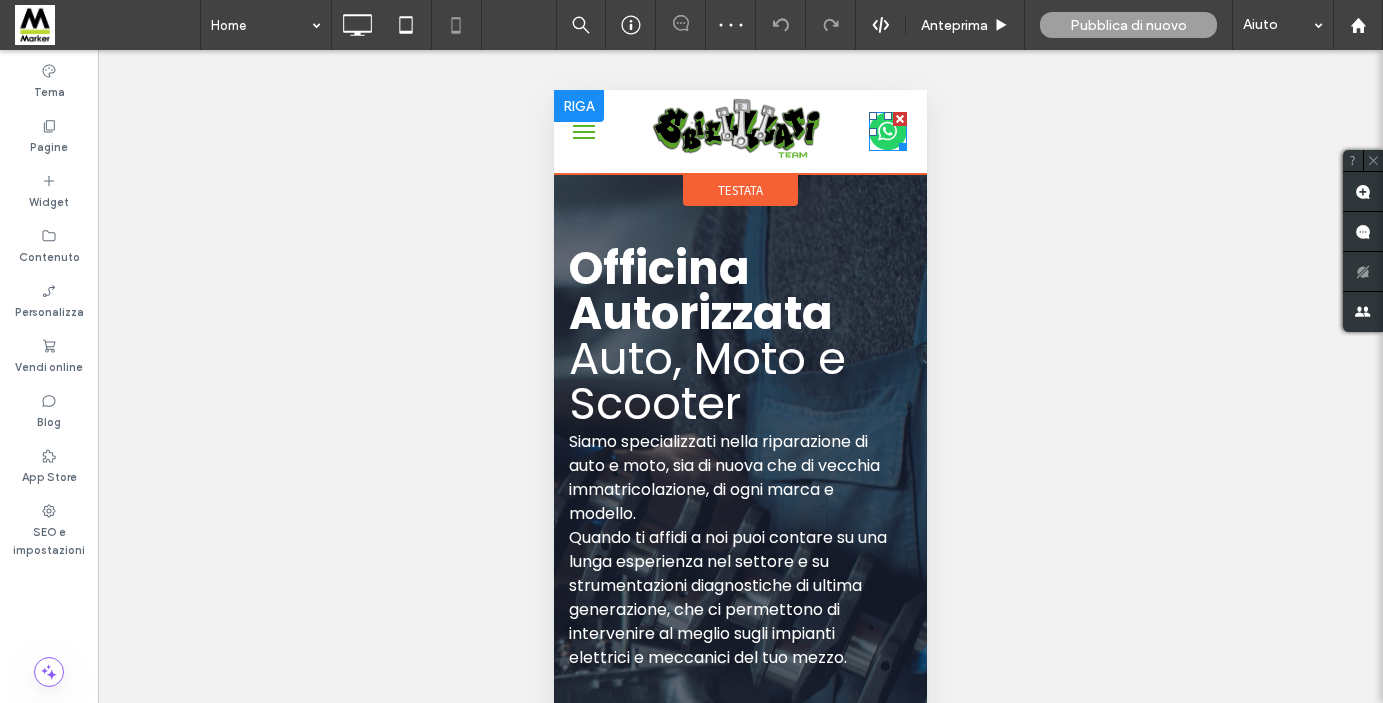 click at bounding box center [888, 131] 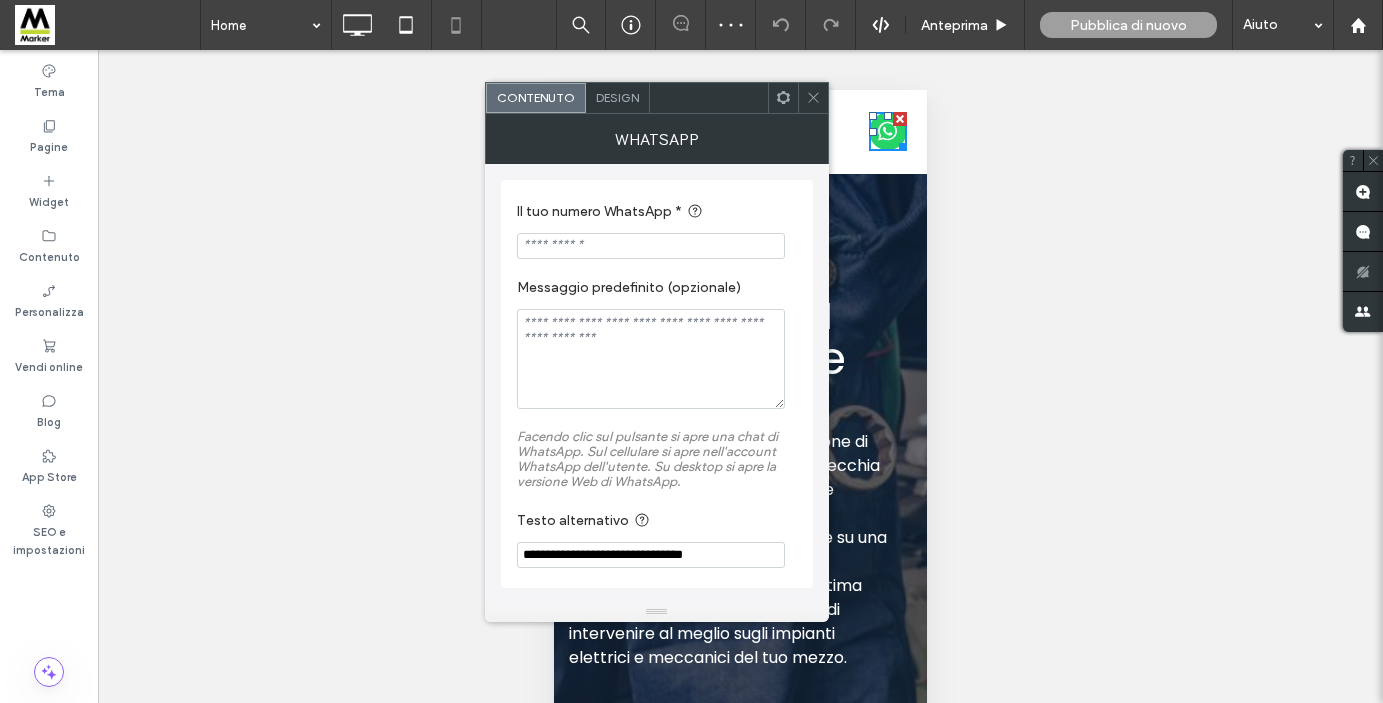 click at bounding box center (651, 246) 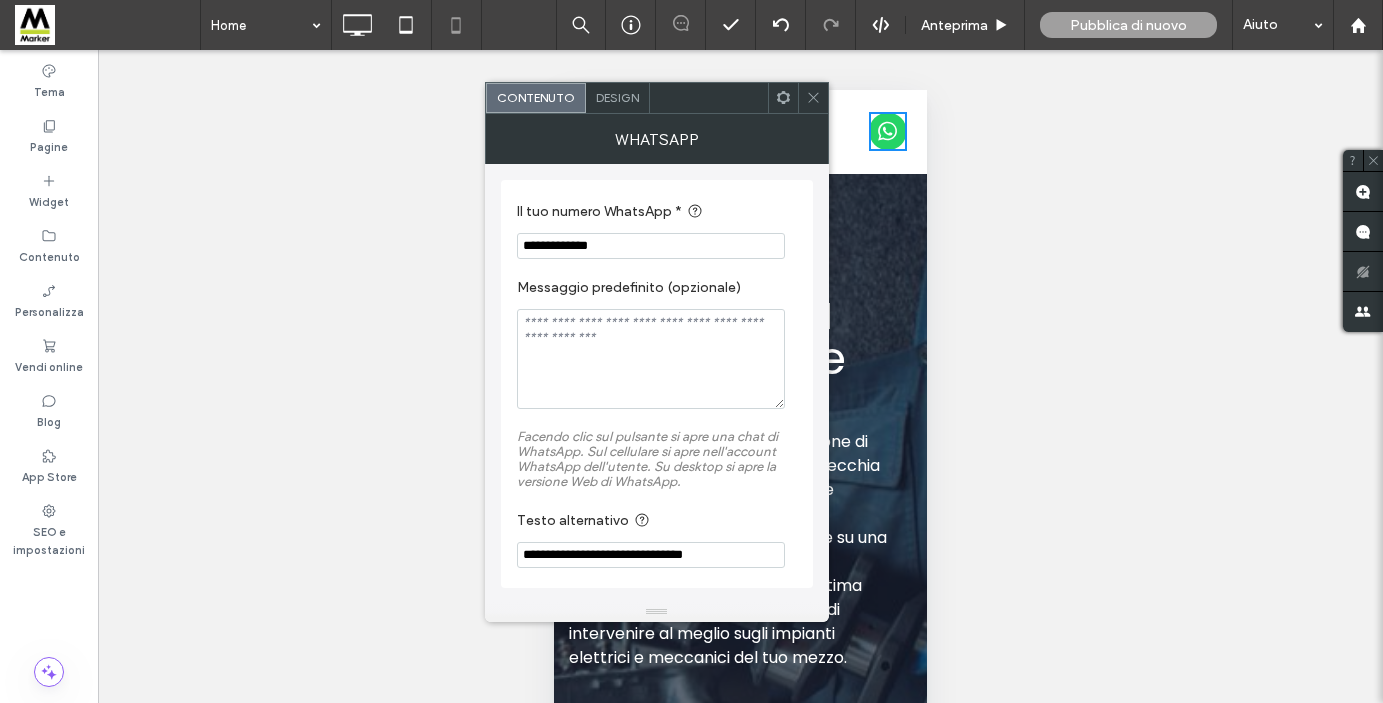 type on "**********" 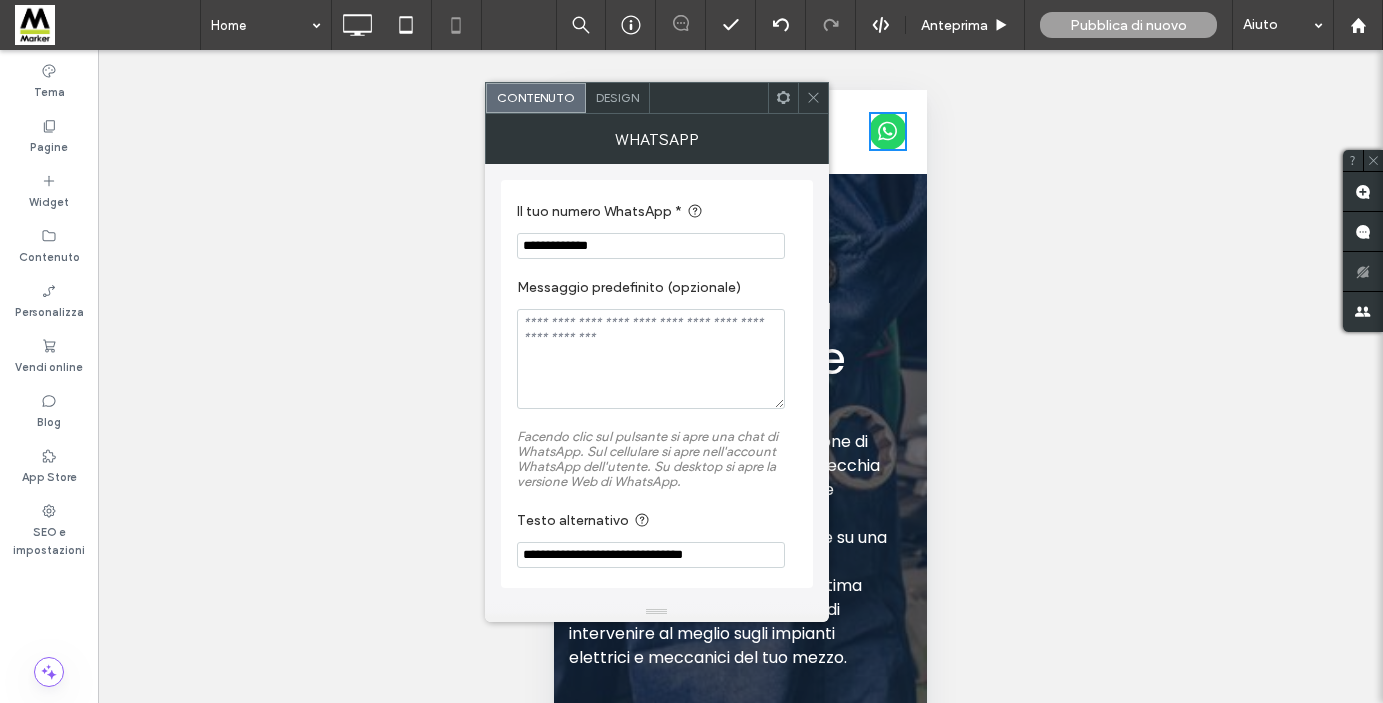 scroll, scrollTop: 11, scrollLeft: 0, axis: vertical 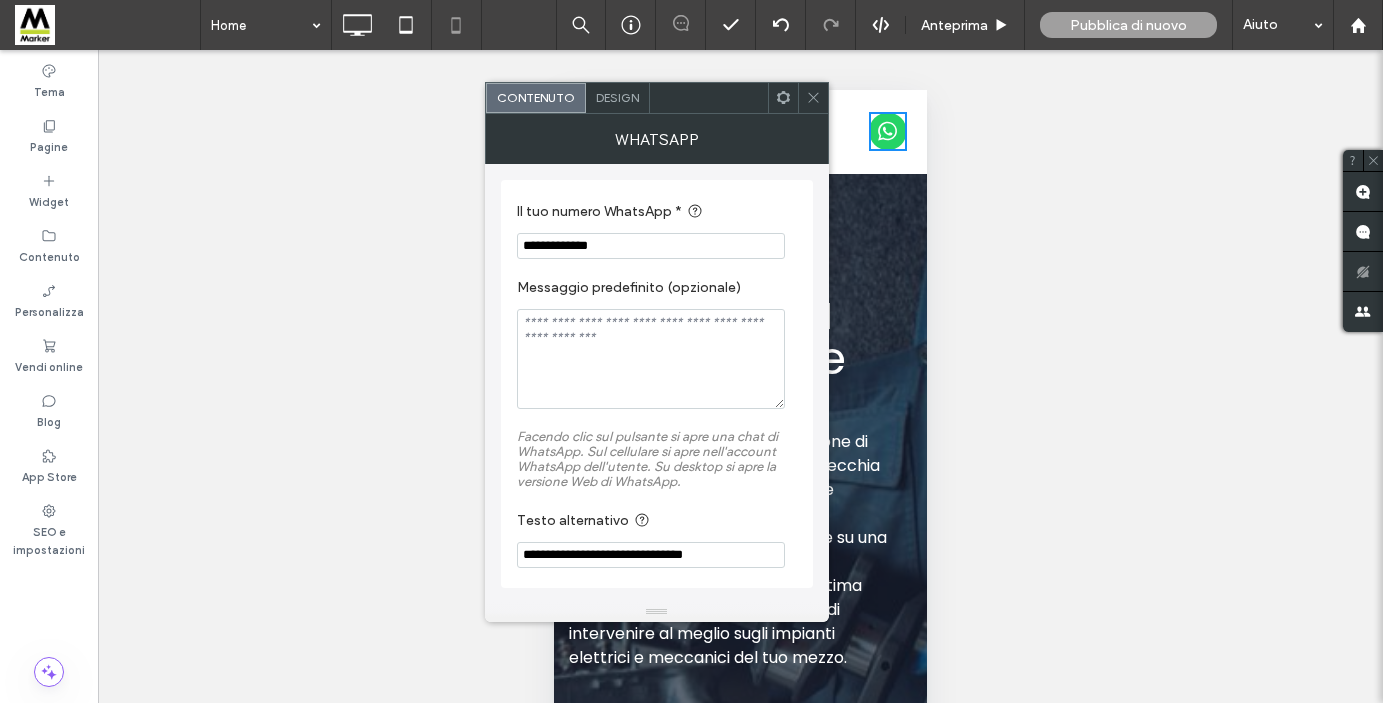 click 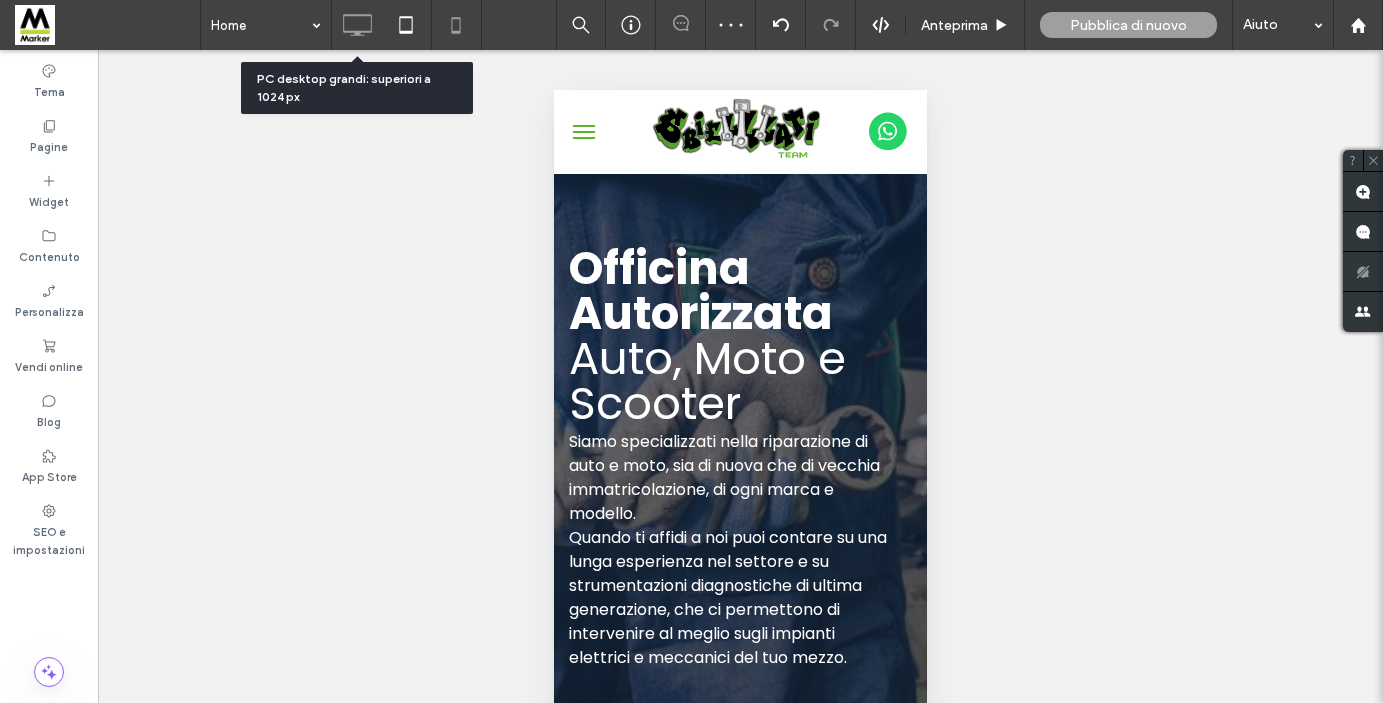 click 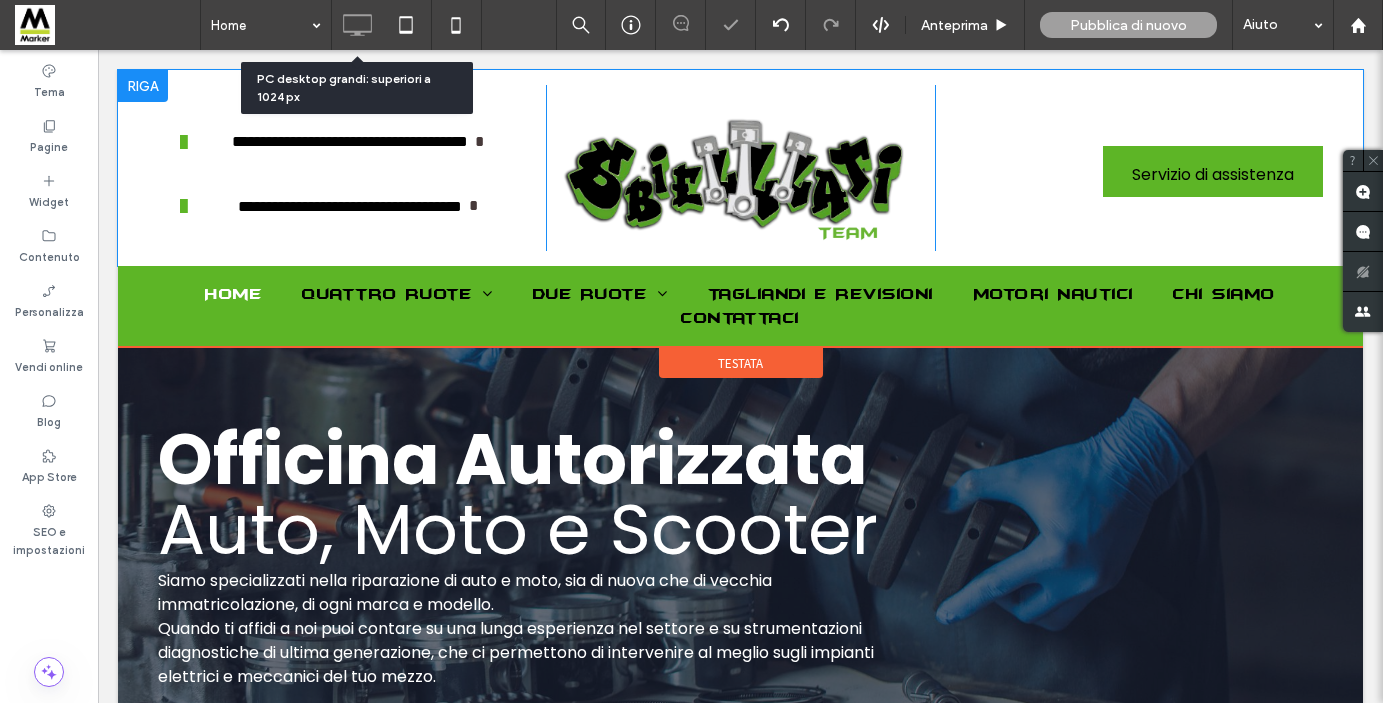 scroll, scrollTop: 0, scrollLeft: 0, axis: both 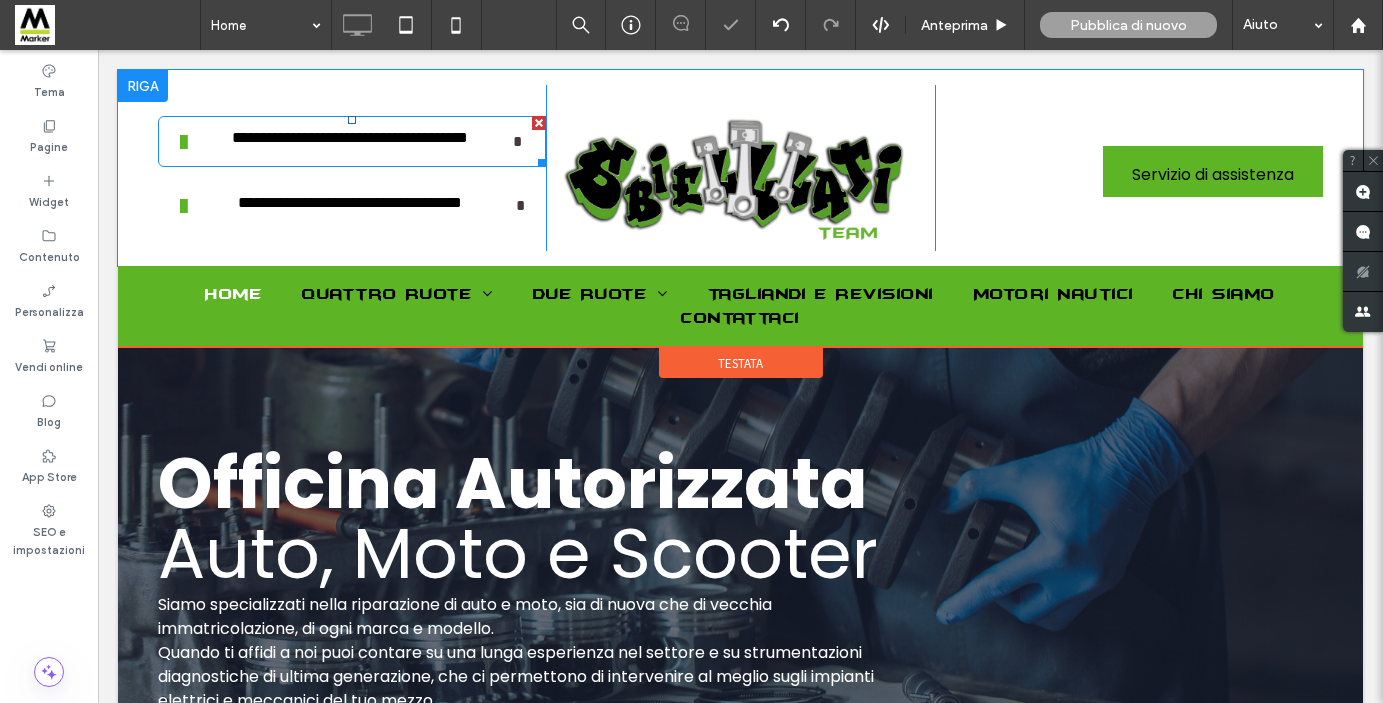 click on "**********" at bounding box center [349, 141] 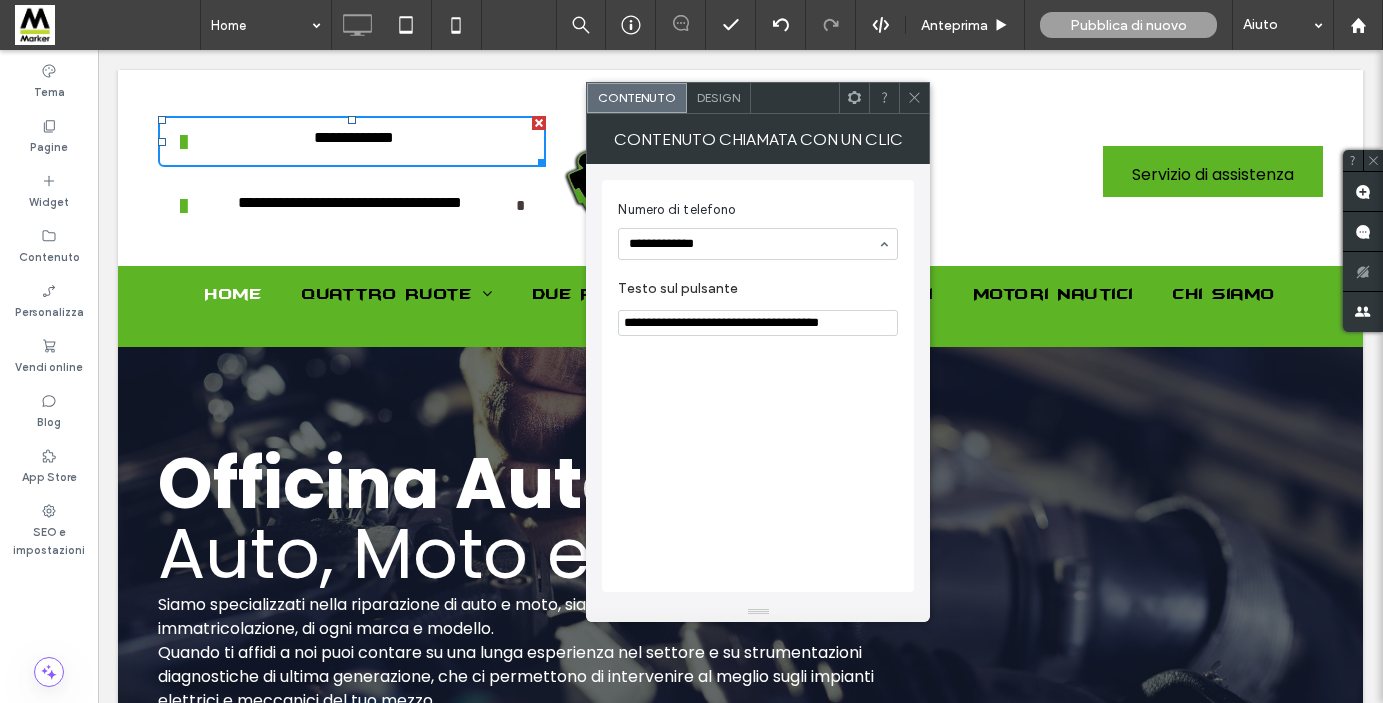type on "**********" 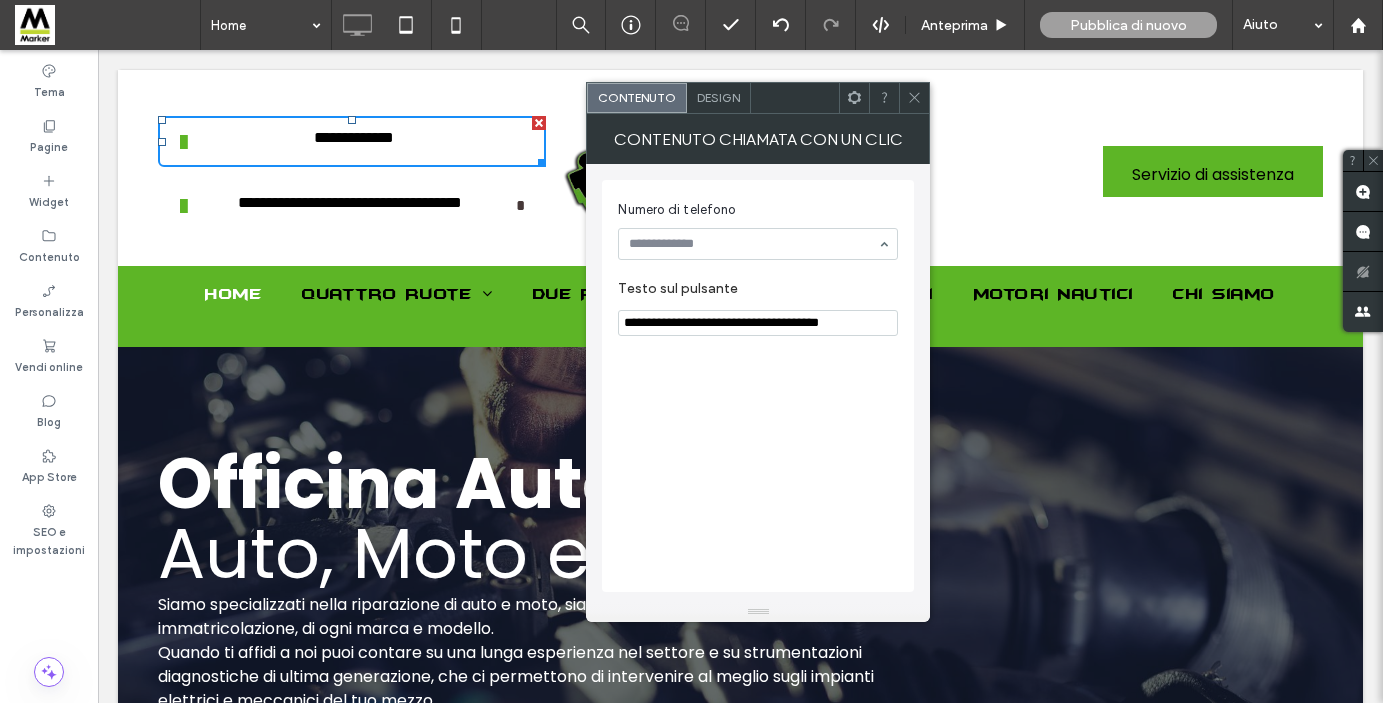 click 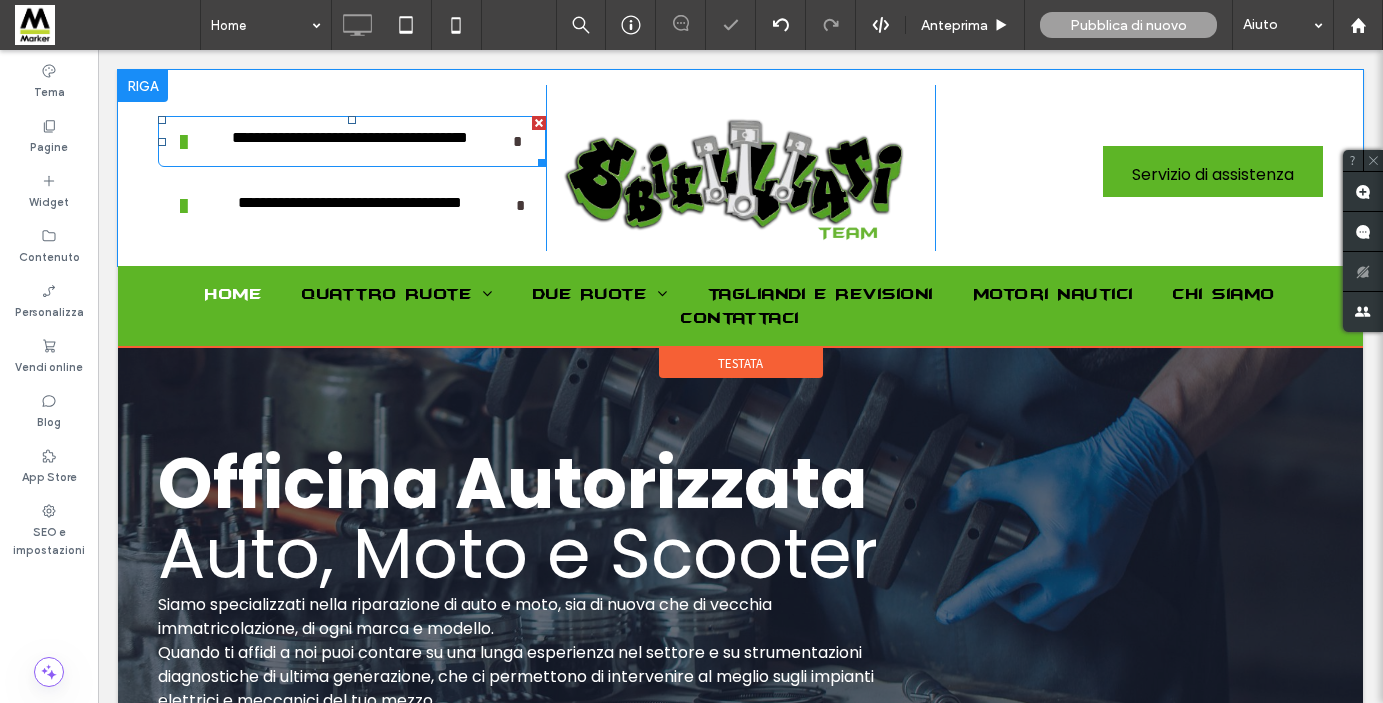 click on "**********" at bounding box center [349, 141] 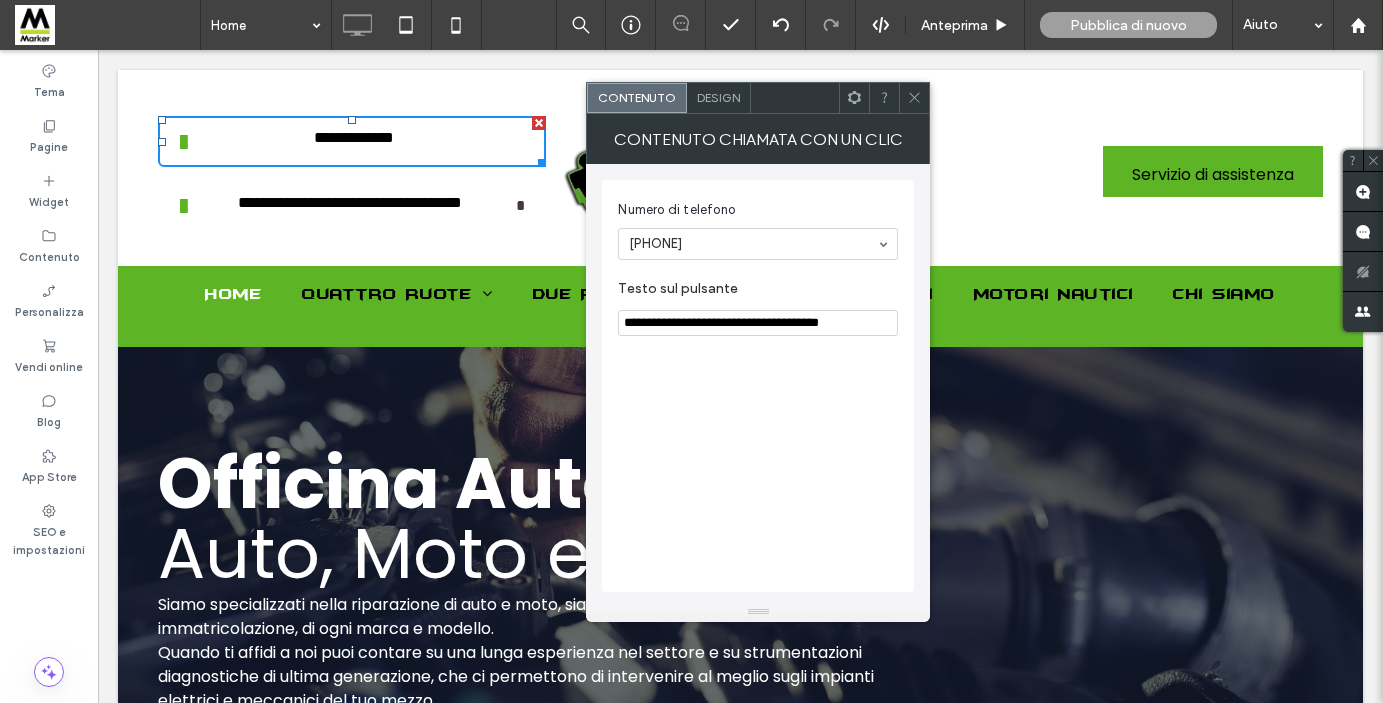 click on "**********" at bounding box center (350, 206) 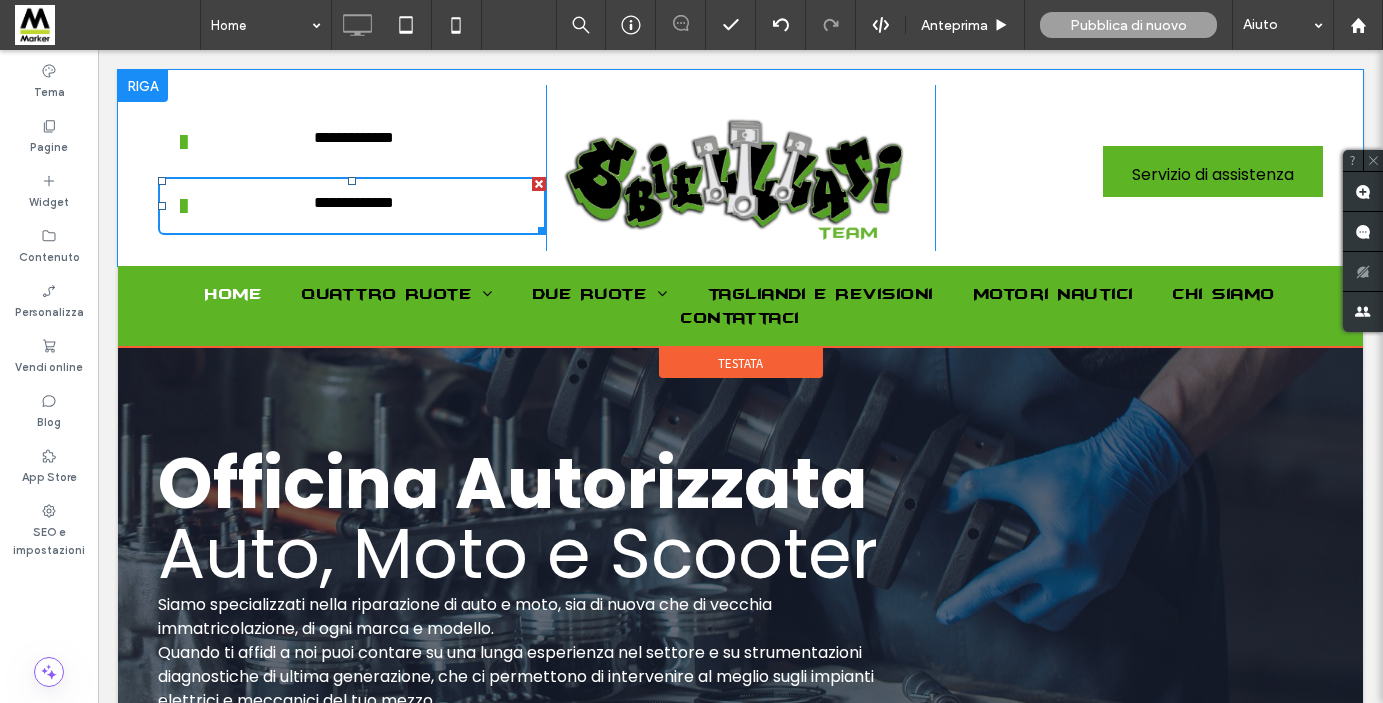 click on "Servizio di assistenza
Click To Paste" at bounding box center [1129, 168] 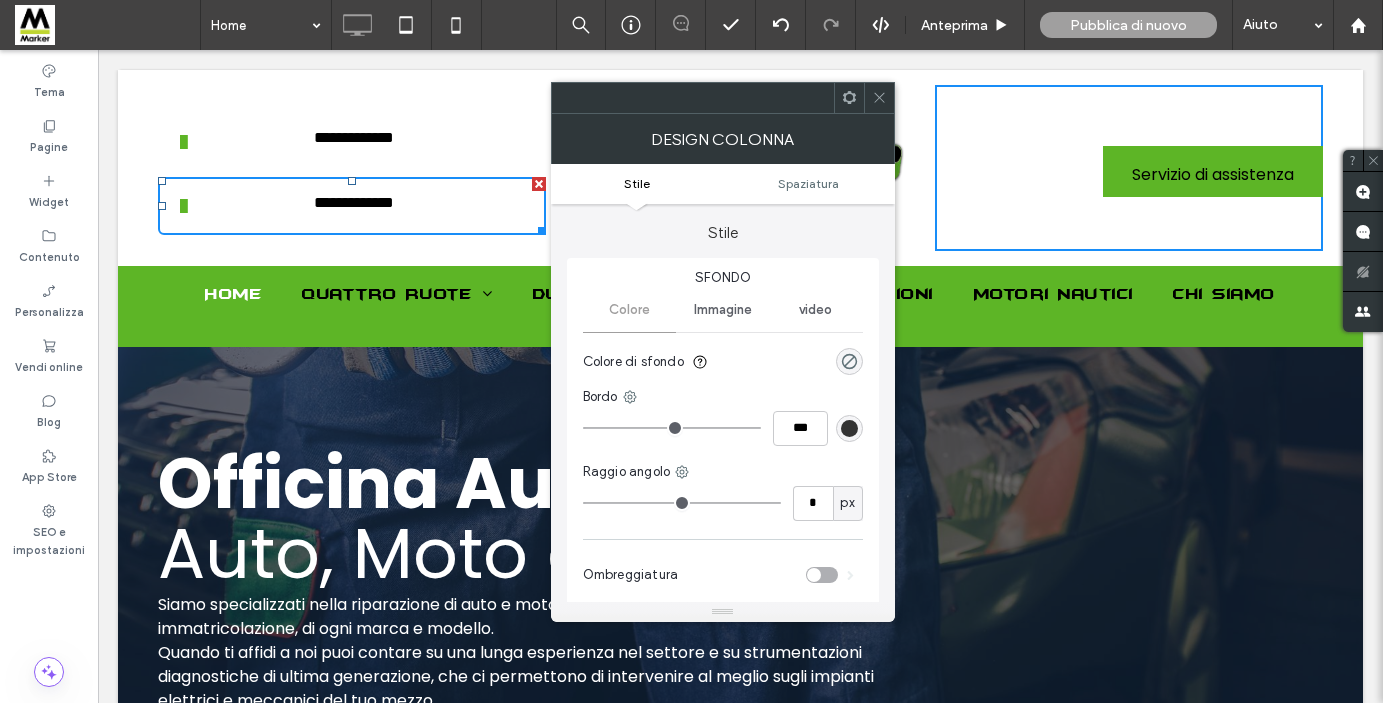 click 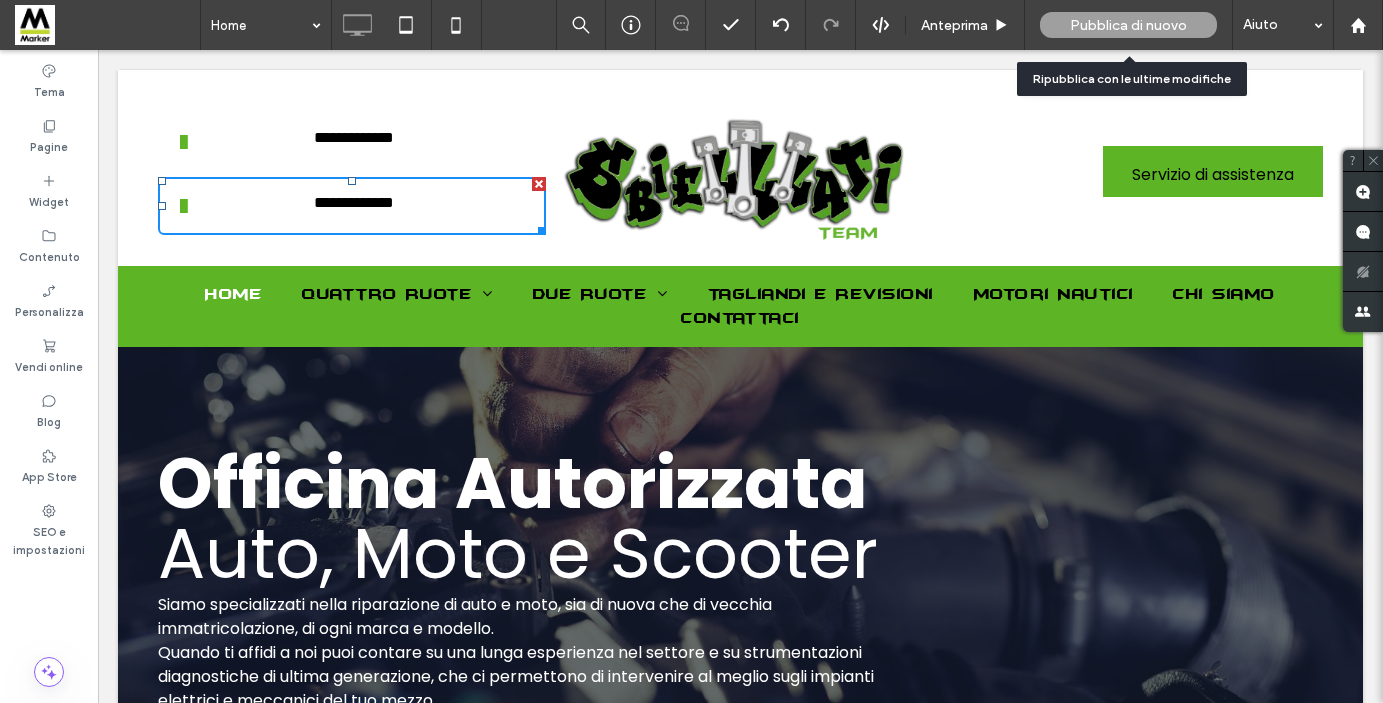 click on "Pubblica di nuovo" at bounding box center (1128, 25) 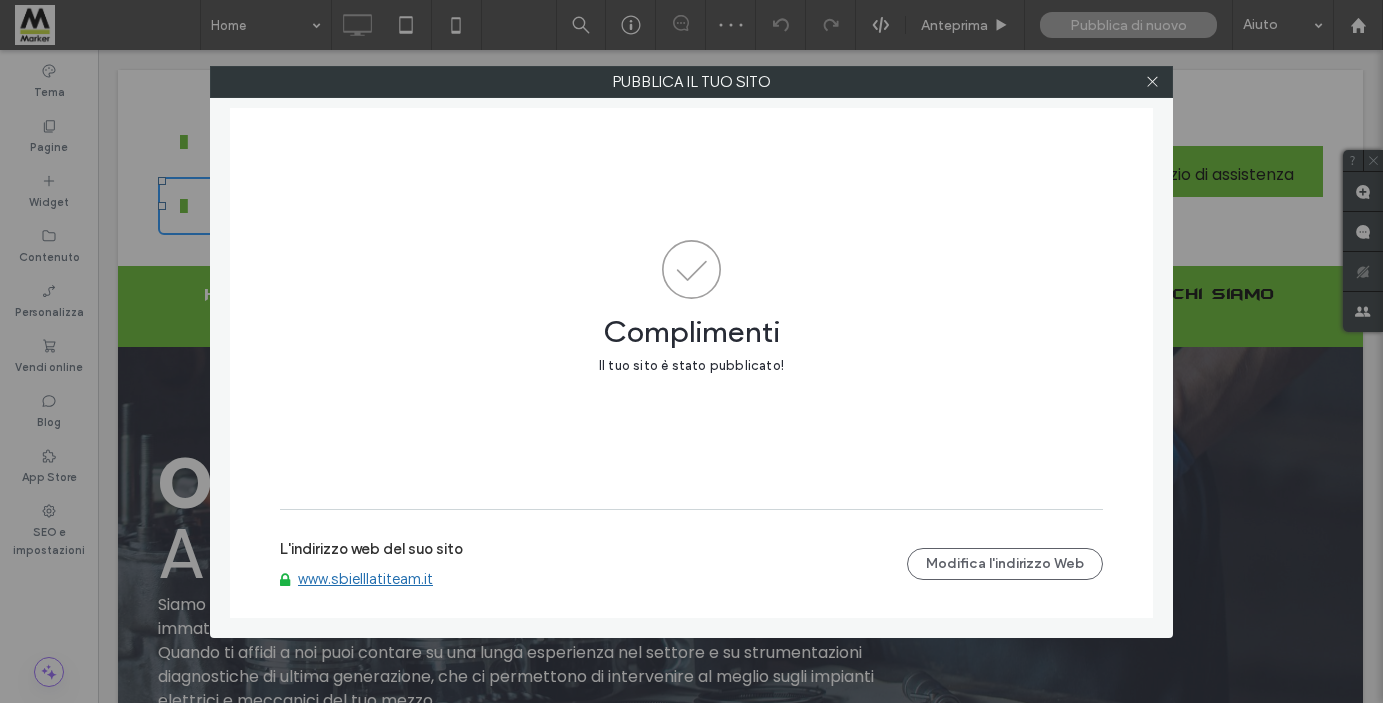 click at bounding box center [1152, 82] 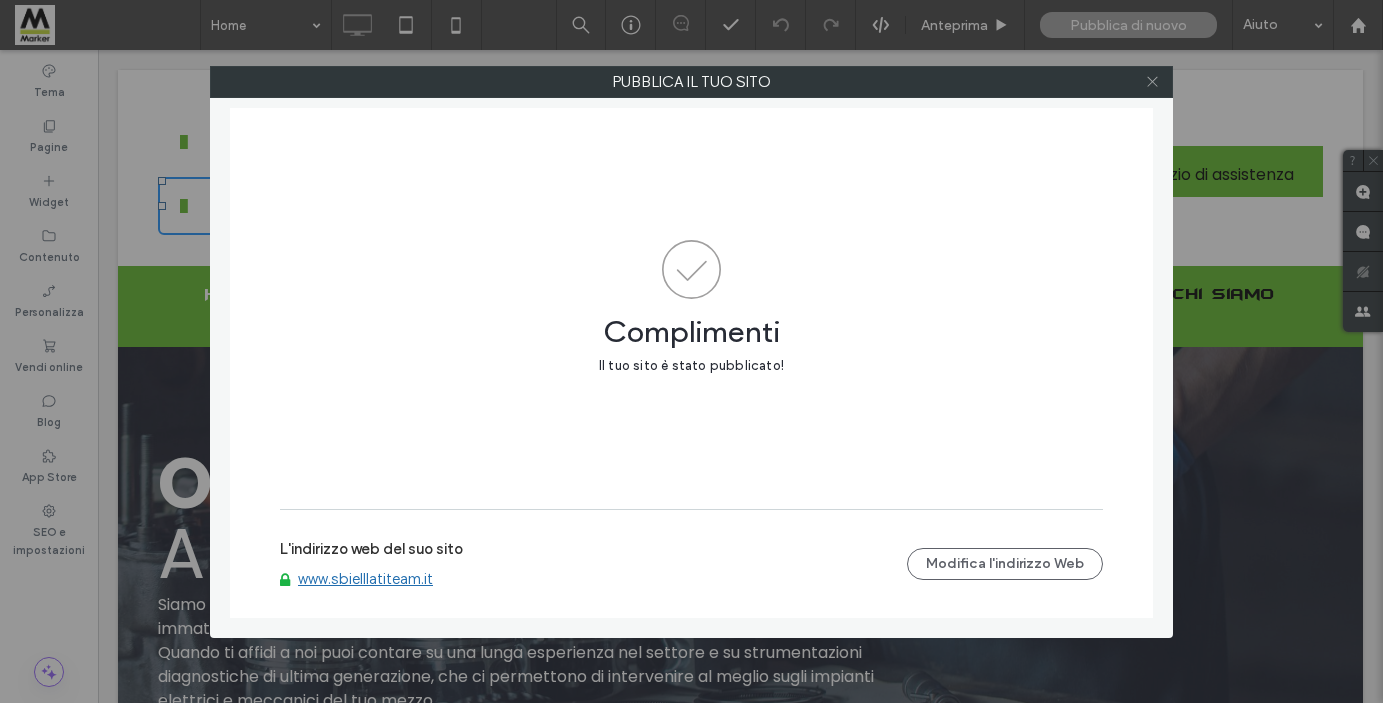 click 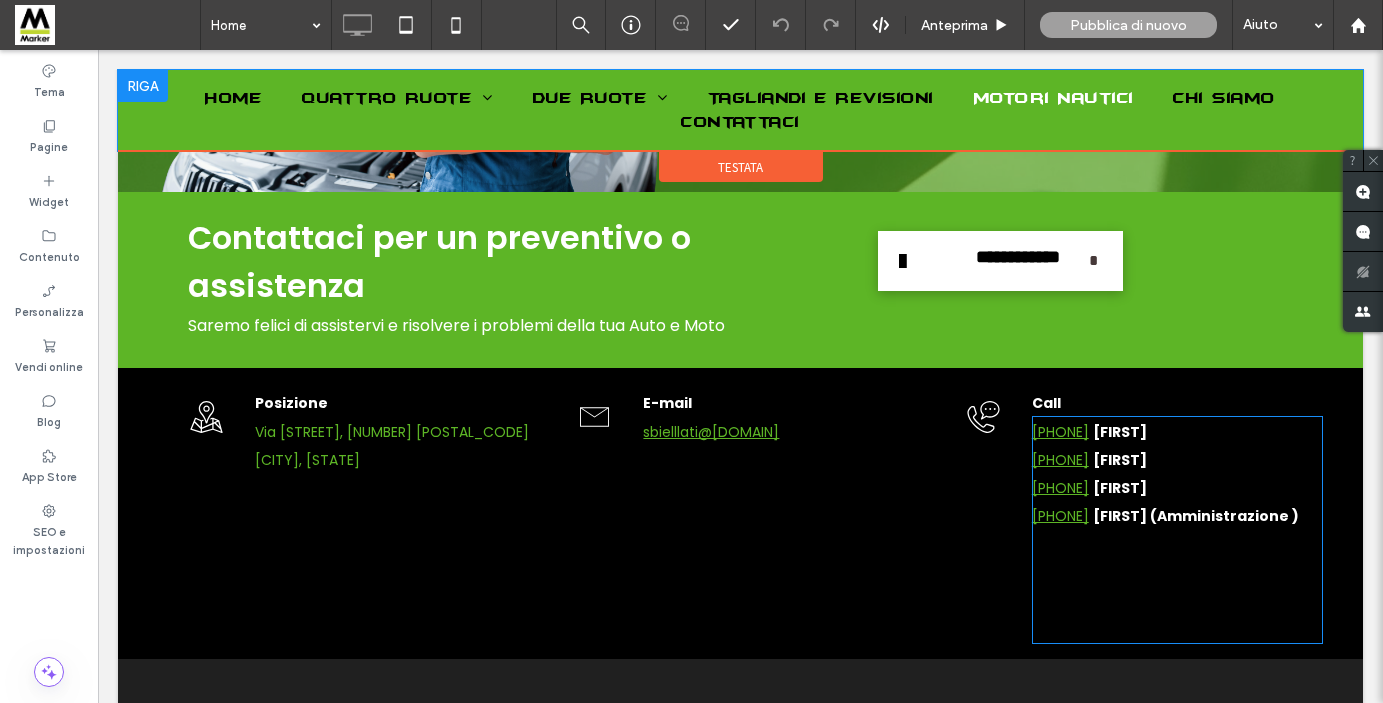 scroll, scrollTop: 4448, scrollLeft: 0, axis: vertical 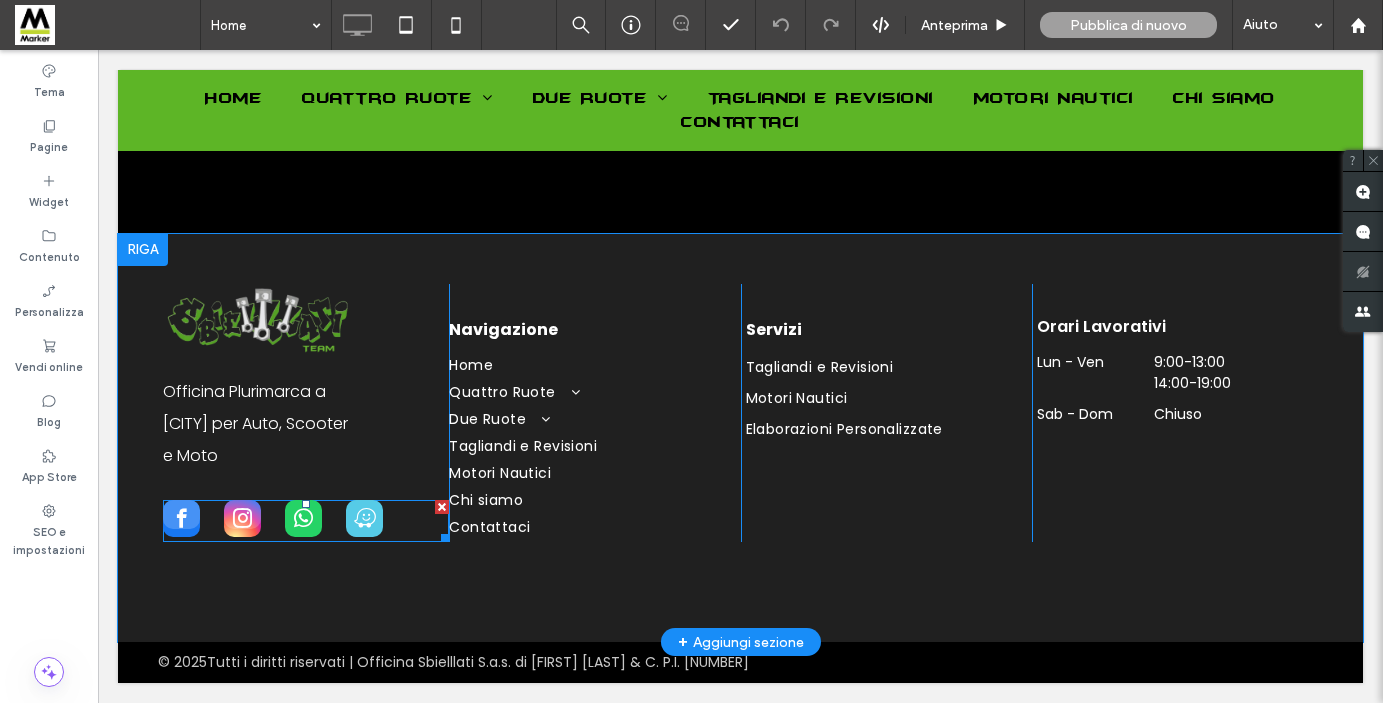 click at bounding box center [303, 518] 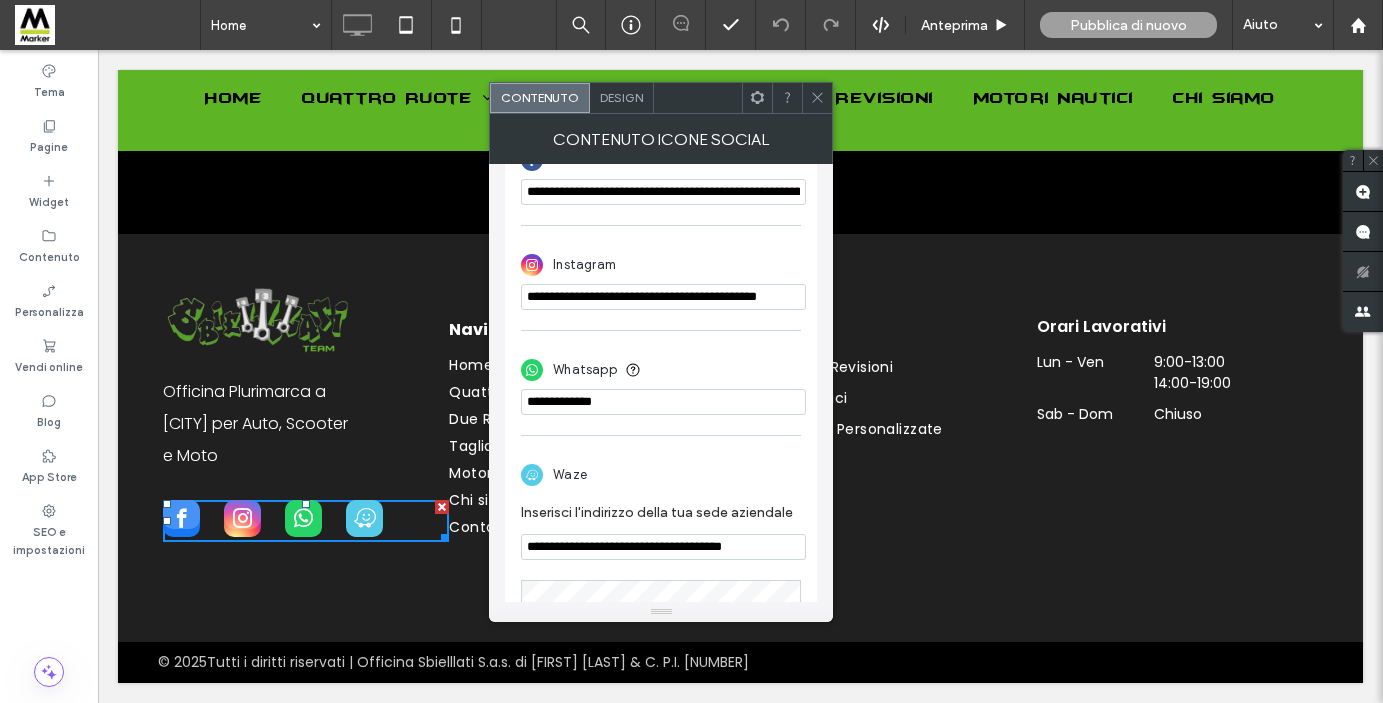 scroll, scrollTop: 525, scrollLeft: 0, axis: vertical 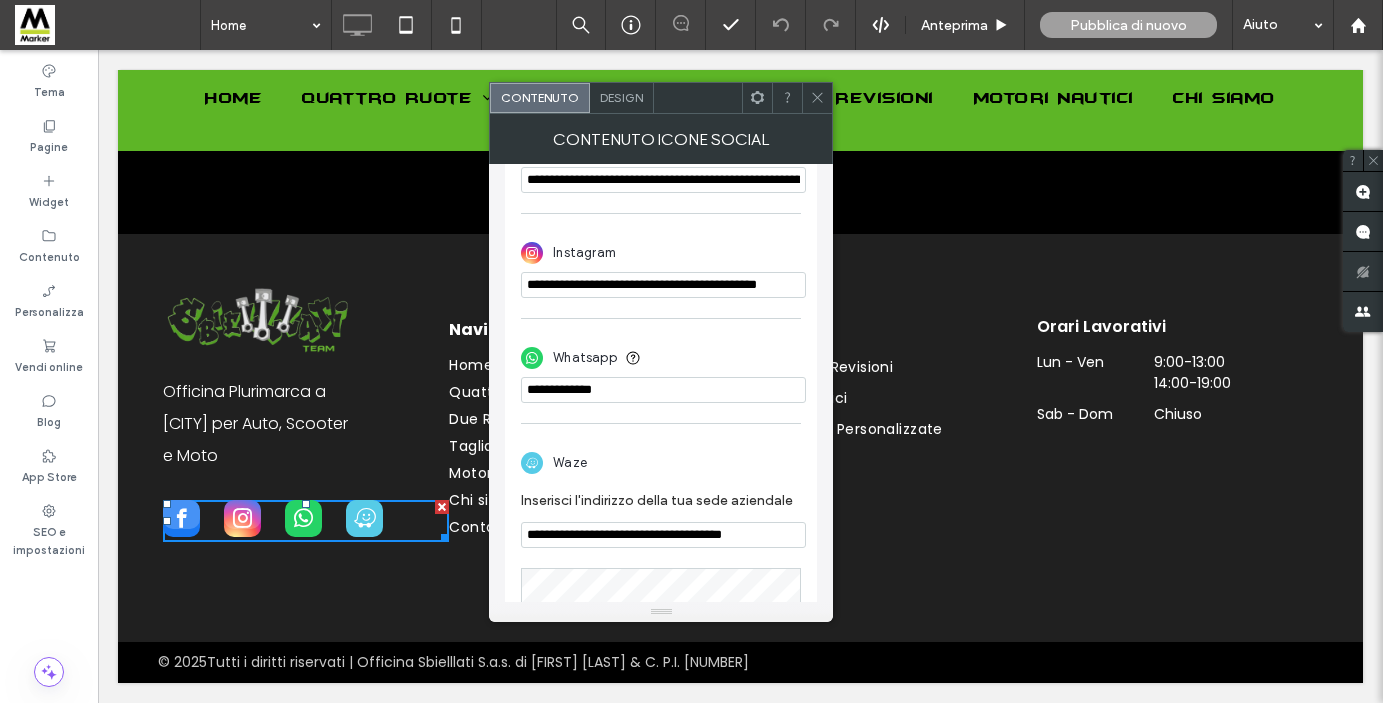 click 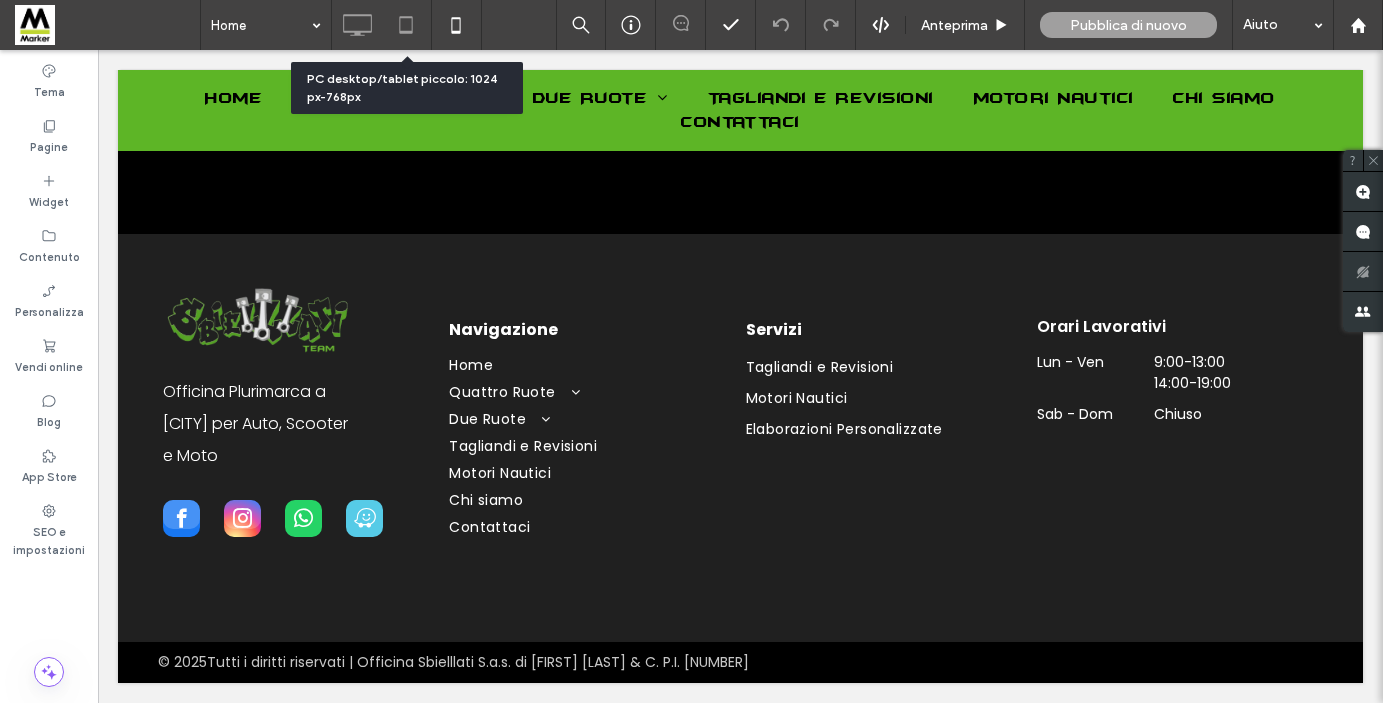 click 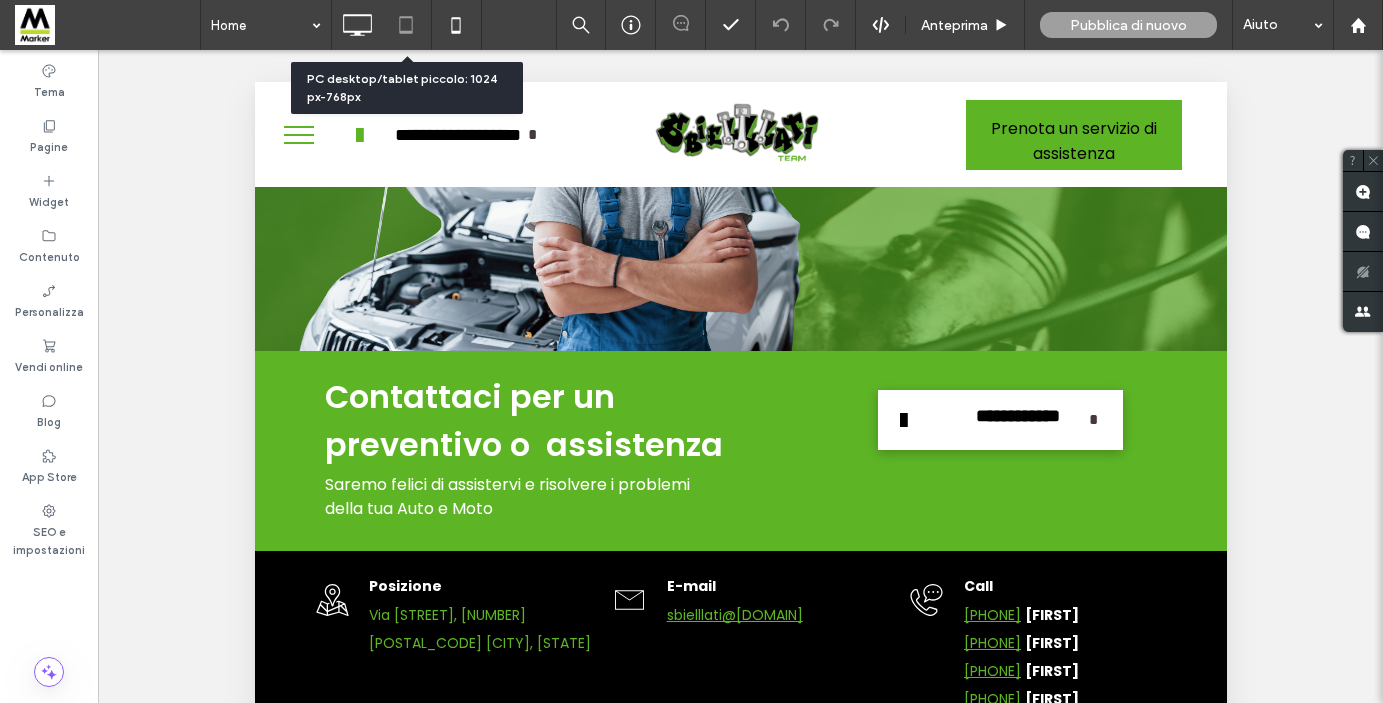 scroll, scrollTop: 3874, scrollLeft: 0, axis: vertical 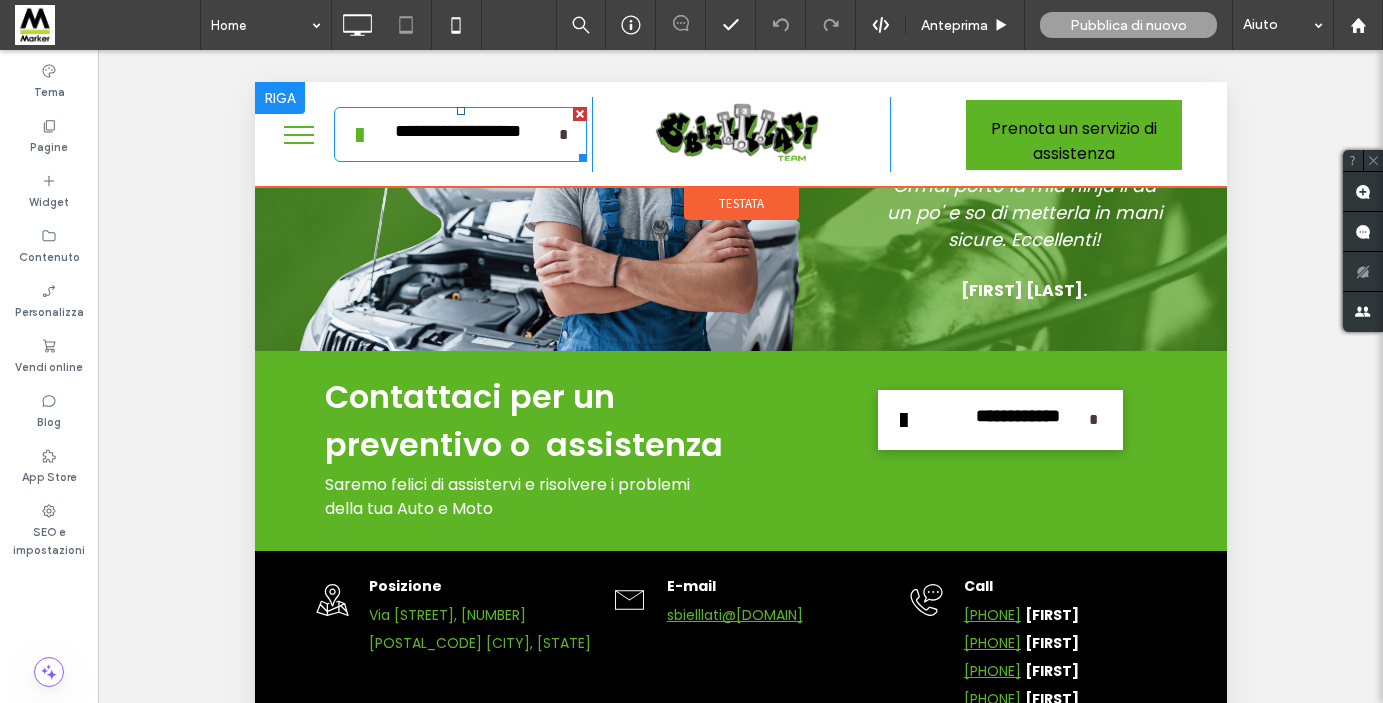 click on "**********" at bounding box center (457, 135) 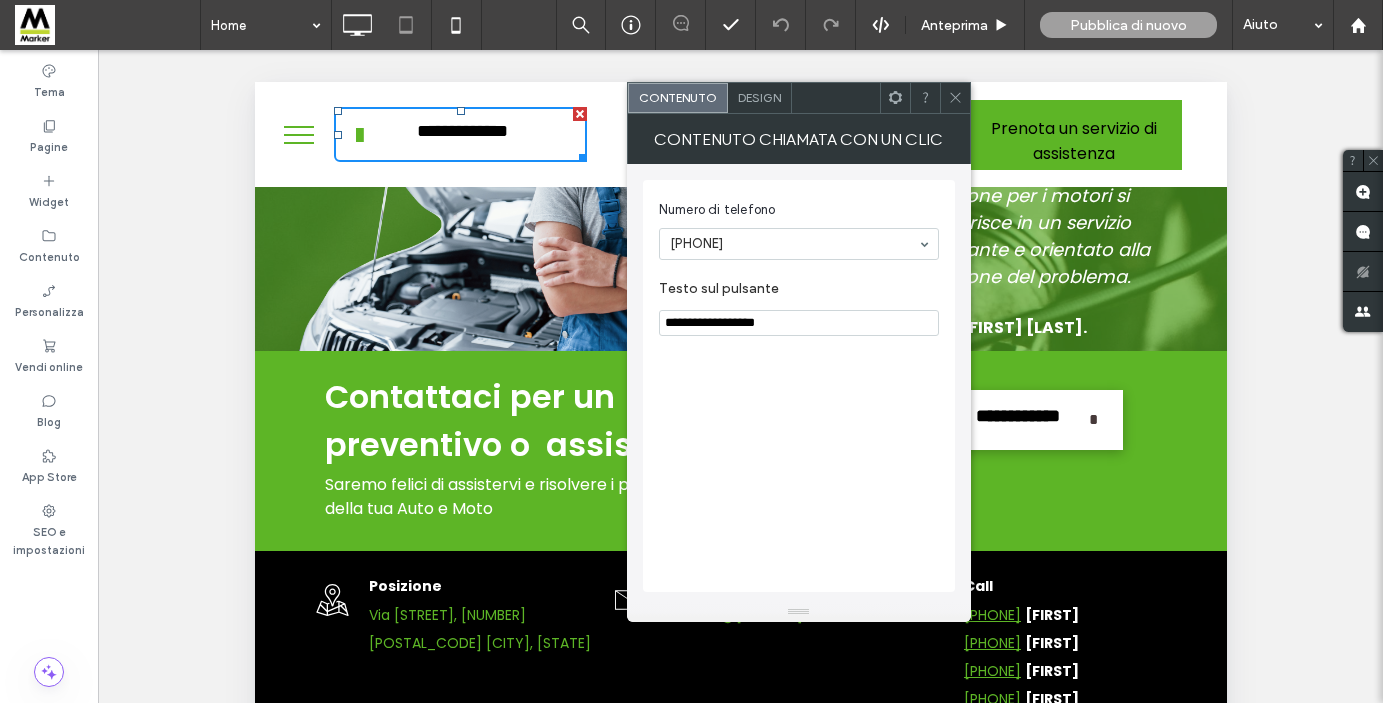 click on "Mostrare?
Sì
Mostrare?
Sì
Mostrare?
Sì
Mostrare?
Sì" at bounding box center [740, 401] 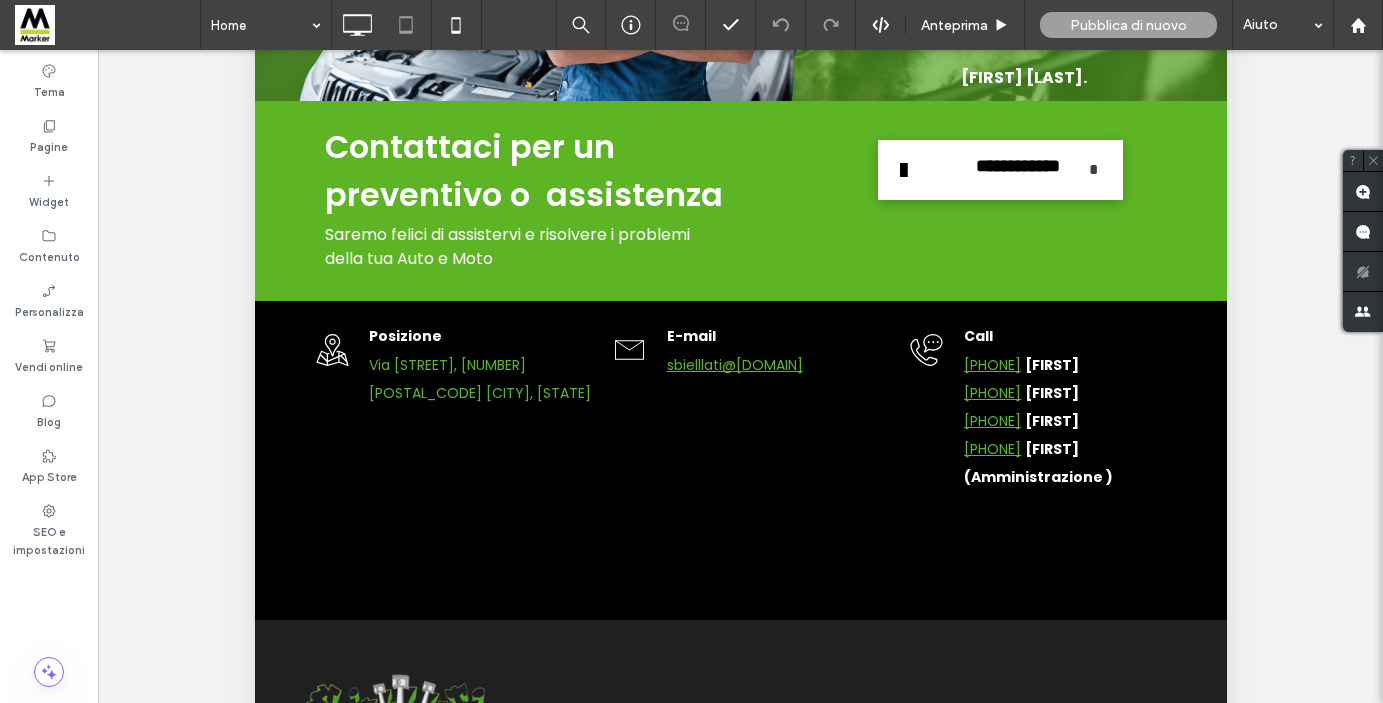 scroll, scrollTop: 0, scrollLeft: 0, axis: both 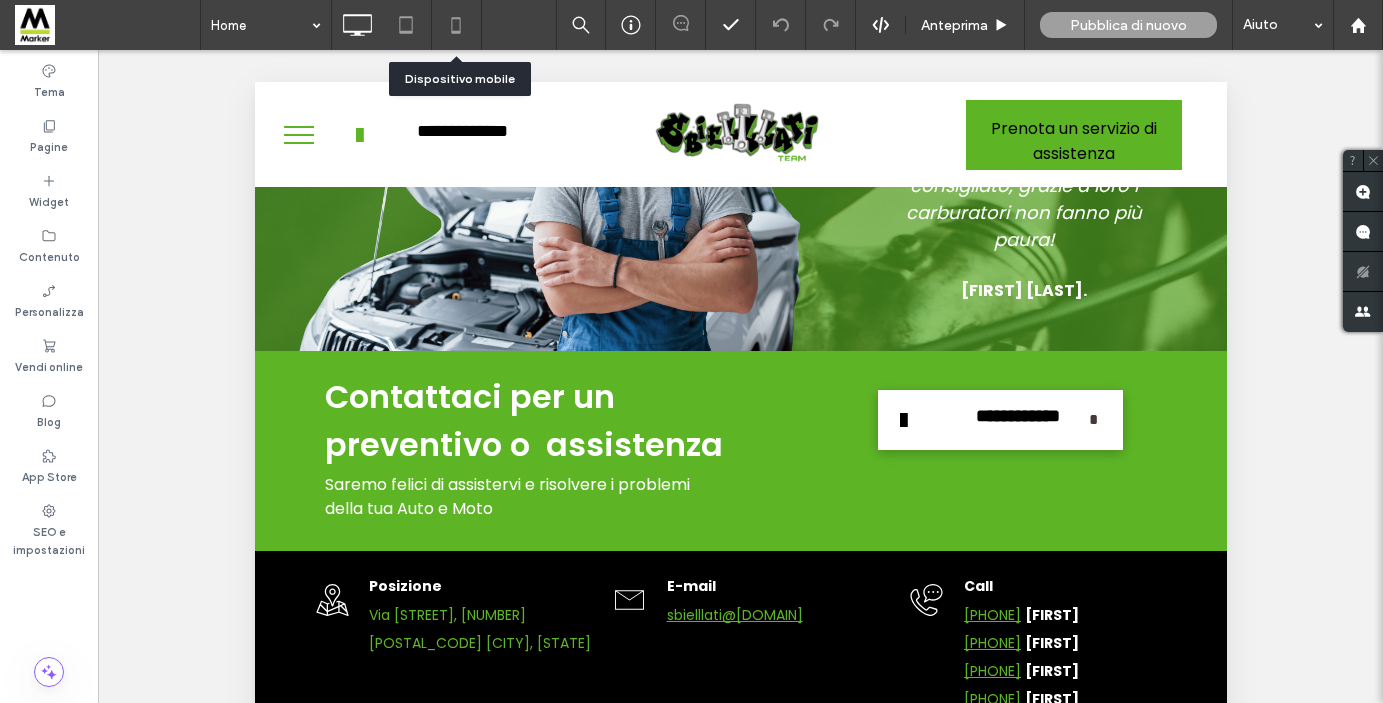 click 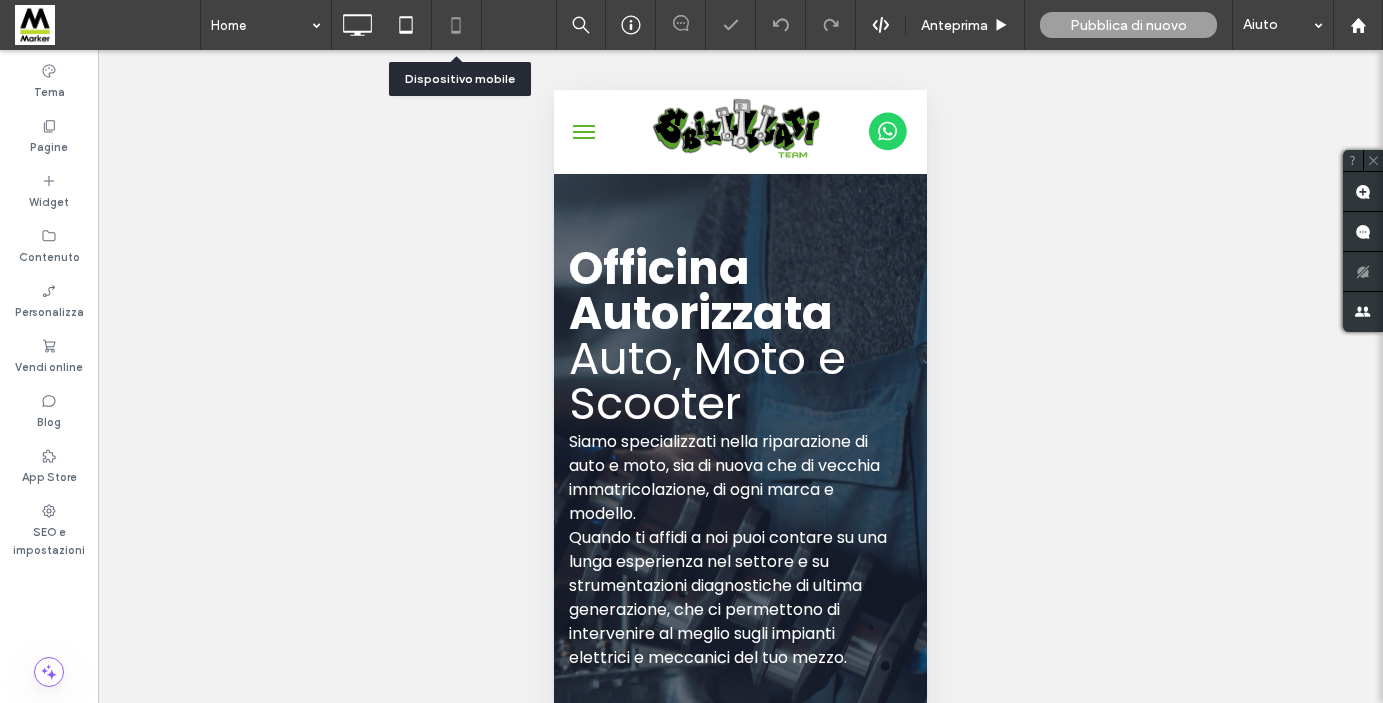 scroll, scrollTop: 0, scrollLeft: 0, axis: both 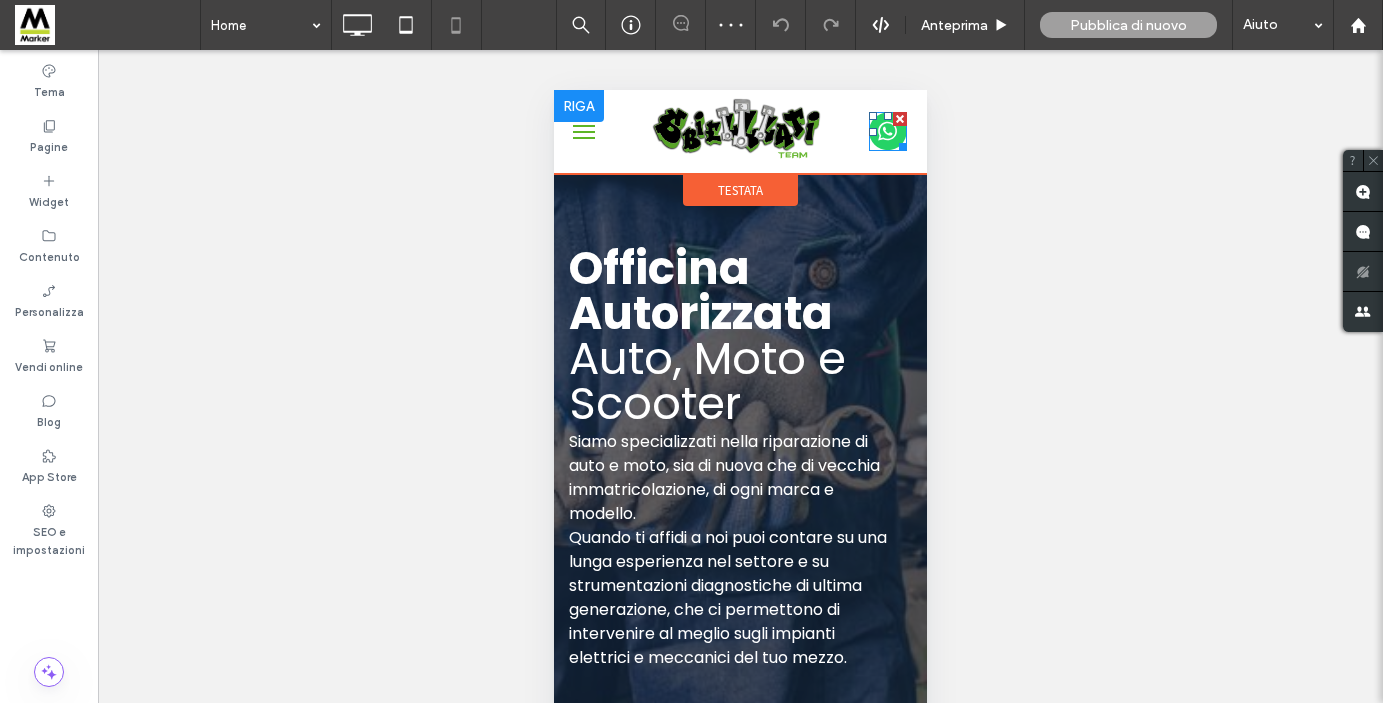click at bounding box center (888, 131) 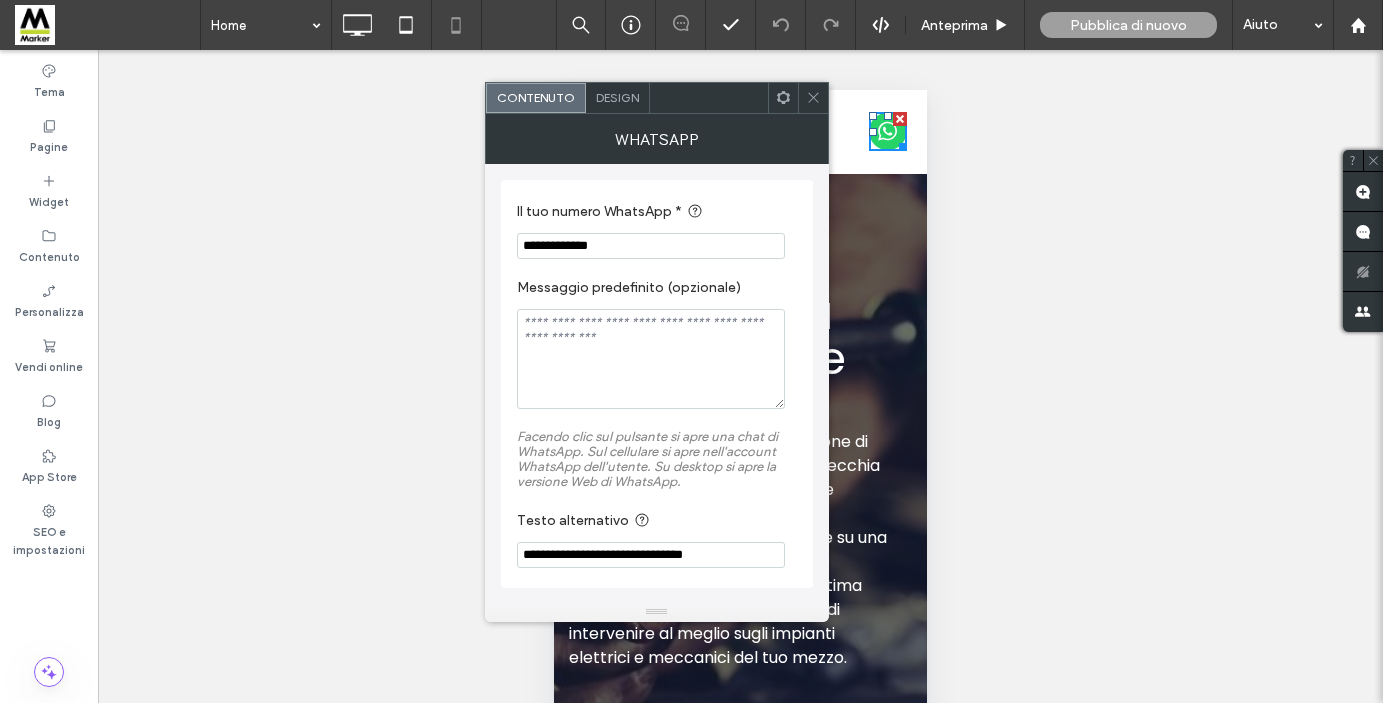 click 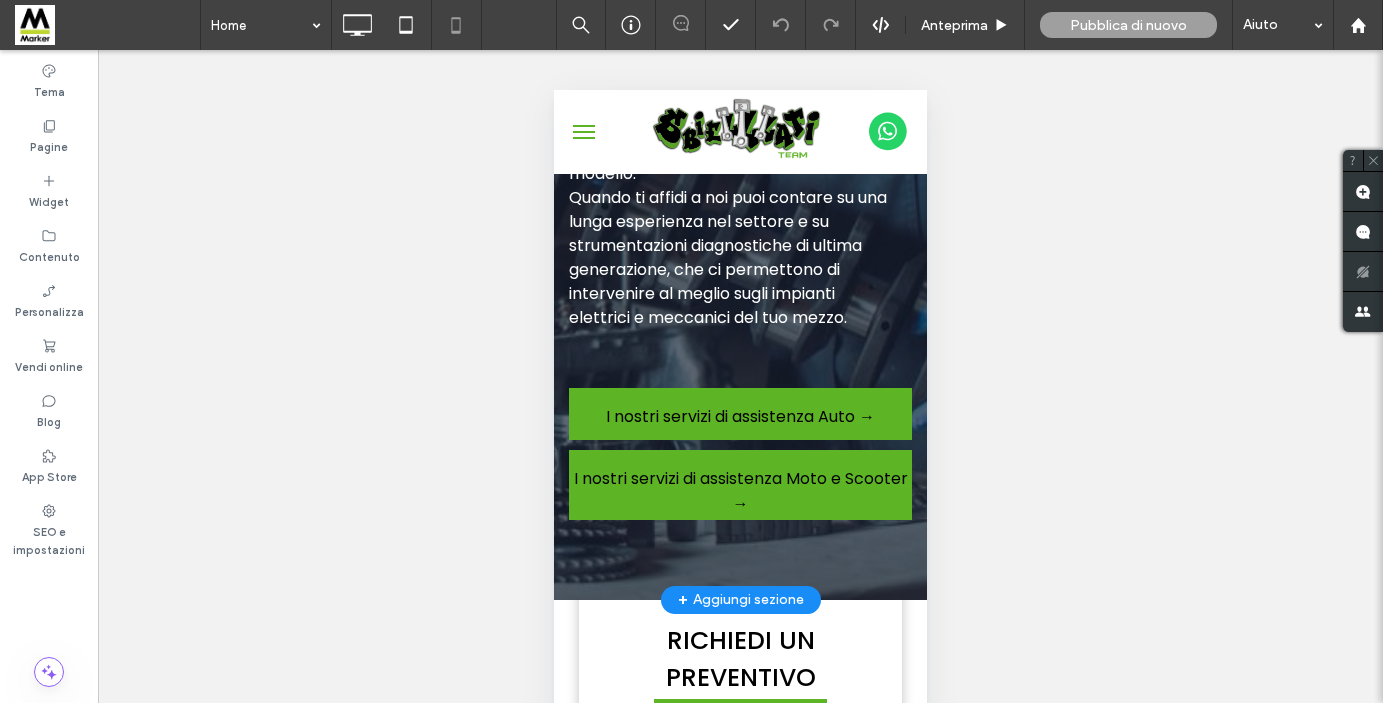 scroll, scrollTop: 349, scrollLeft: 0, axis: vertical 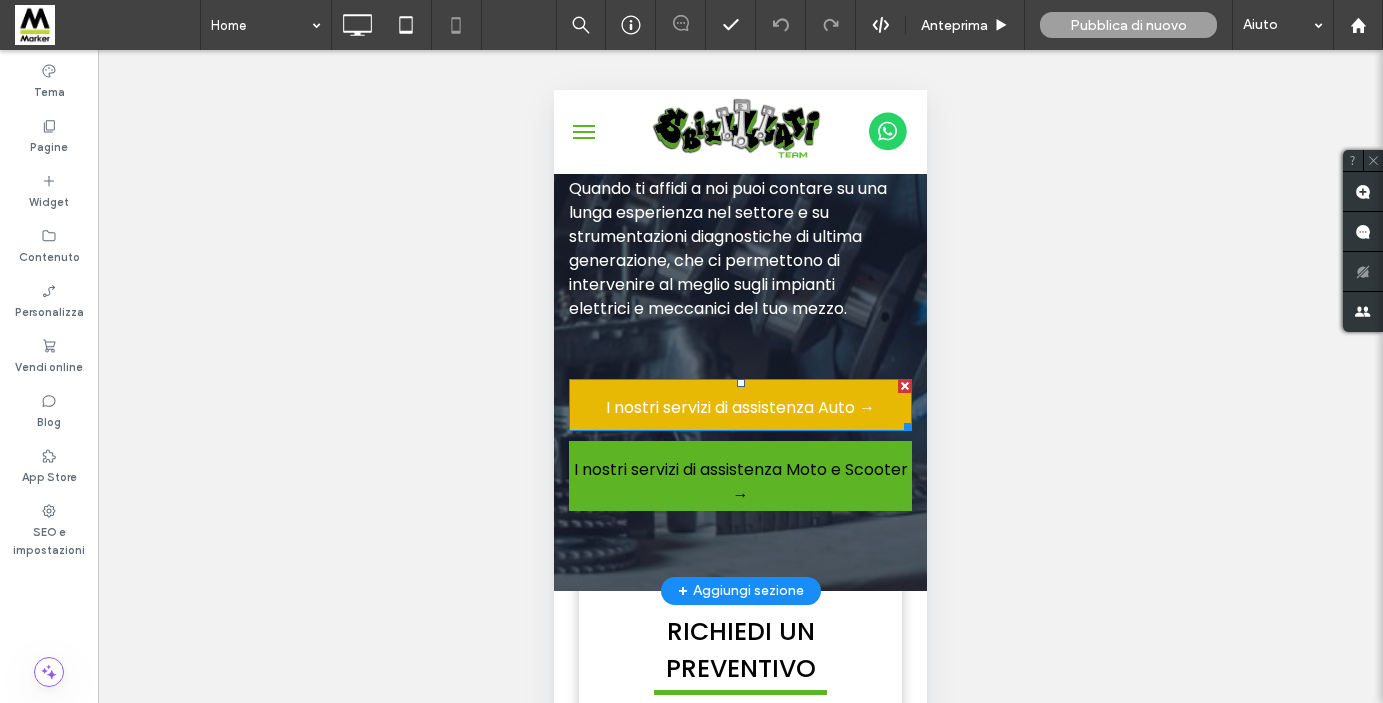 click on "I nostri servizi di assistenza Auto →" at bounding box center [740, 407] 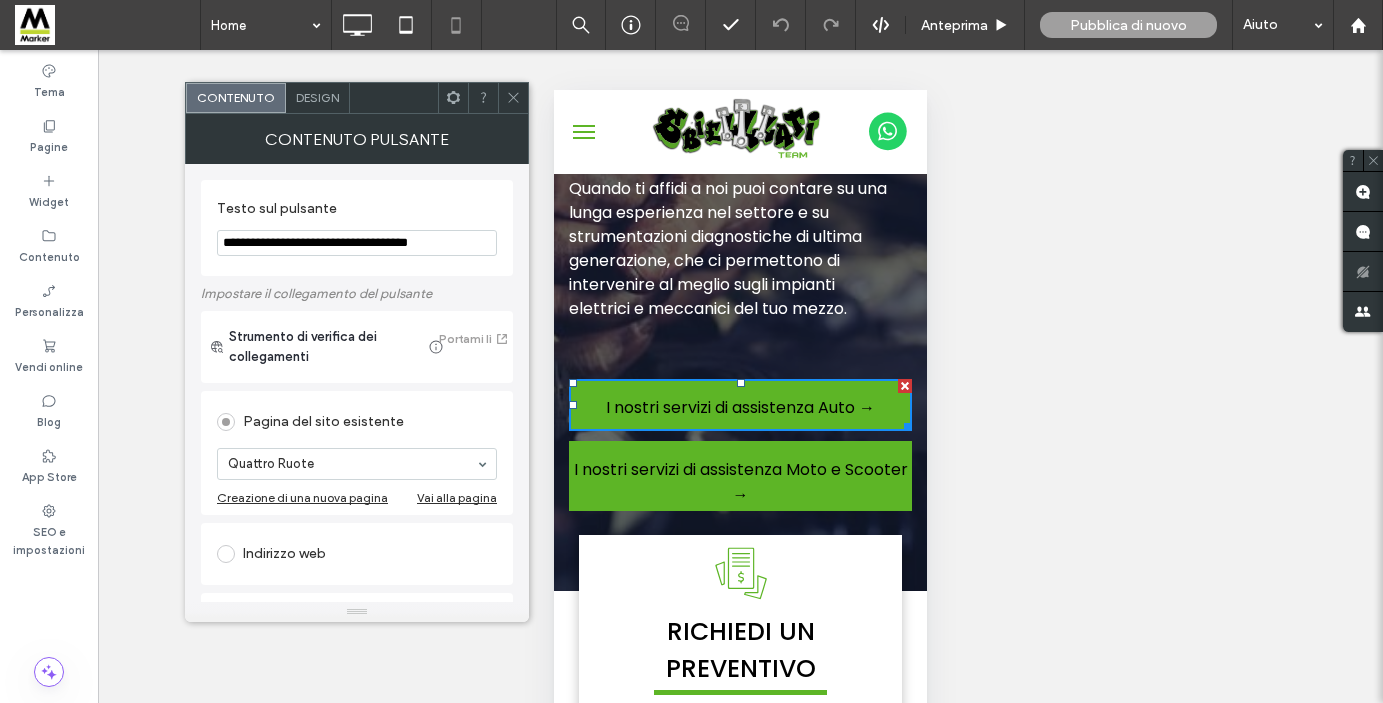 click at bounding box center [513, 98] 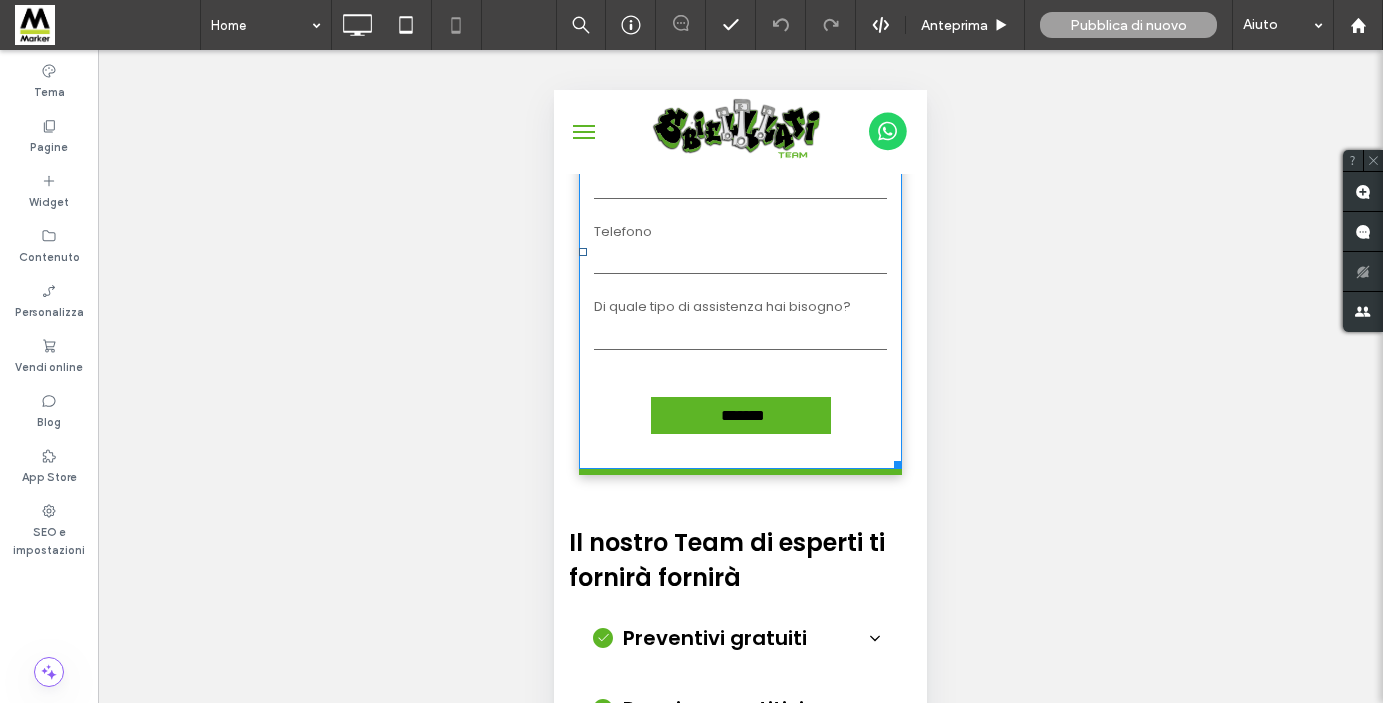 scroll, scrollTop: 1018, scrollLeft: 0, axis: vertical 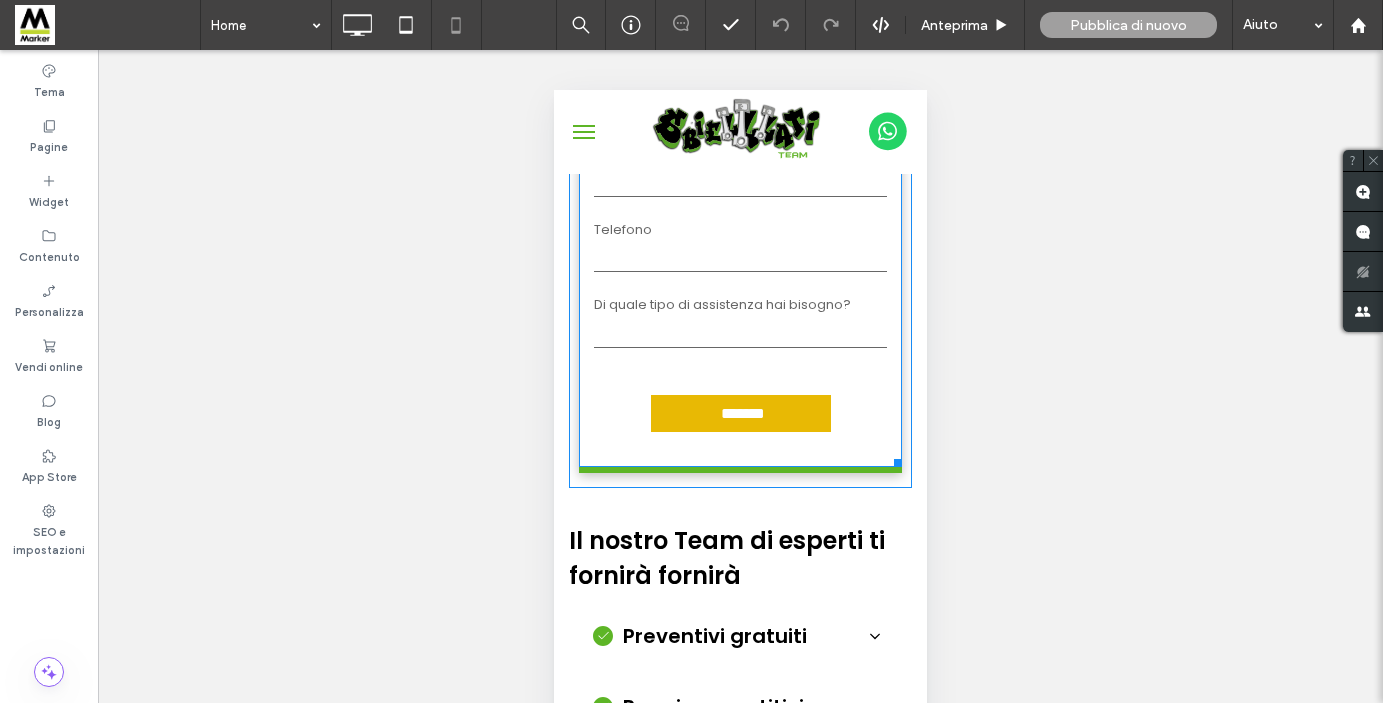 click on "*******" at bounding box center (743, 413) 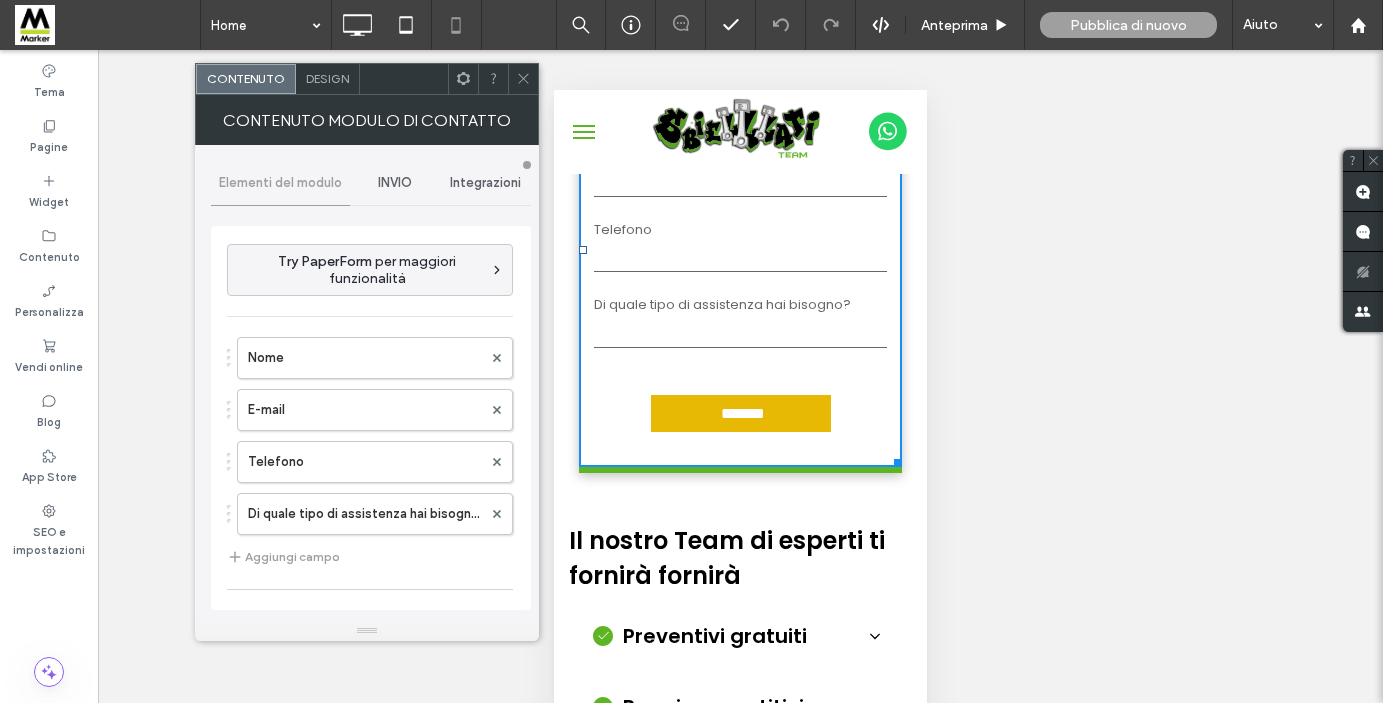 type on "*******" 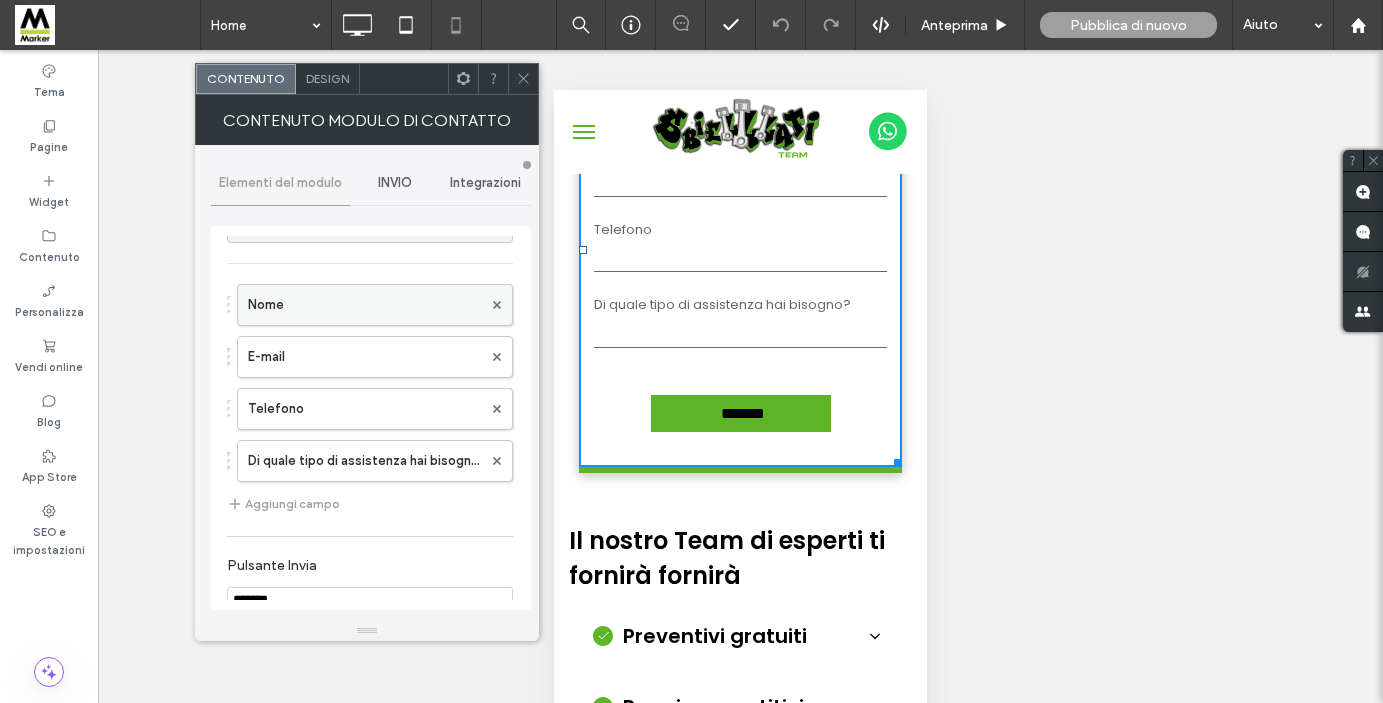 scroll, scrollTop: 58, scrollLeft: 0, axis: vertical 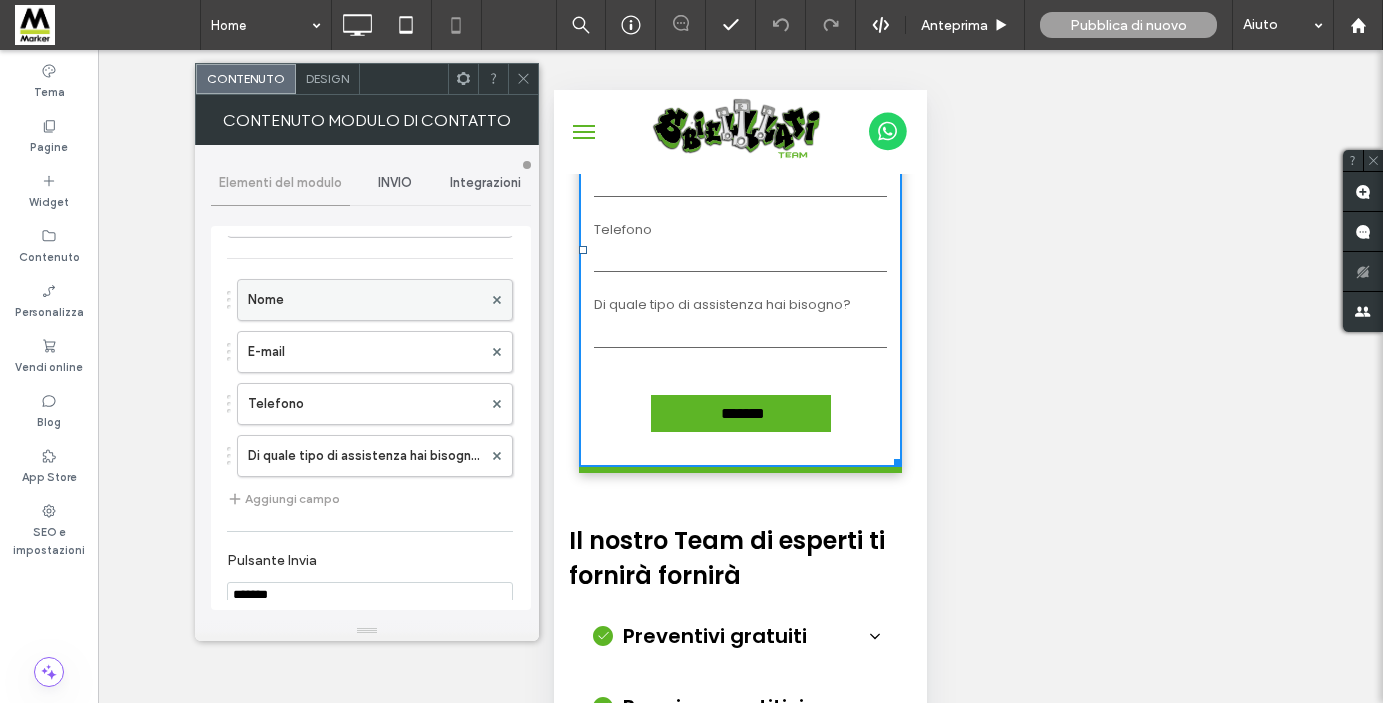 click on "E-mail" at bounding box center [365, 352] 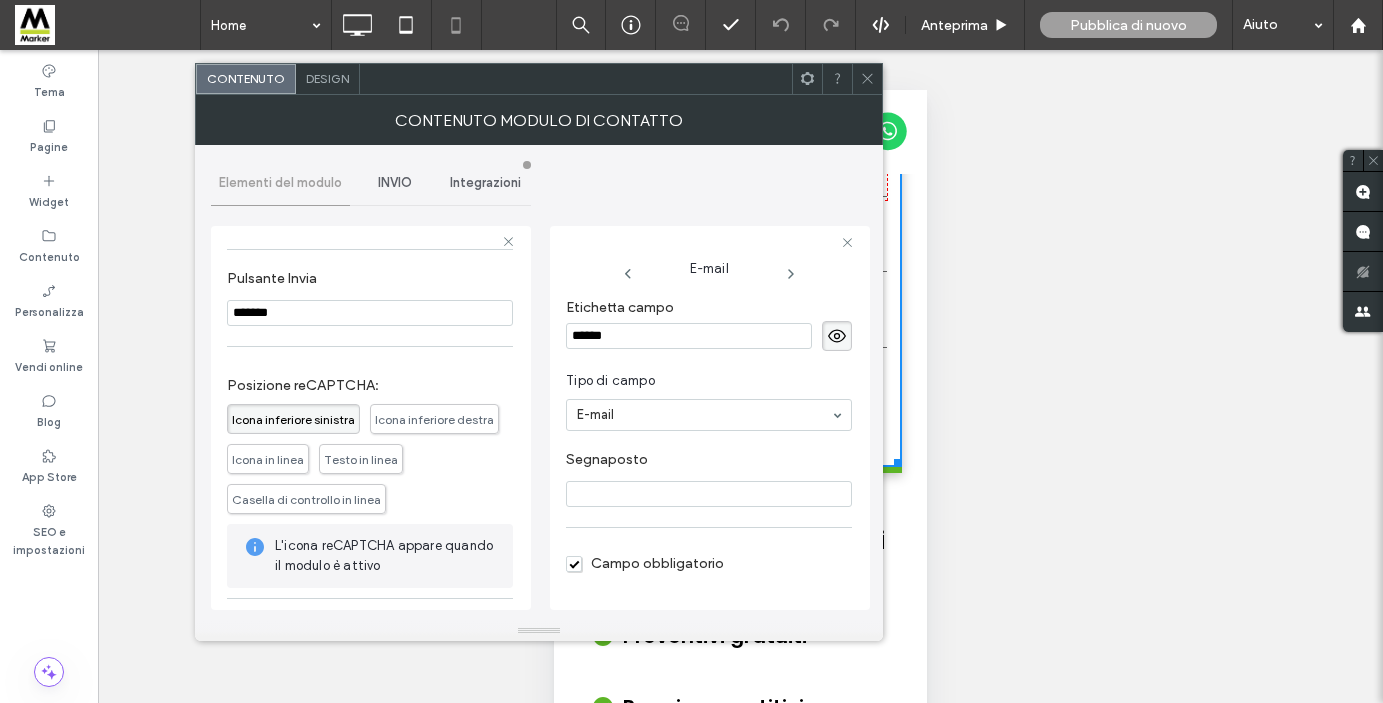 scroll, scrollTop: 443, scrollLeft: 0, axis: vertical 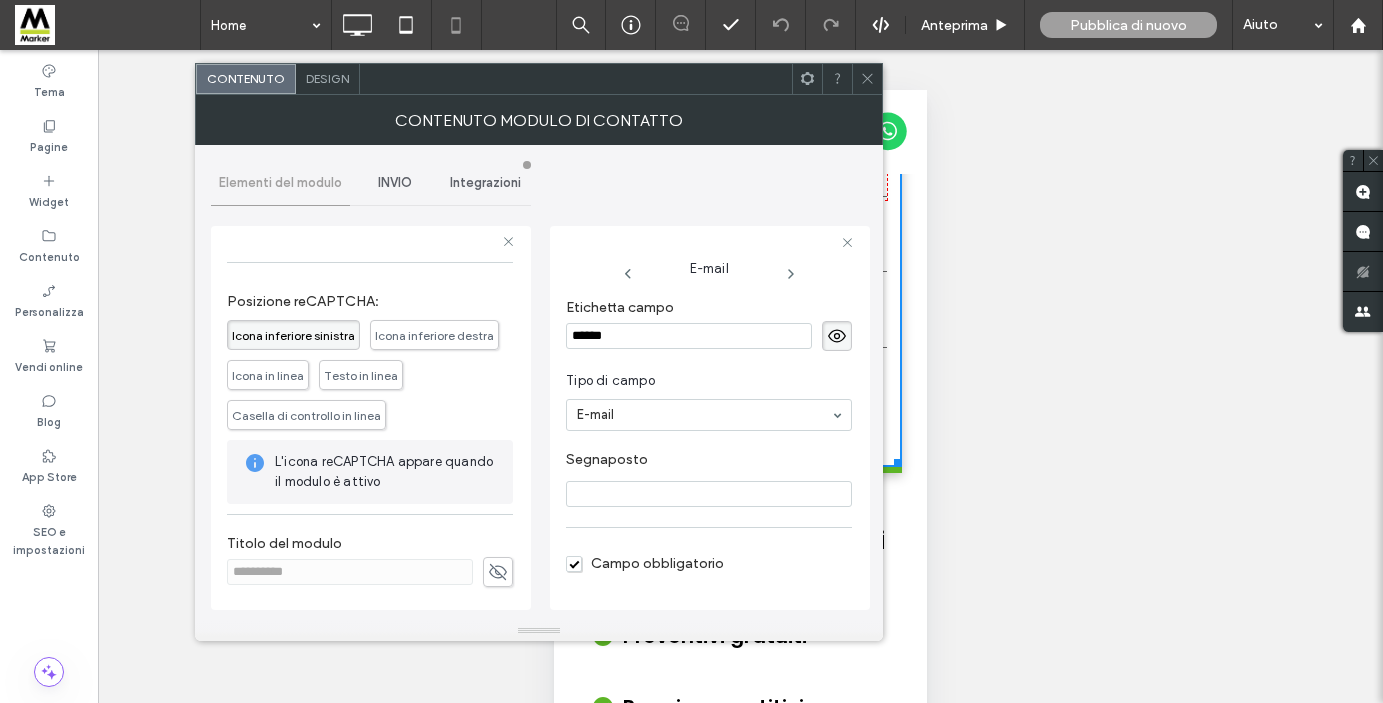 click on "INVIO" at bounding box center [395, 183] 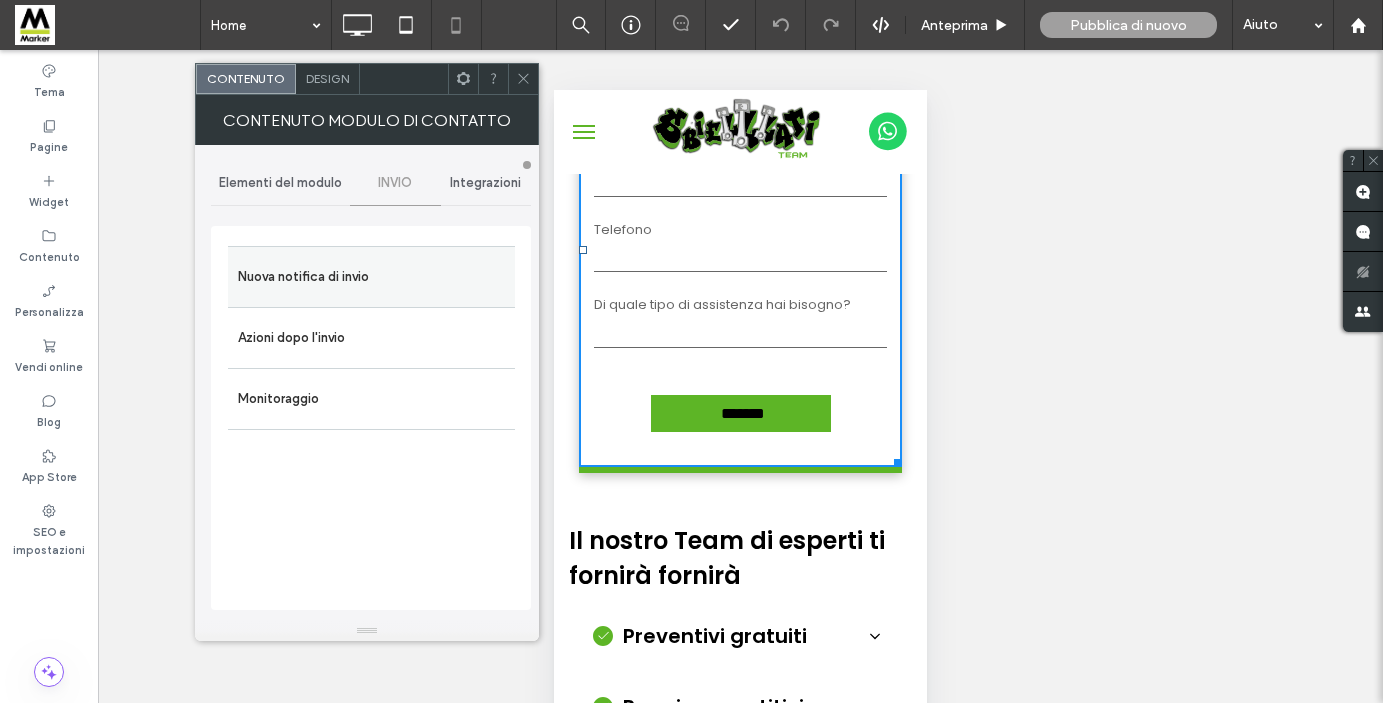 click on "Nuova notifica di invio" at bounding box center (371, 277) 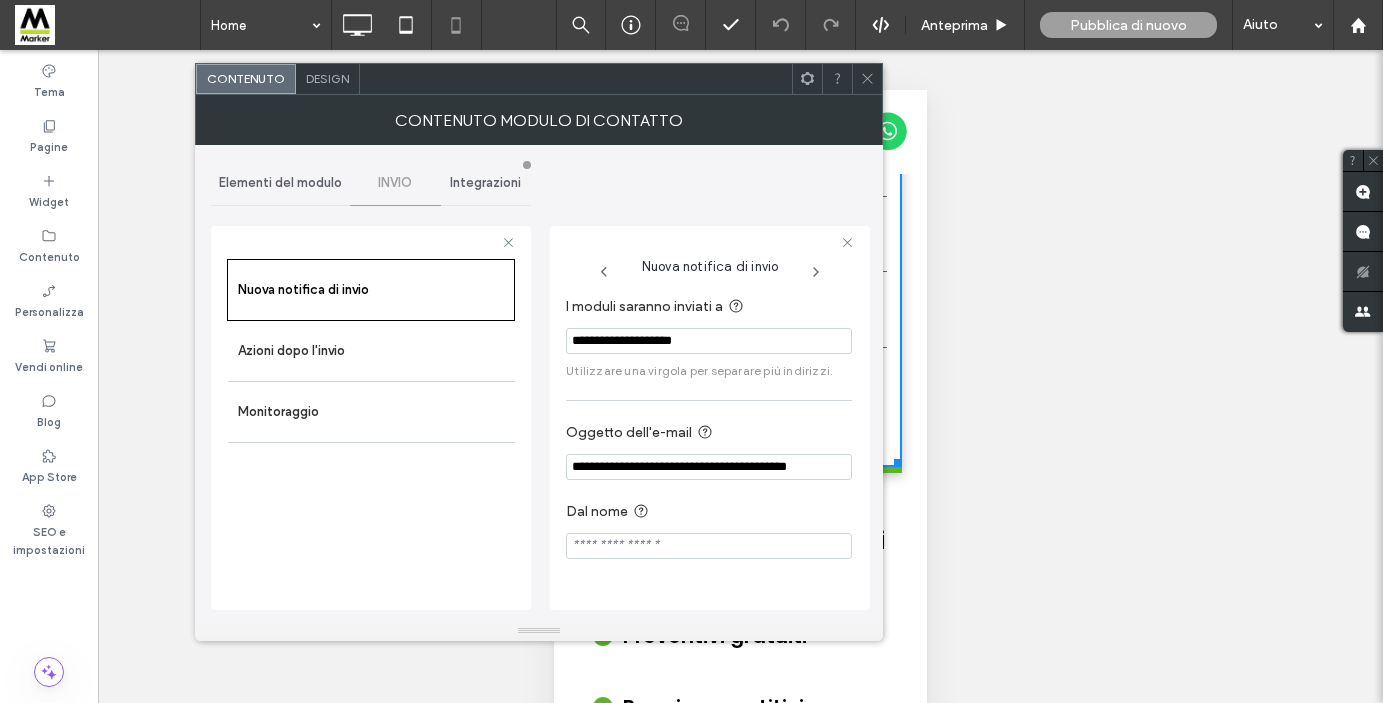 click 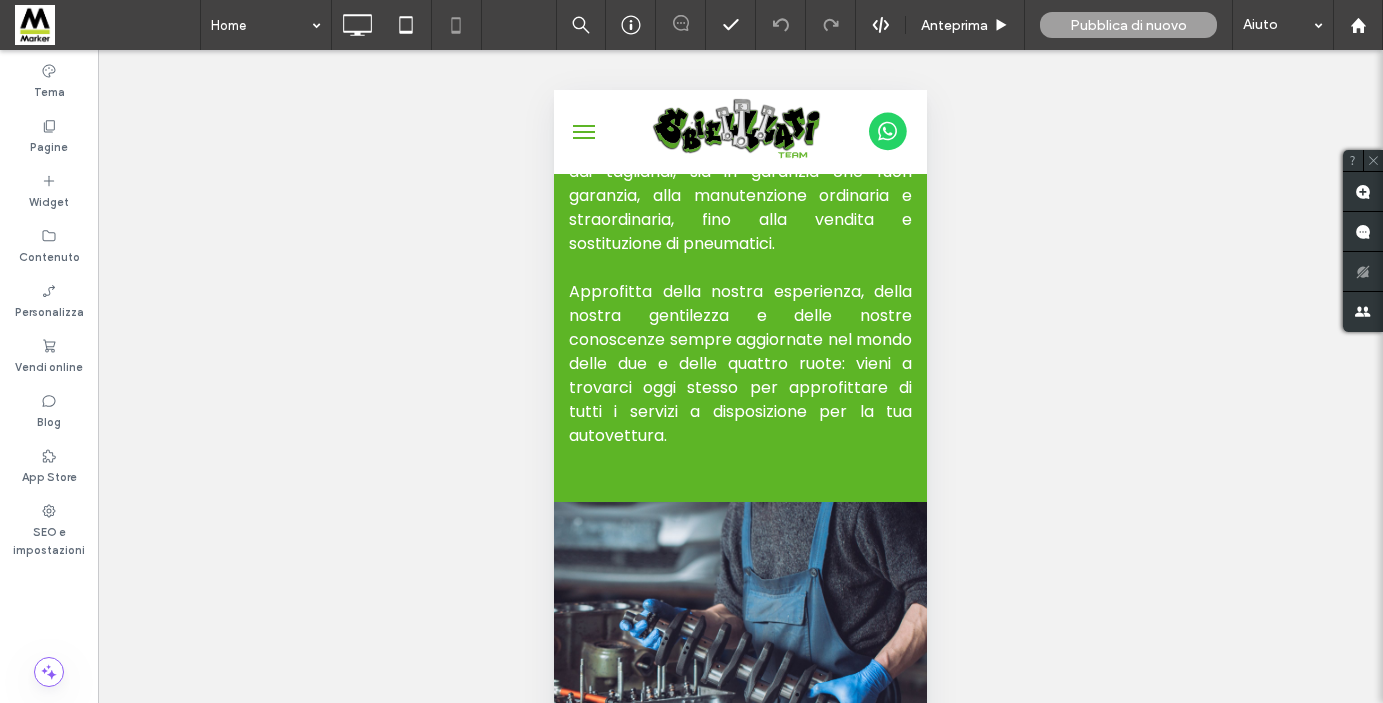 scroll, scrollTop: 2283, scrollLeft: 0, axis: vertical 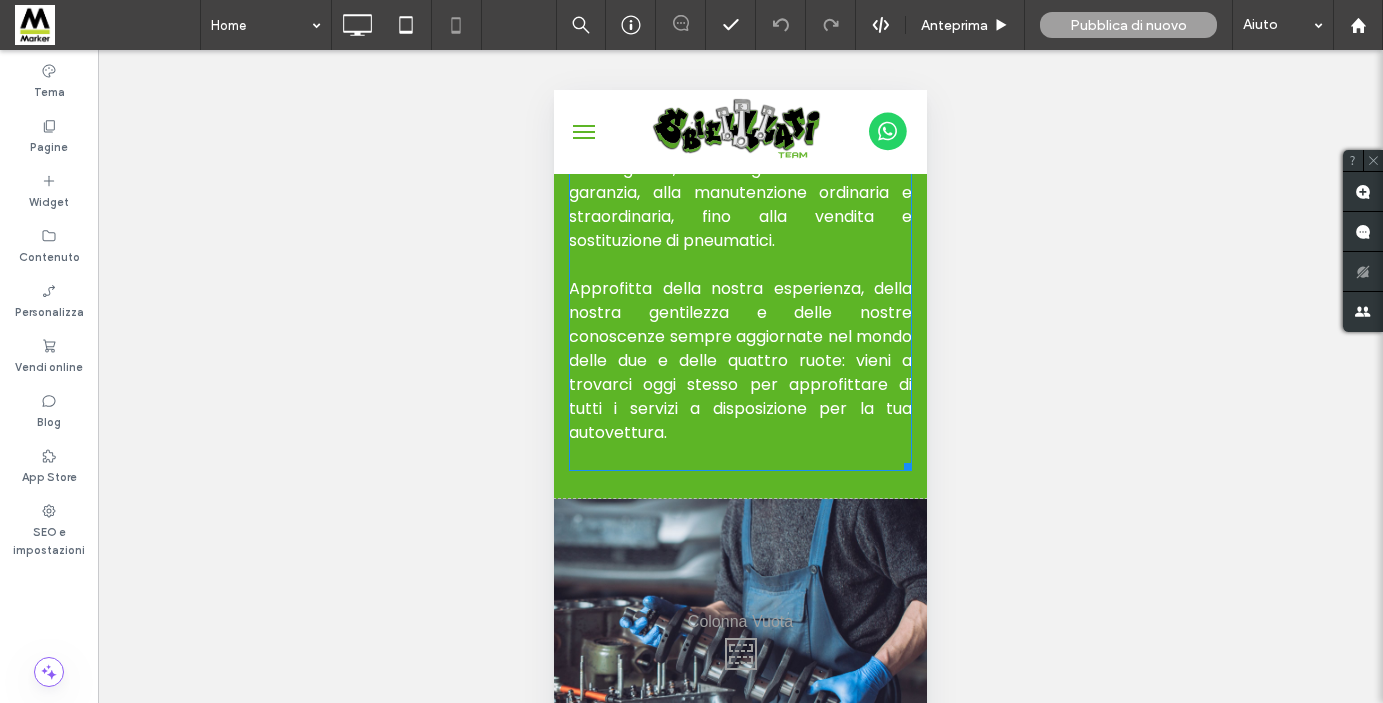 click on "Approfitta della nostra esperienza, della nostra gentilezza e delle nostre conoscenze sempre aggiornate nel mondo delle due e delle quattro ruote: vieni a trovarci oggi stesso per approfittare di tutti i servizi a disposizione per la tua autovettura." at bounding box center [740, 360] 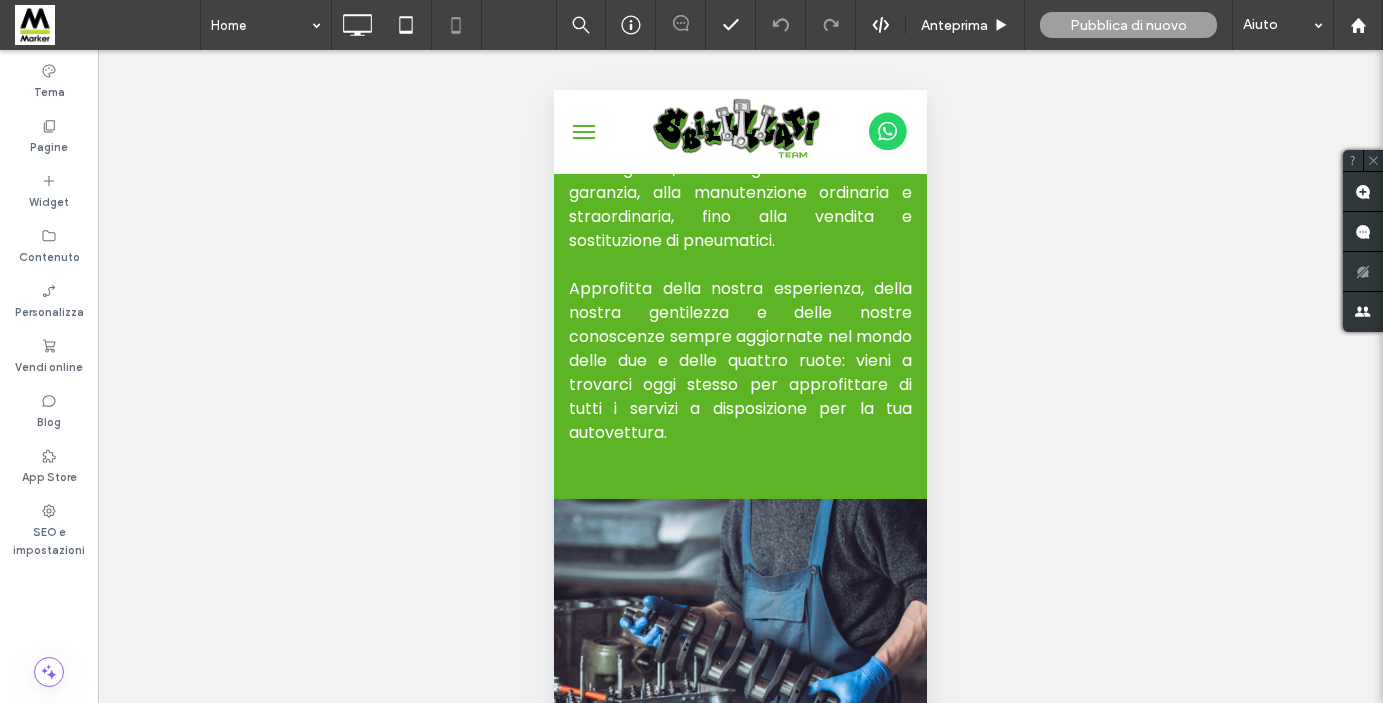 scroll, scrollTop: 2031, scrollLeft: 0, axis: vertical 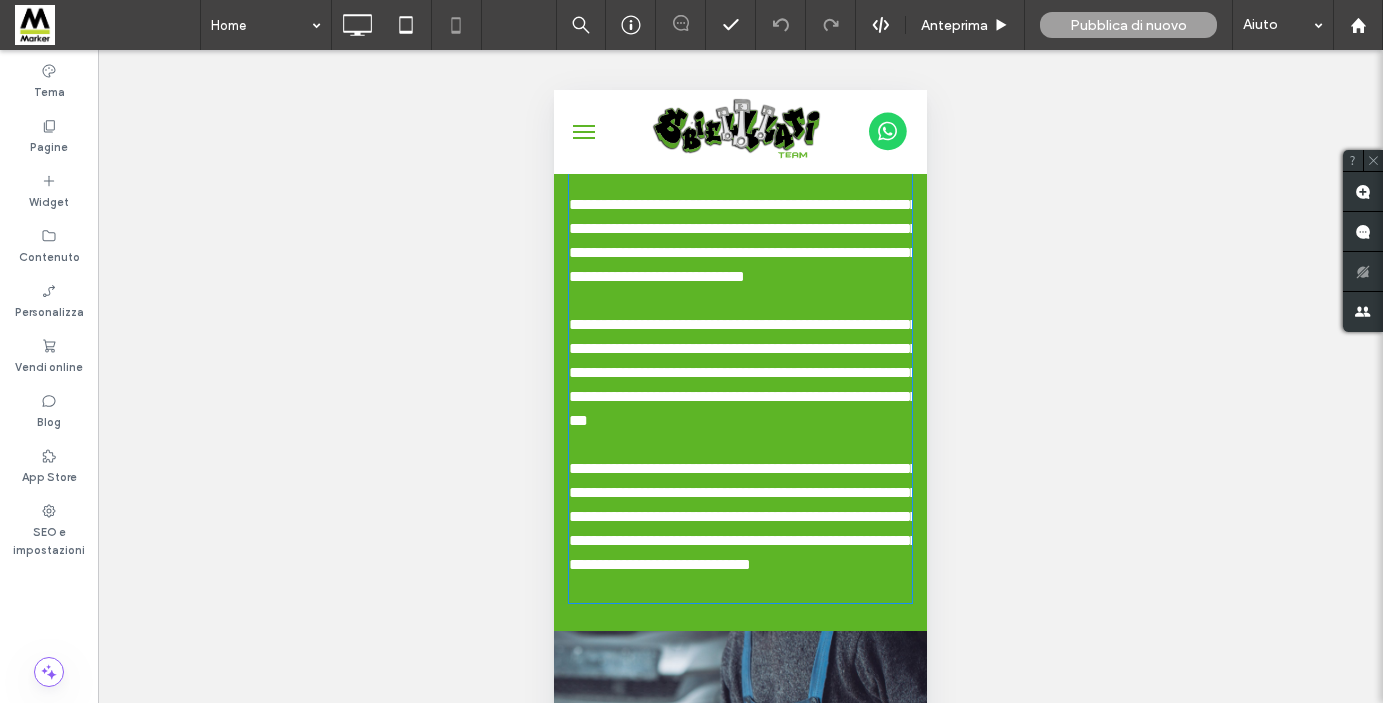 type on "*******" 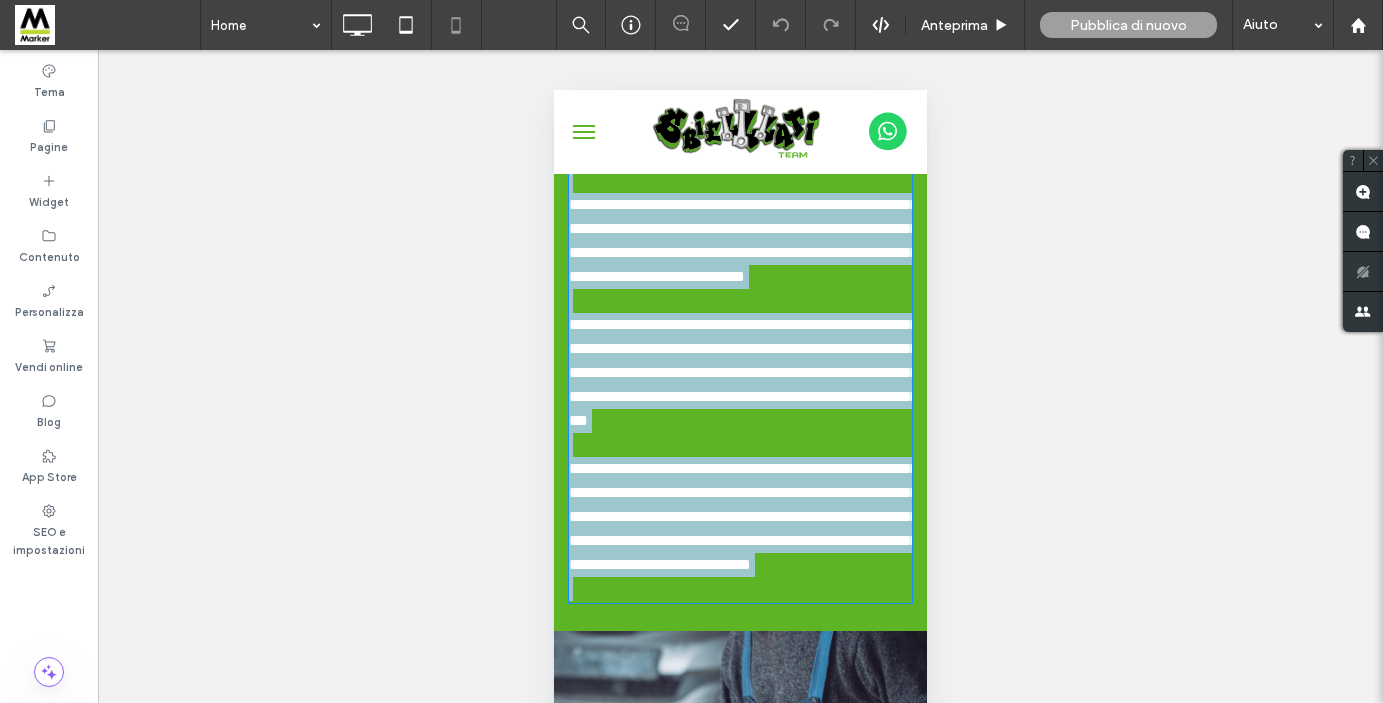 scroll, scrollTop: 94, scrollLeft: 0, axis: vertical 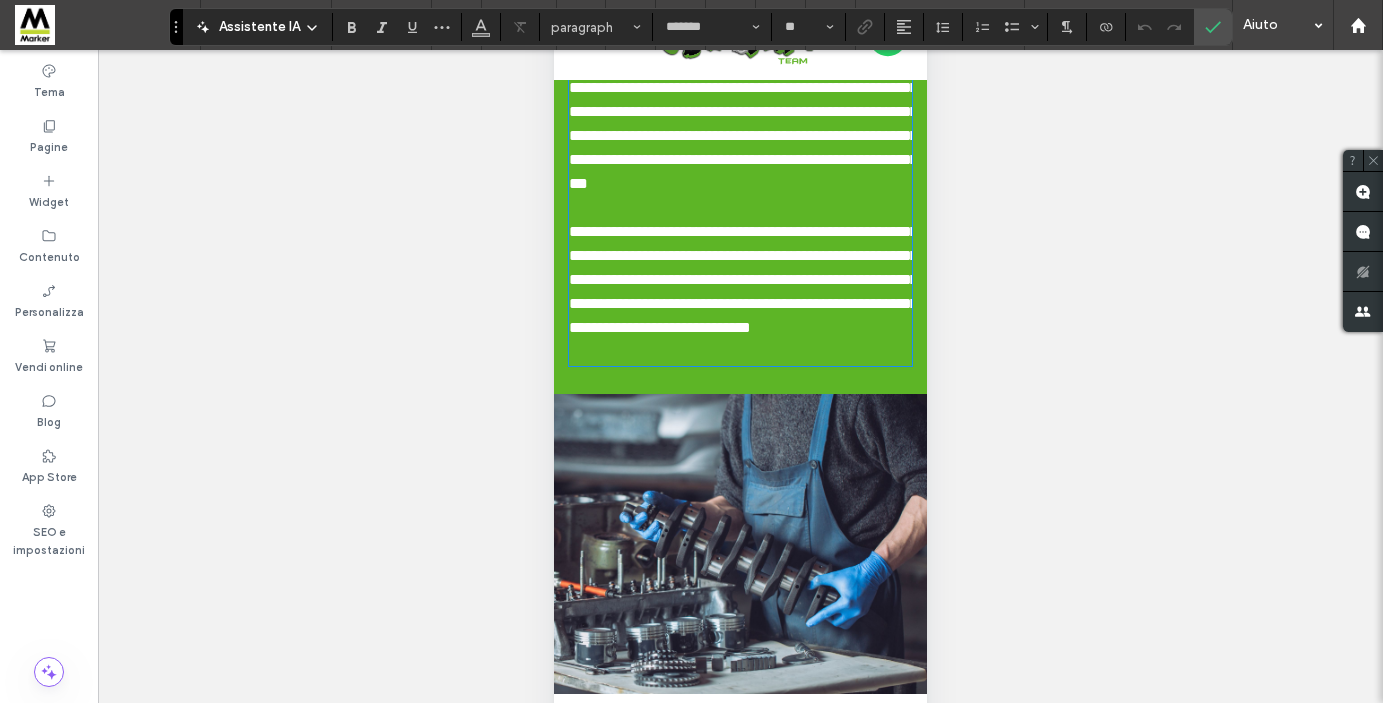 click at bounding box center [740, 352] 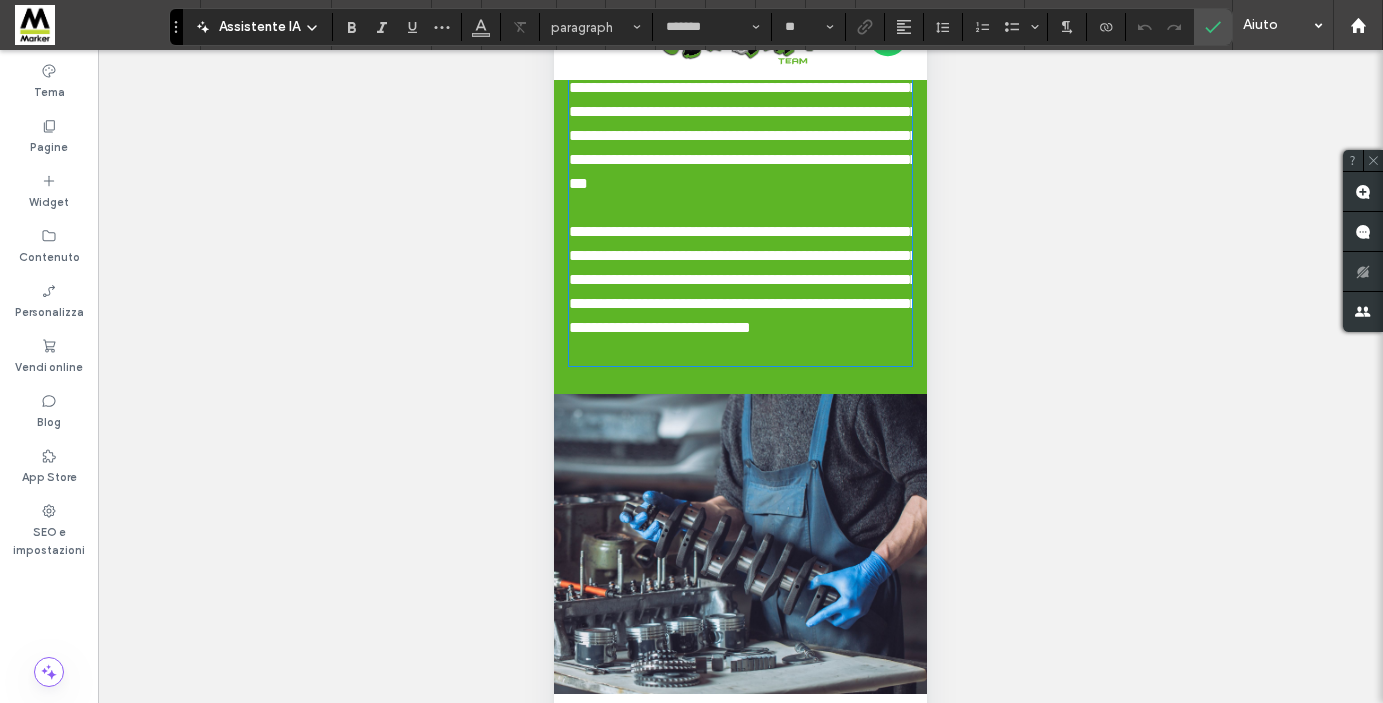 click on "**********" at bounding box center (740, 58) 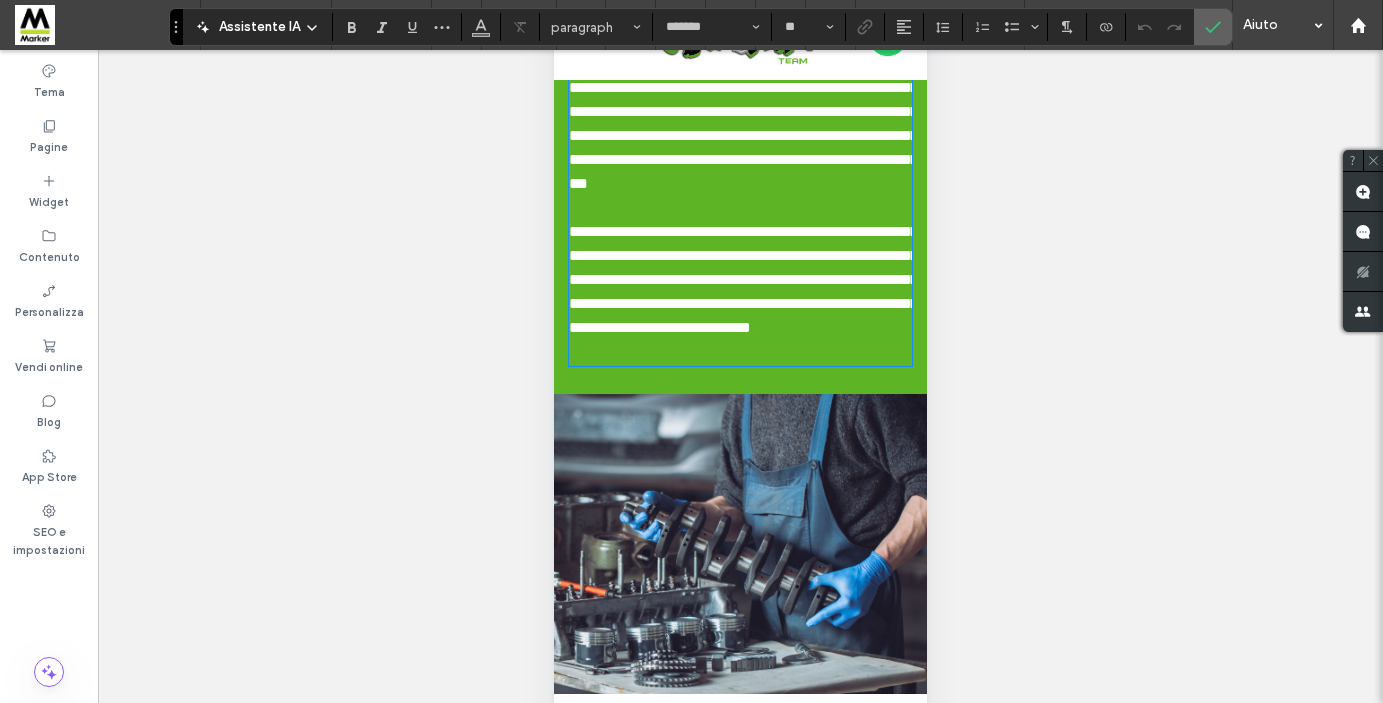 click 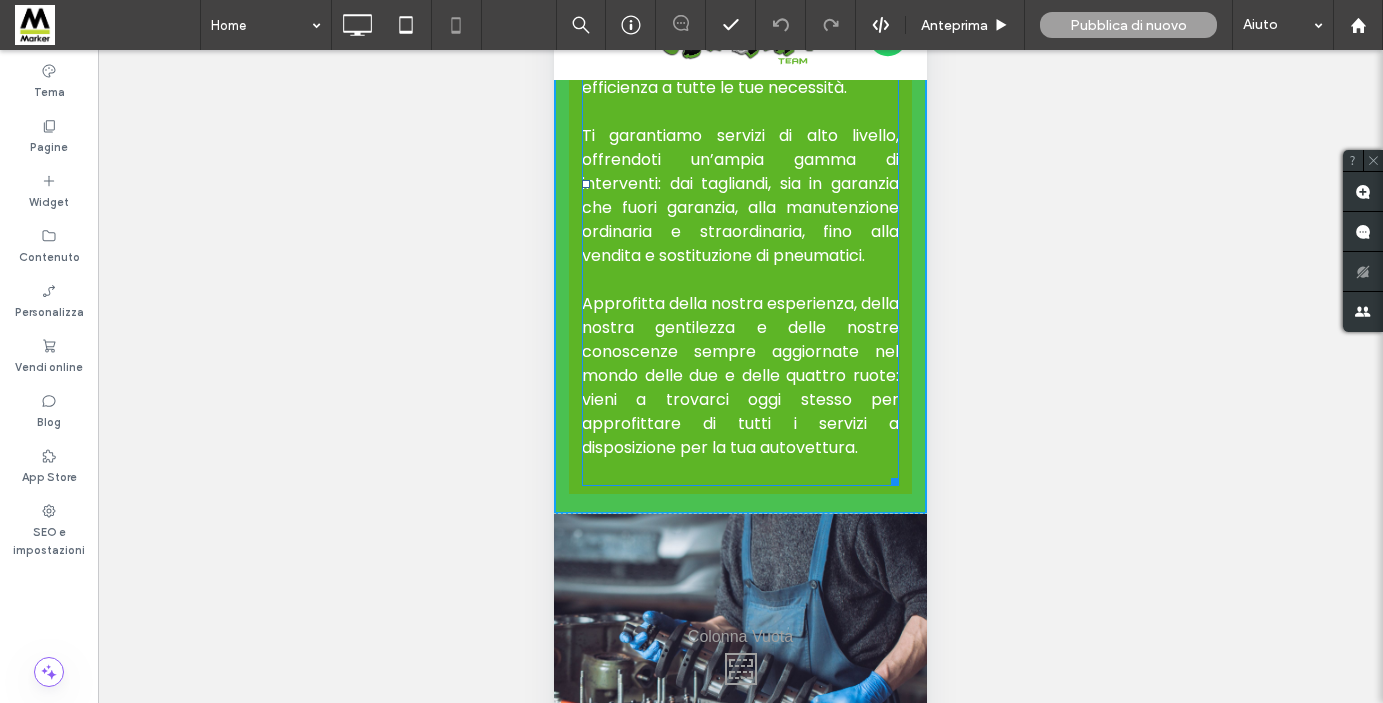 drag, startPoint x: 908, startPoint y: 533, endPoint x: 895, endPoint y: 536, distance: 13.341664 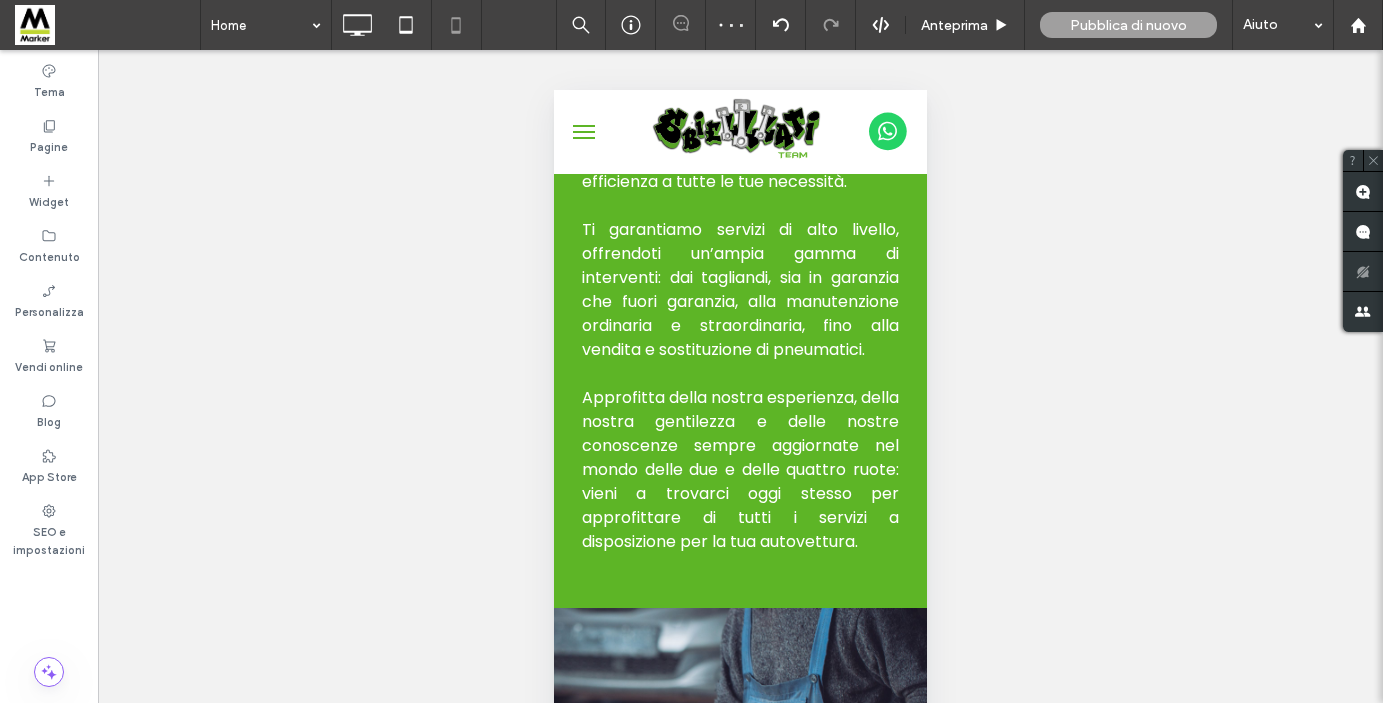 scroll, scrollTop: 20, scrollLeft: 0, axis: vertical 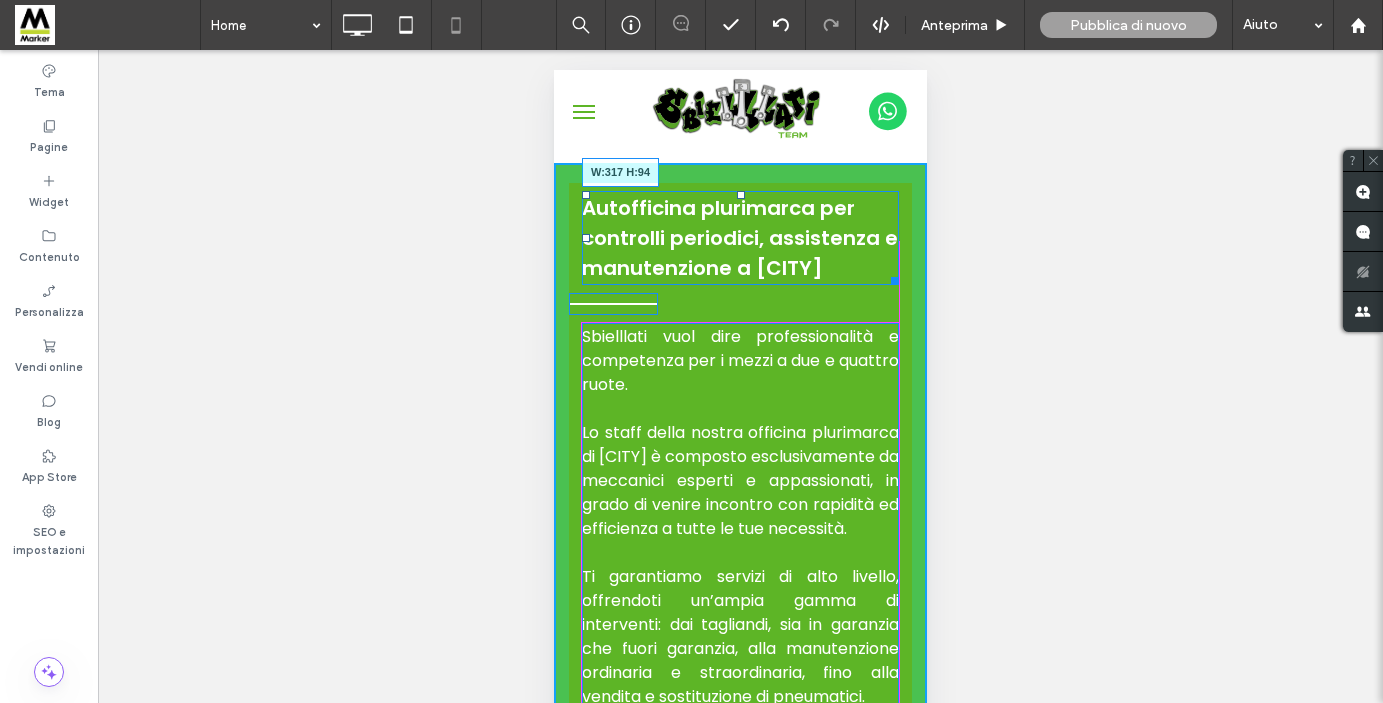 drag, startPoint x: 909, startPoint y: 333, endPoint x: 897, endPoint y: 333, distance: 12 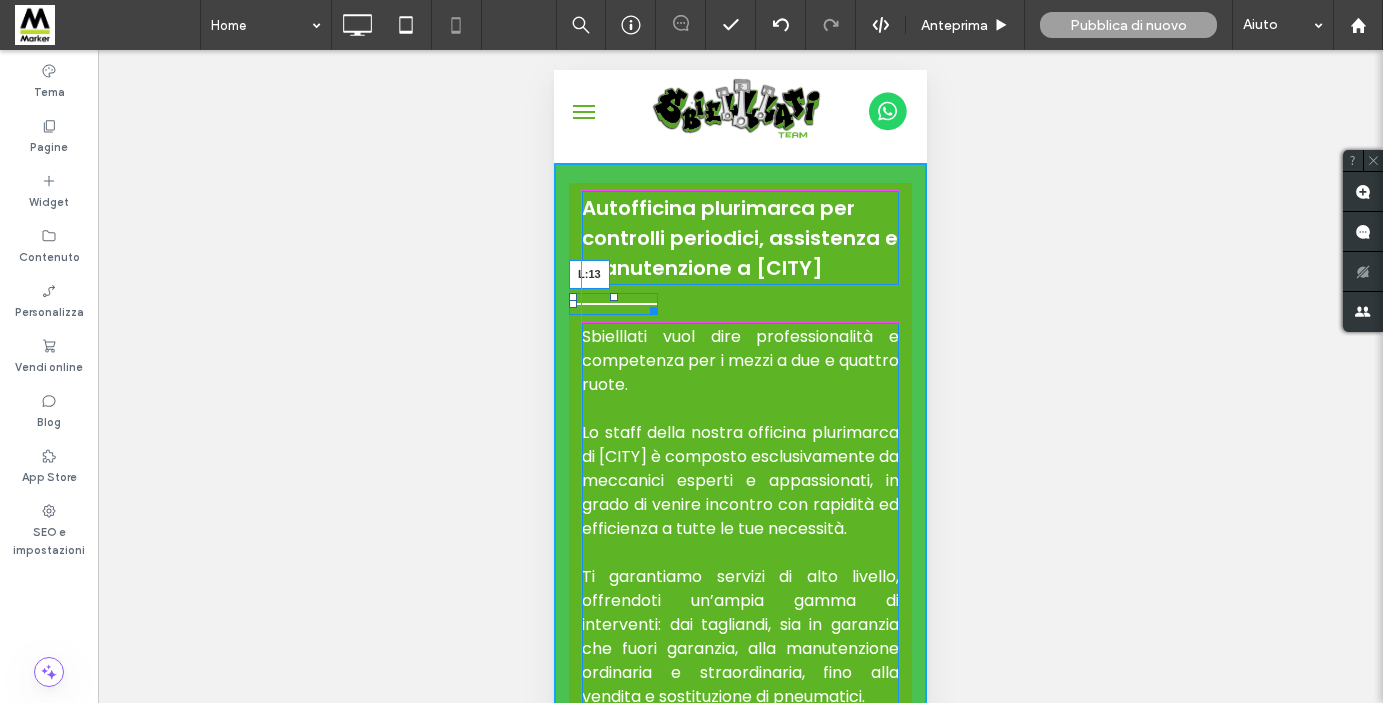 click at bounding box center (573, 304) 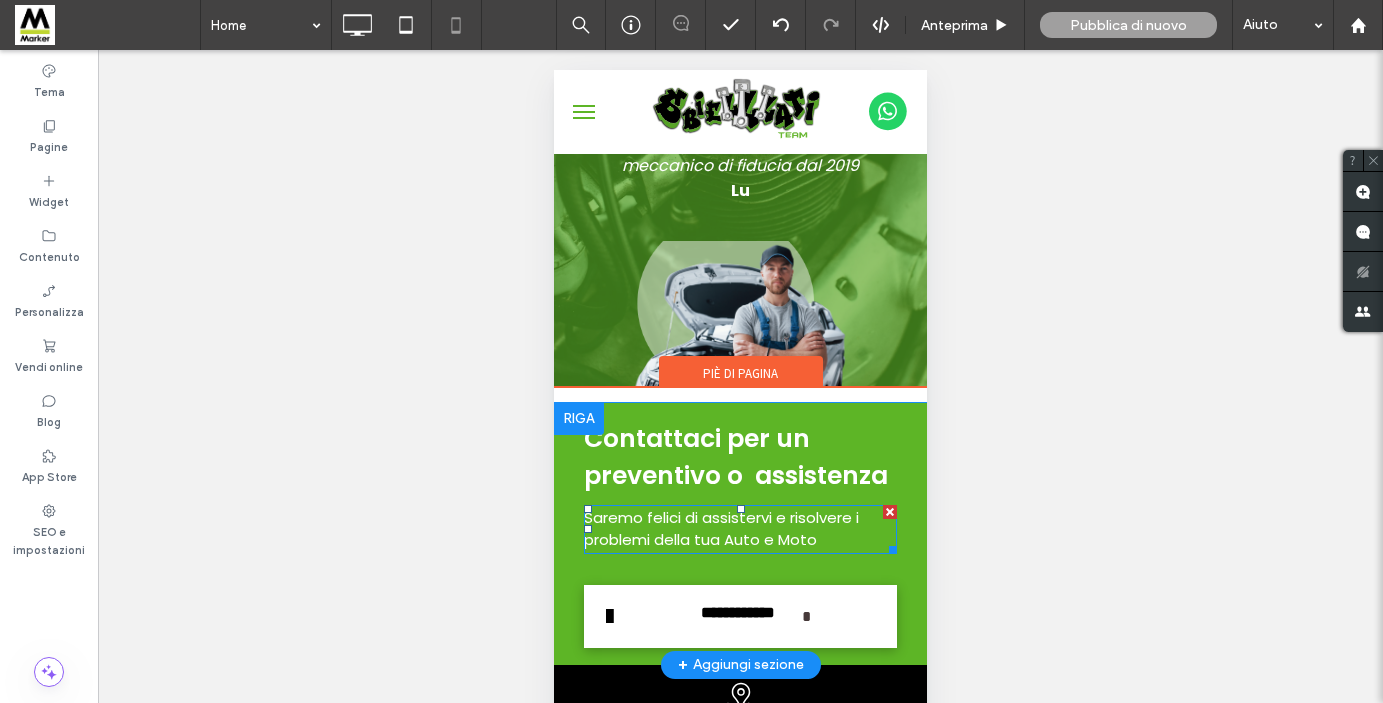 scroll, scrollTop: 5203, scrollLeft: 0, axis: vertical 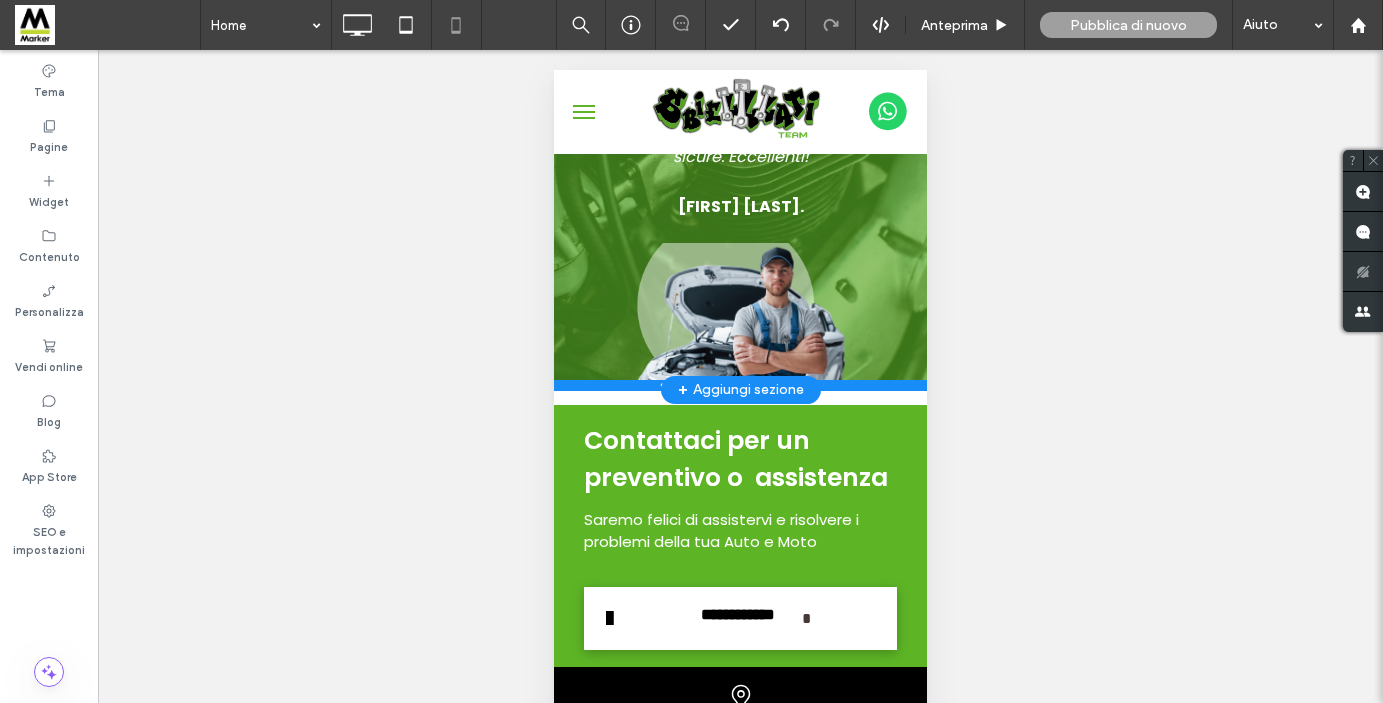 drag, startPoint x: 835, startPoint y: 458, endPoint x: 835, endPoint y: 435, distance: 23 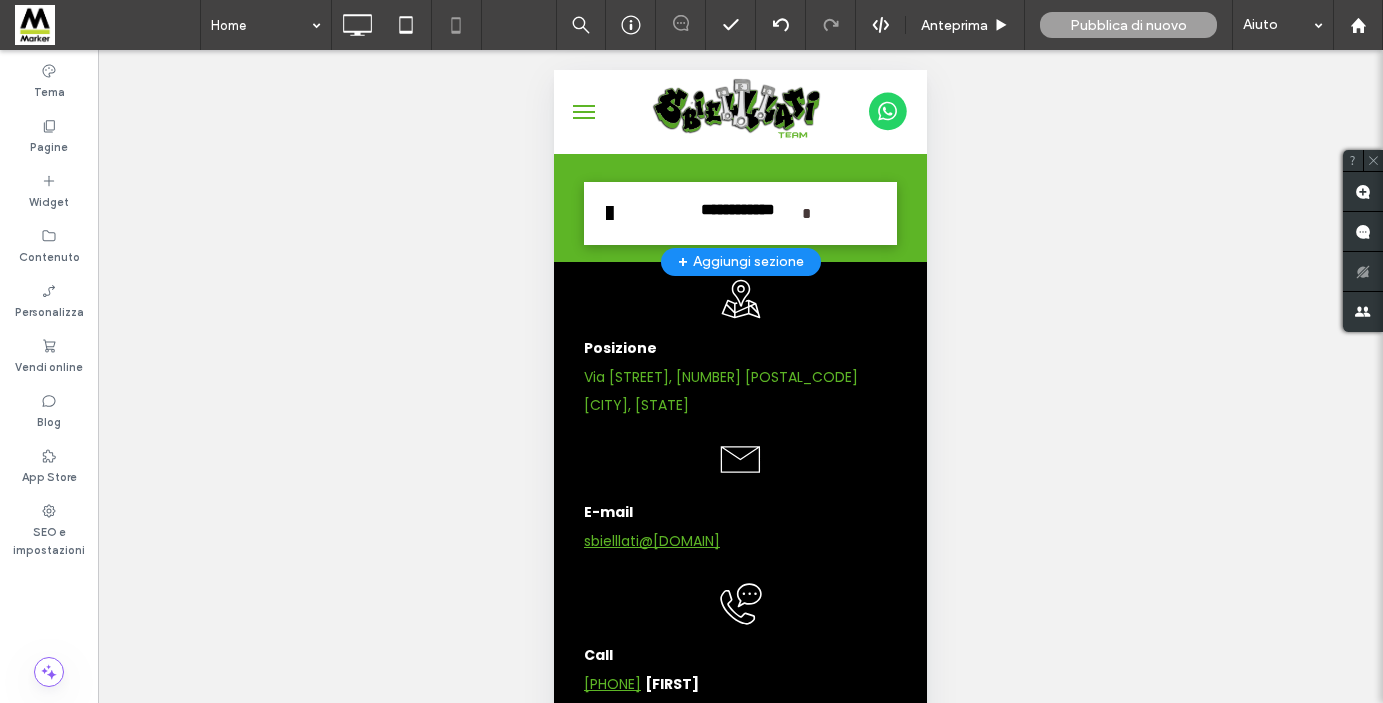 scroll, scrollTop: 5634, scrollLeft: 0, axis: vertical 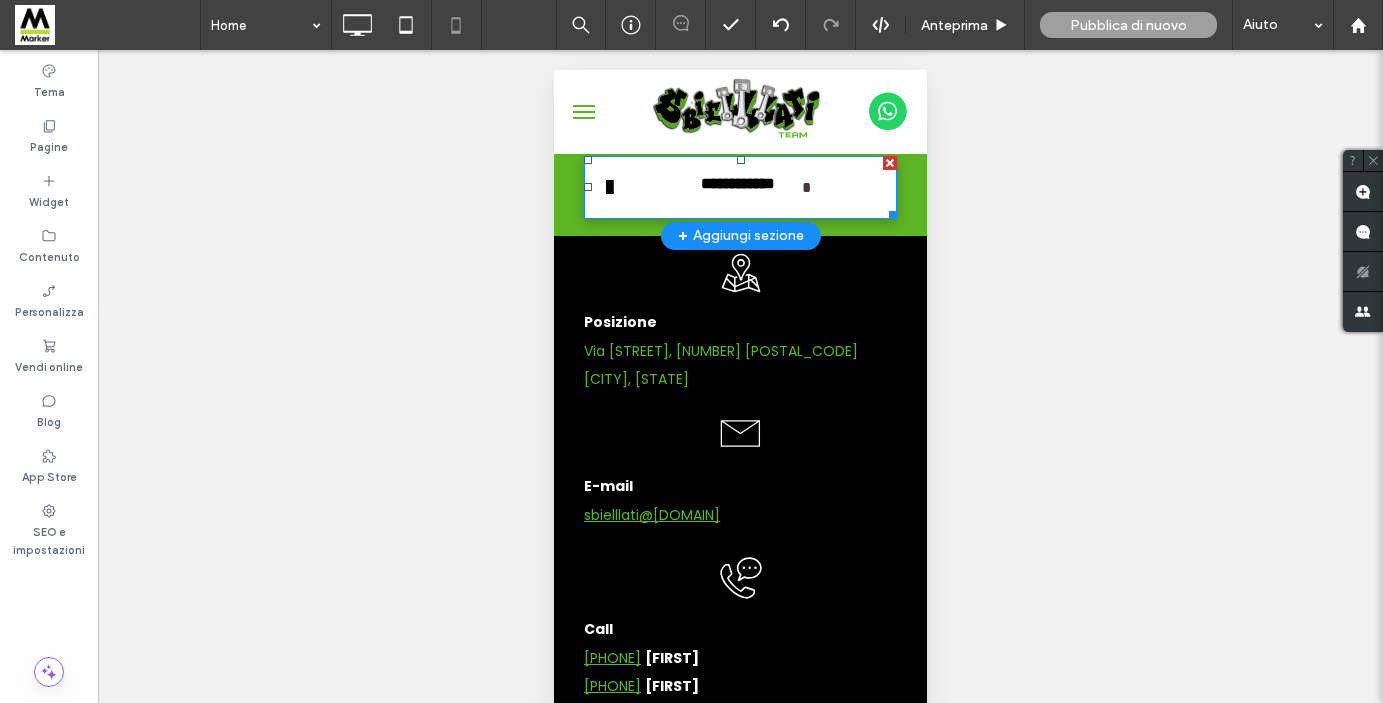 click on "**********" at bounding box center [740, 187] 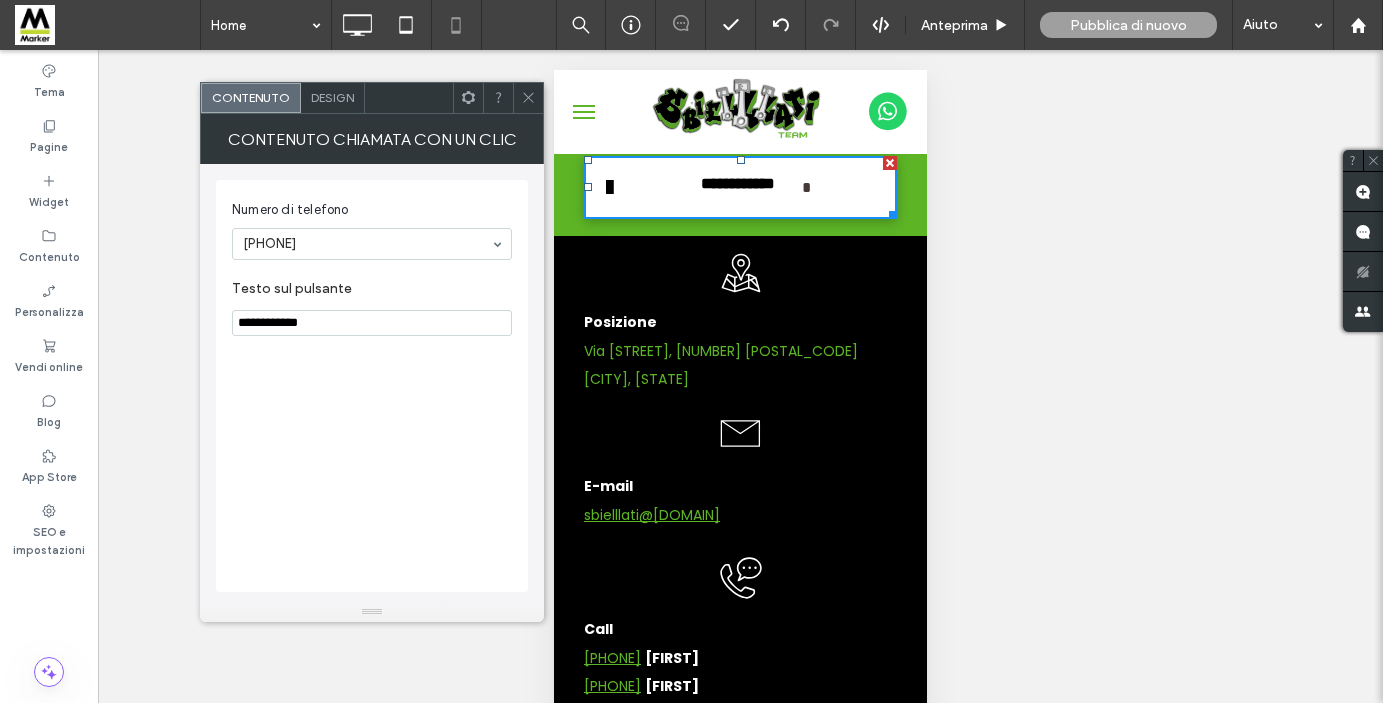 click 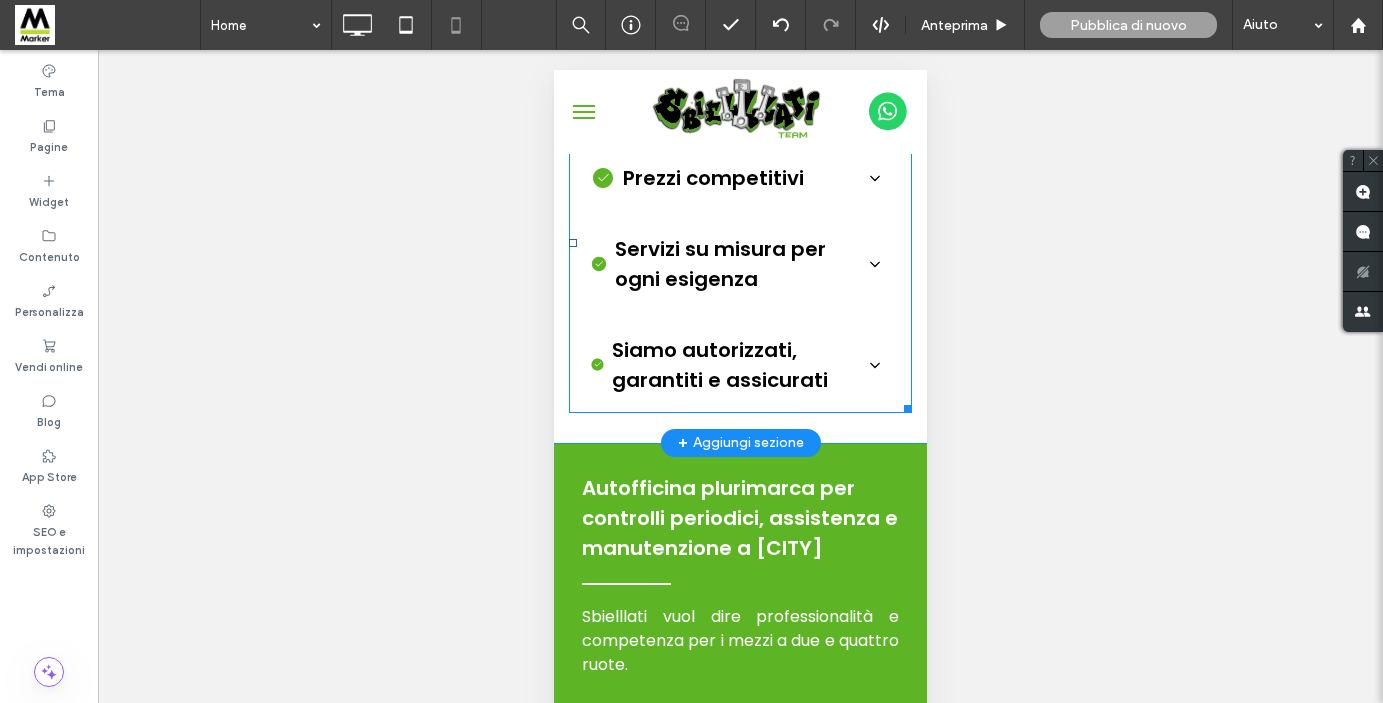 scroll, scrollTop: 1504, scrollLeft: 0, axis: vertical 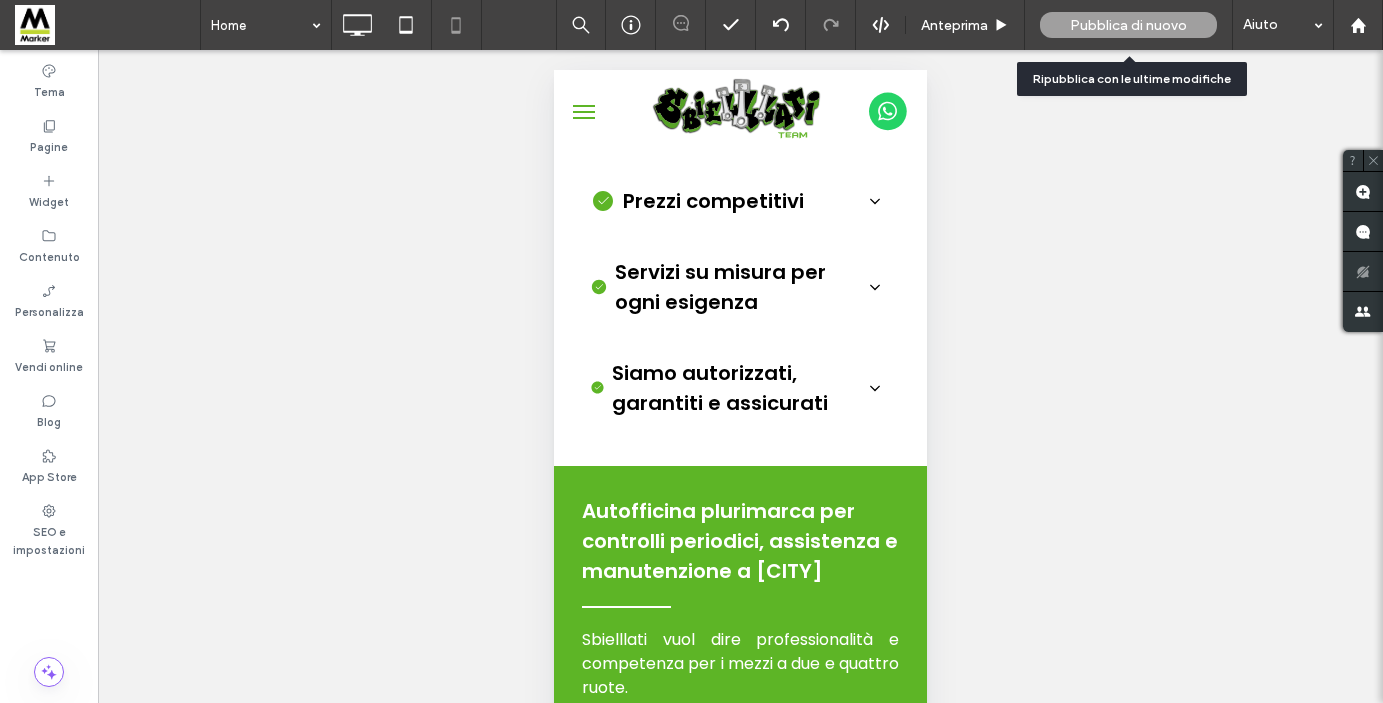 click on "Pubblica di nuovo" at bounding box center (1128, 25) 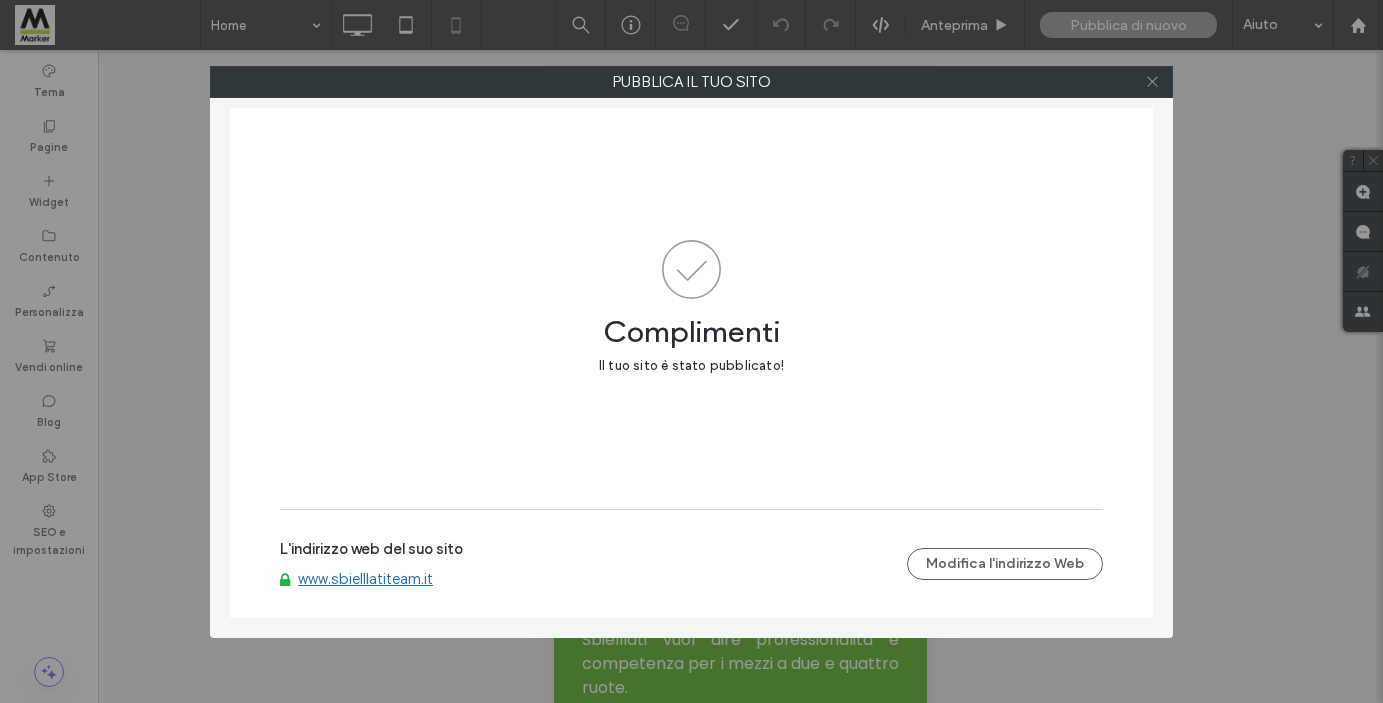 click 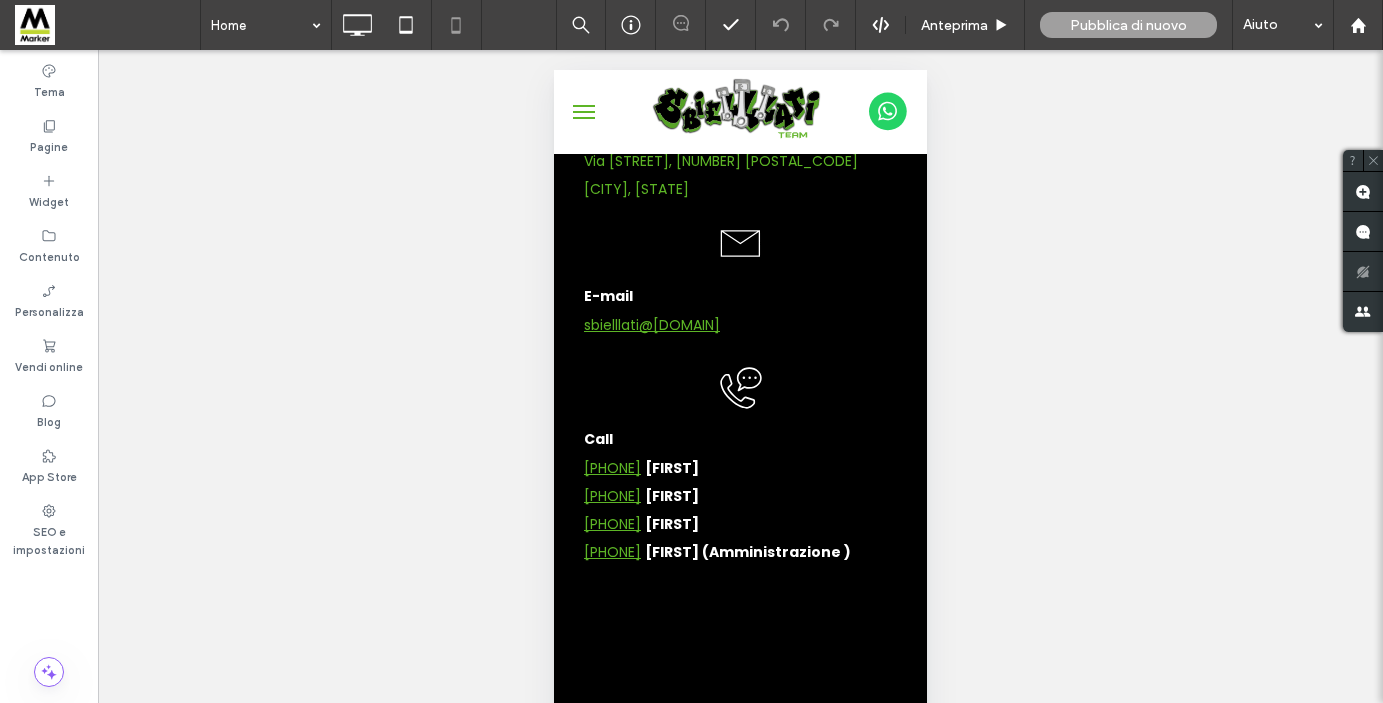 scroll, scrollTop: 5823, scrollLeft: 0, axis: vertical 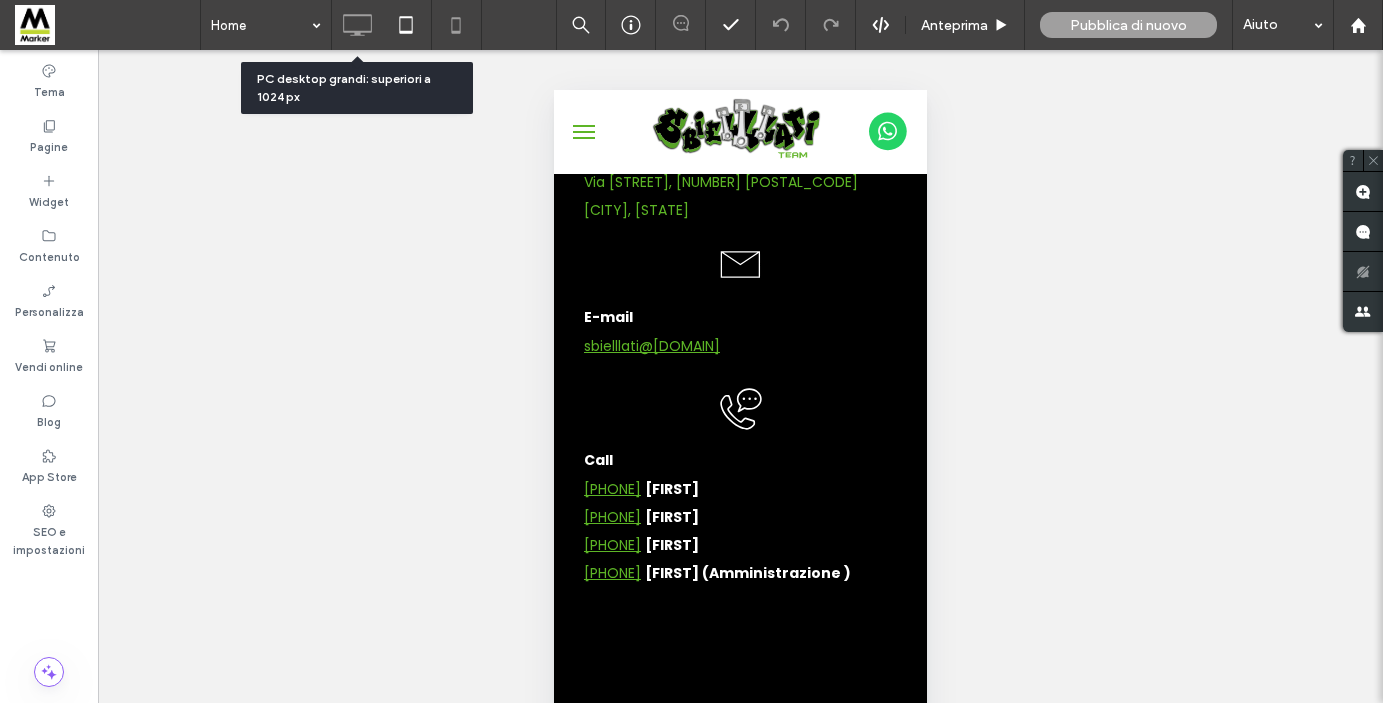 click 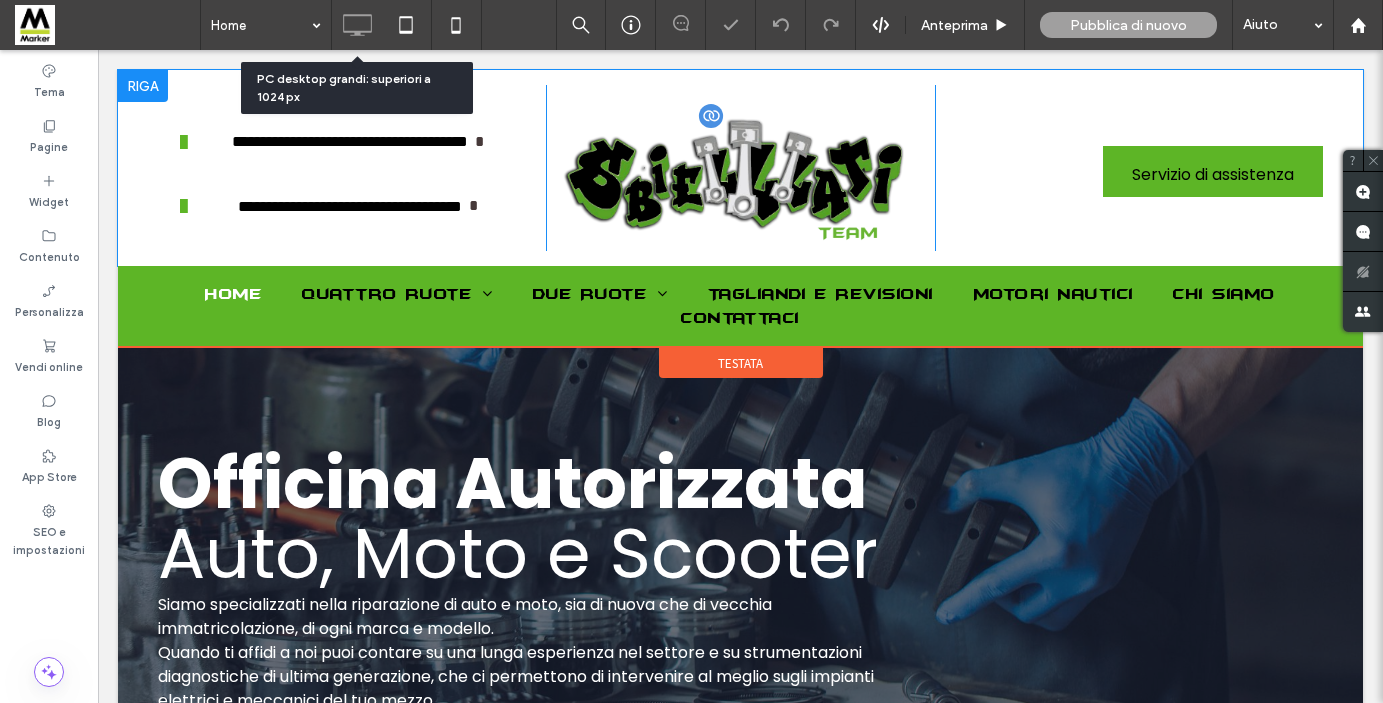 scroll, scrollTop: 0, scrollLeft: 0, axis: both 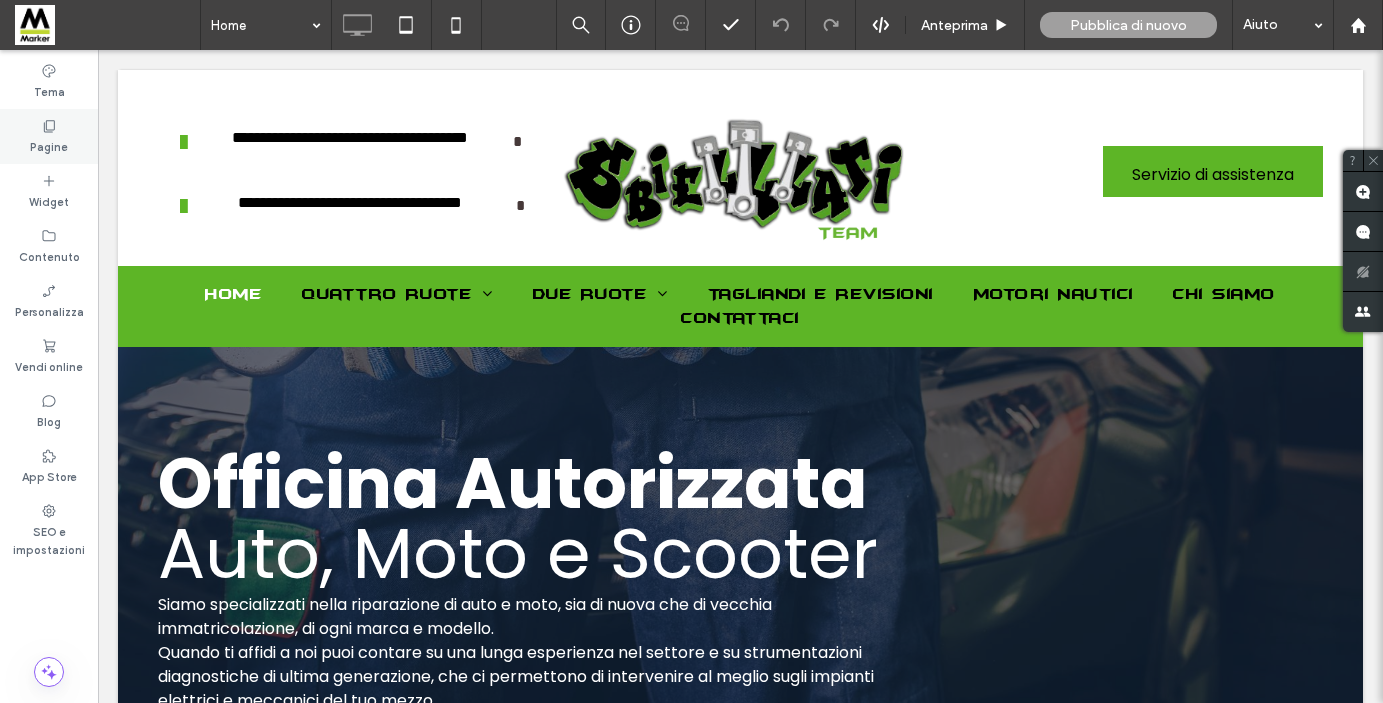 click on "Pagine" at bounding box center (49, 145) 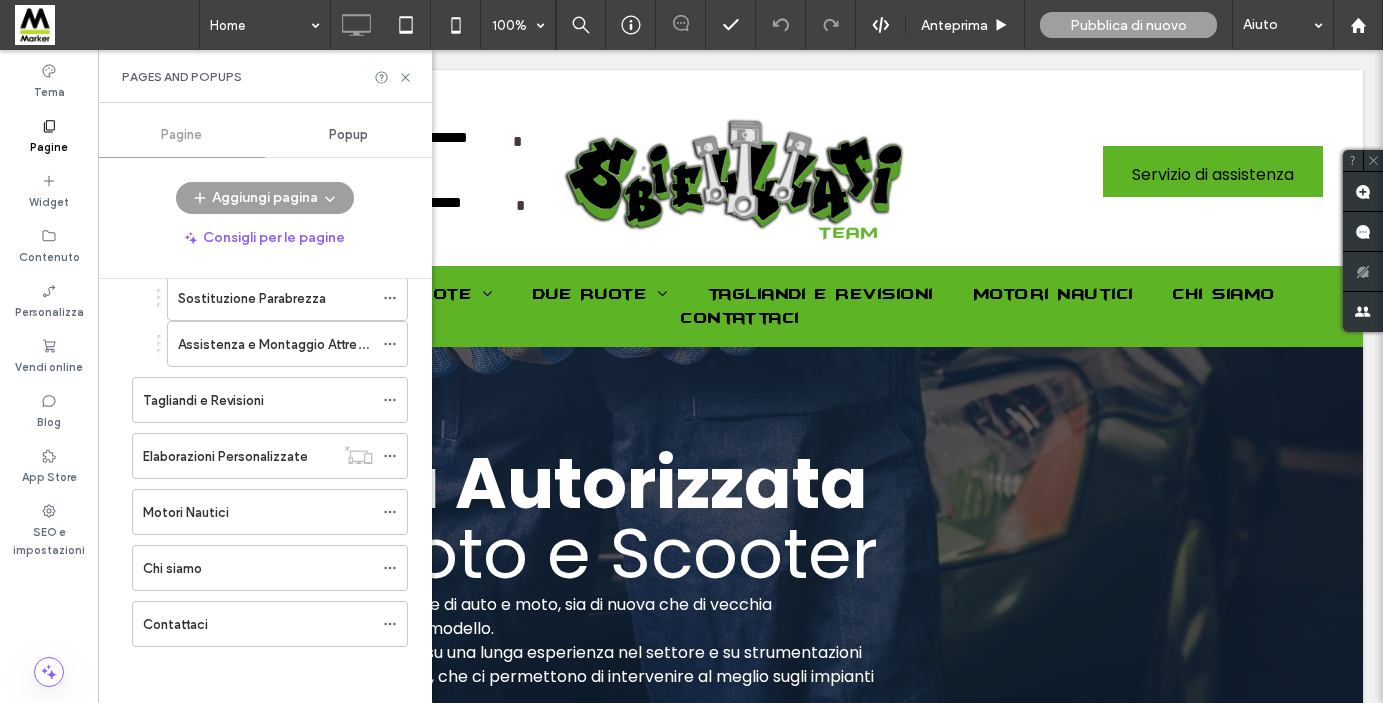 scroll, scrollTop: 844, scrollLeft: 0, axis: vertical 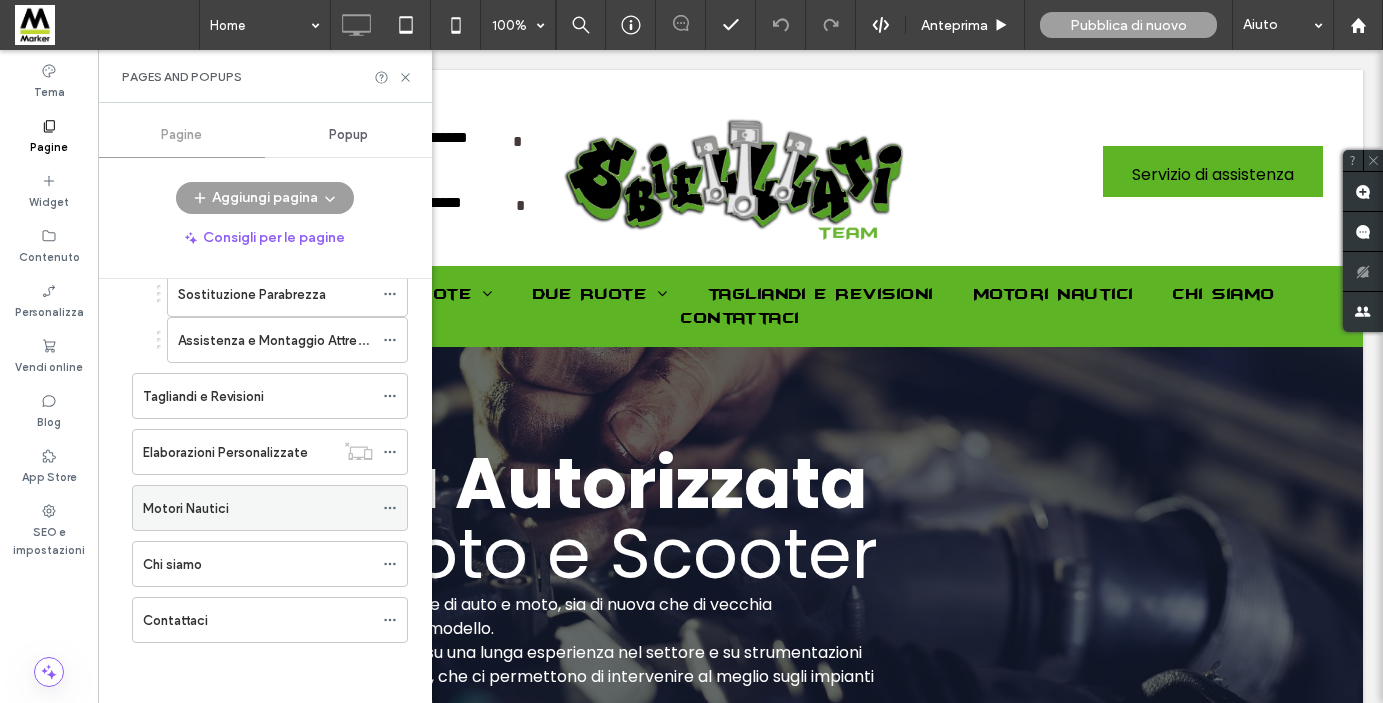 click on "Motori Nautici" at bounding box center (258, 508) 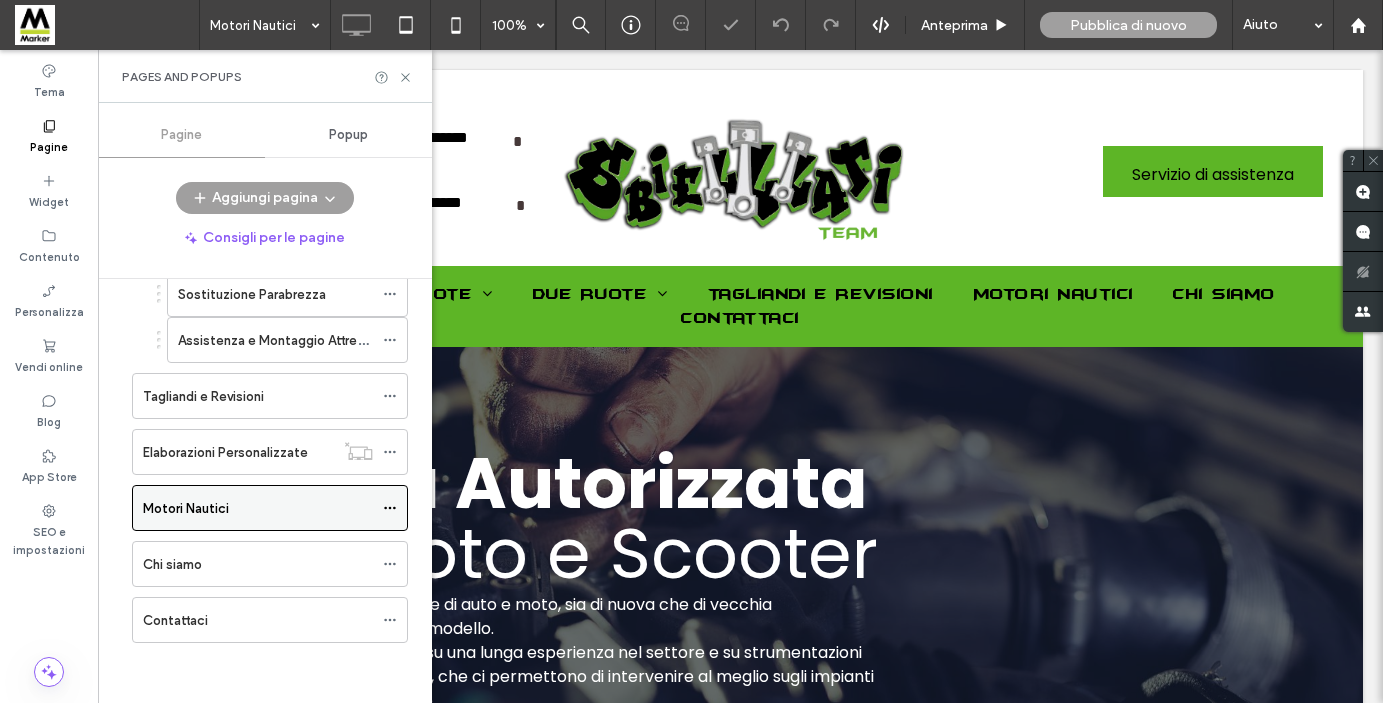 click 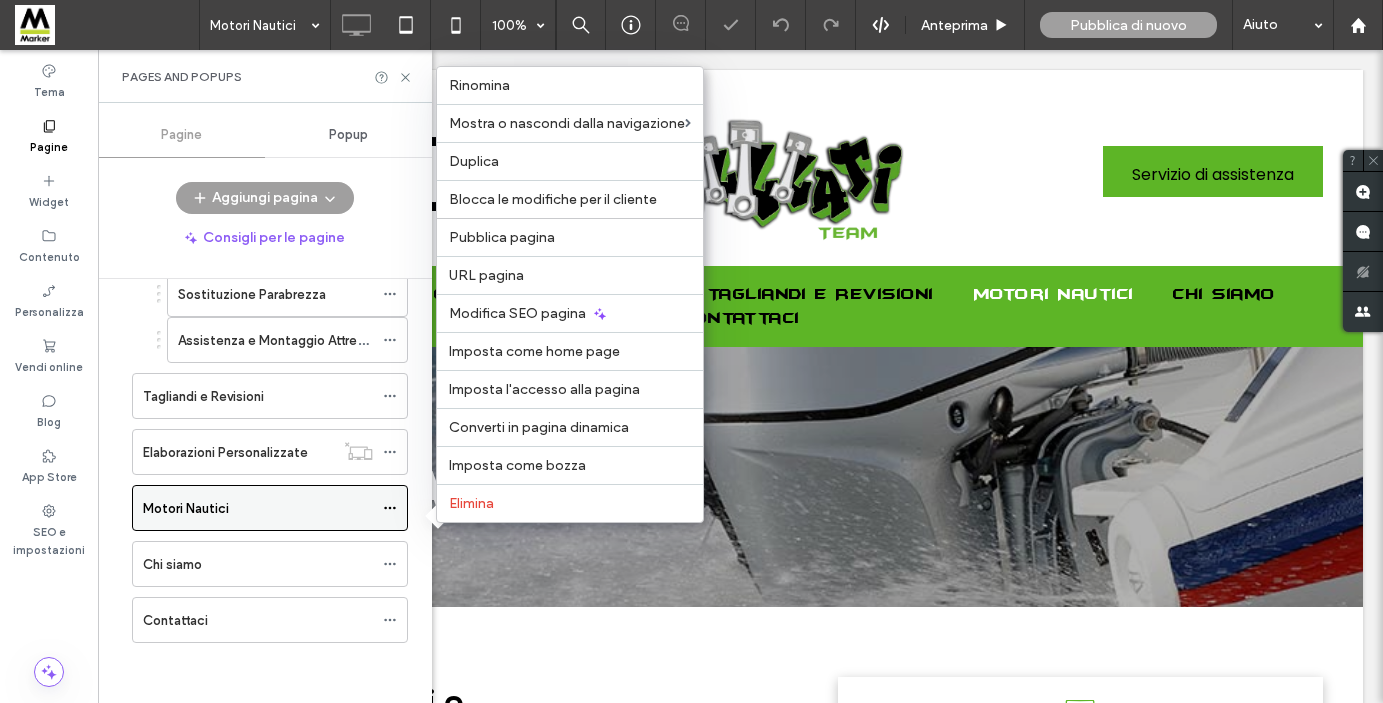 scroll, scrollTop: 0, scrollLeft: 0, axis: both 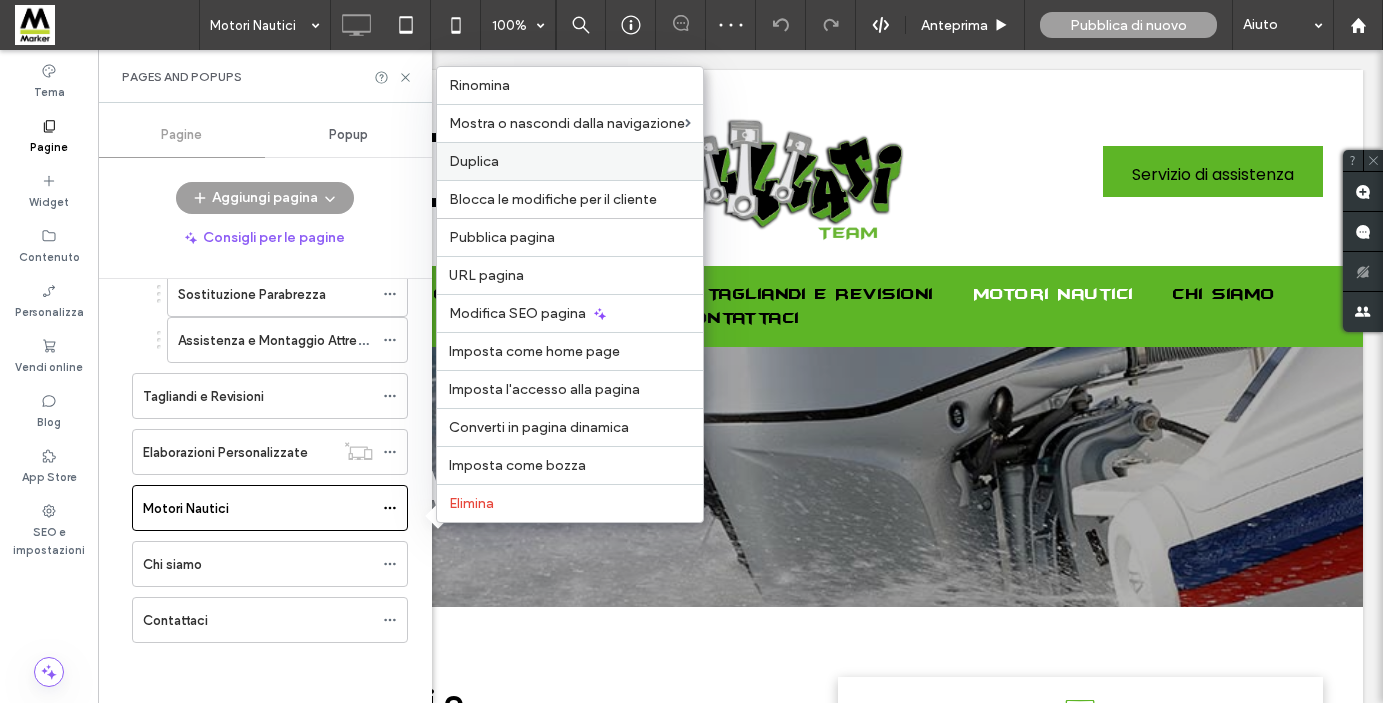 click on "Duplica" at bounding box center (474, 161) 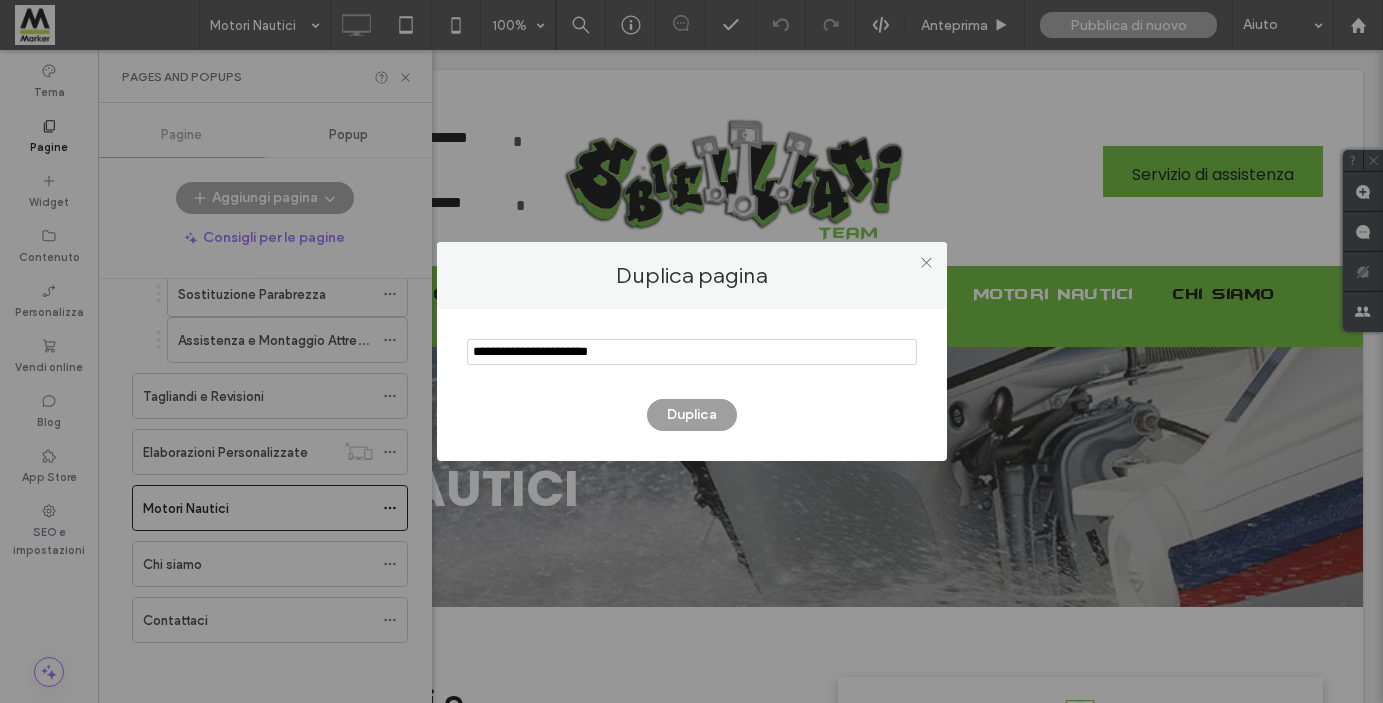 click at bounding box center [692, 352] 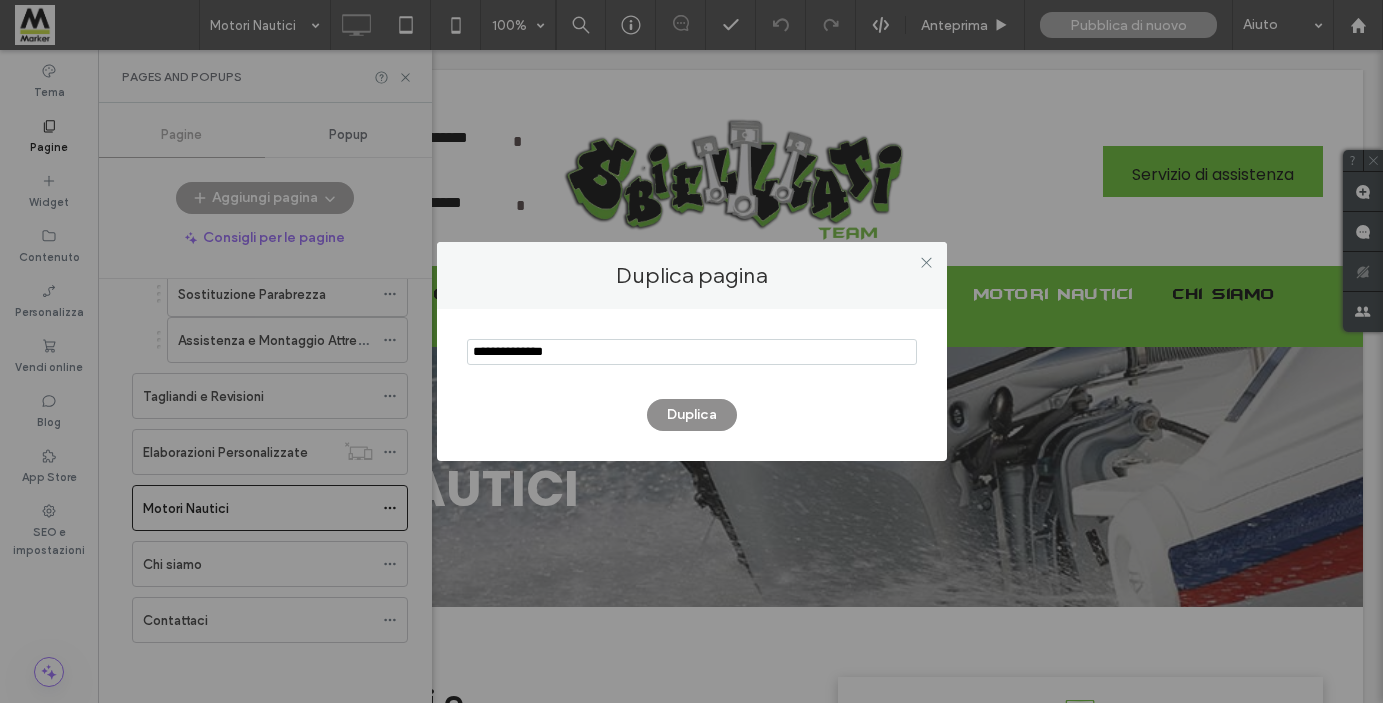 type on "**********" 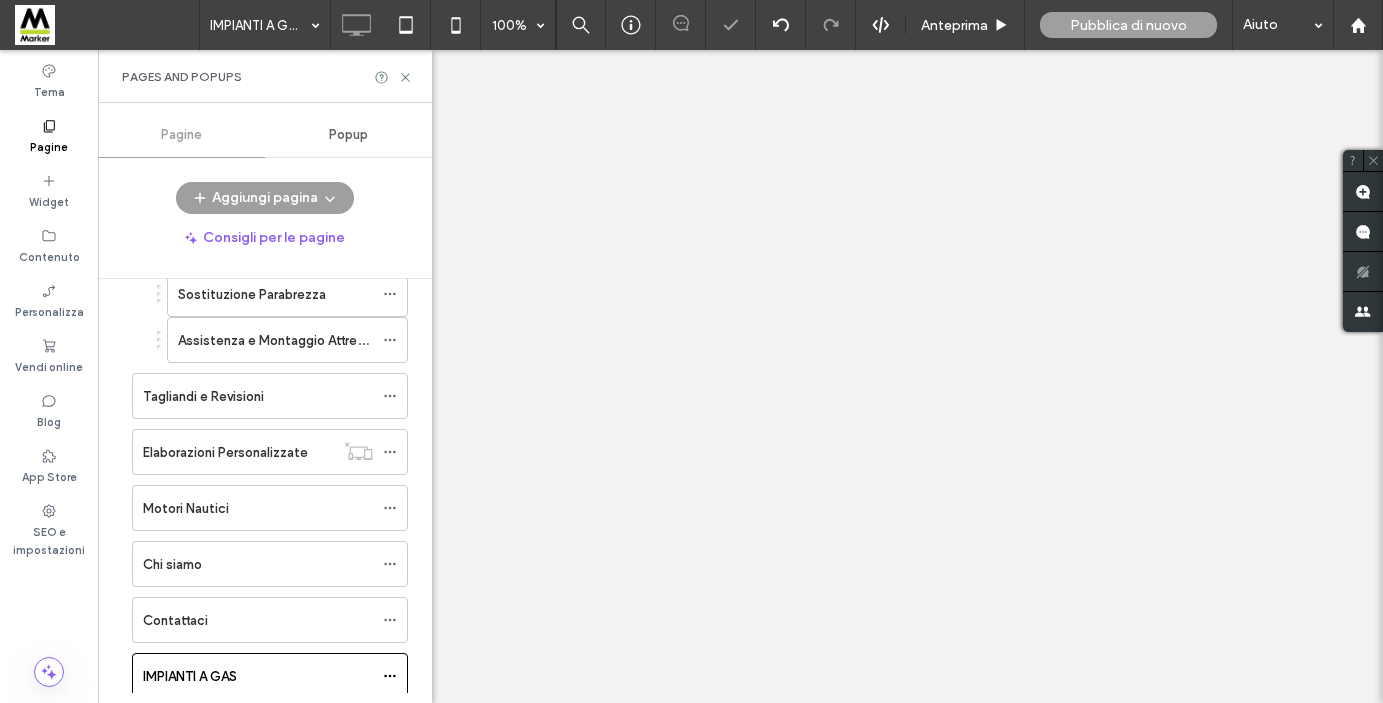 scroll, scrollTop: 900, scrollLeft: 0, axis: vertical 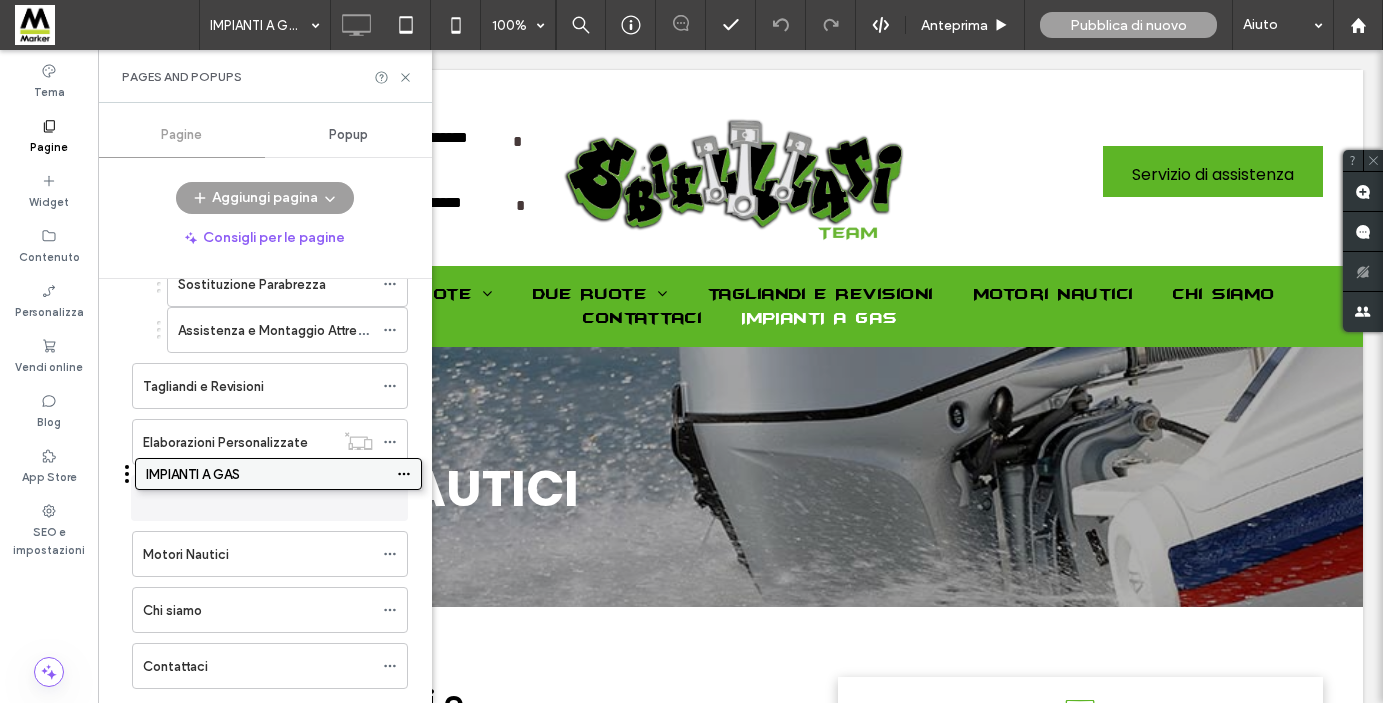 drag, startPoint x: 279, startPoint y: 623, endPoint x: 282, endPoint y: 488, distance: 135.03333 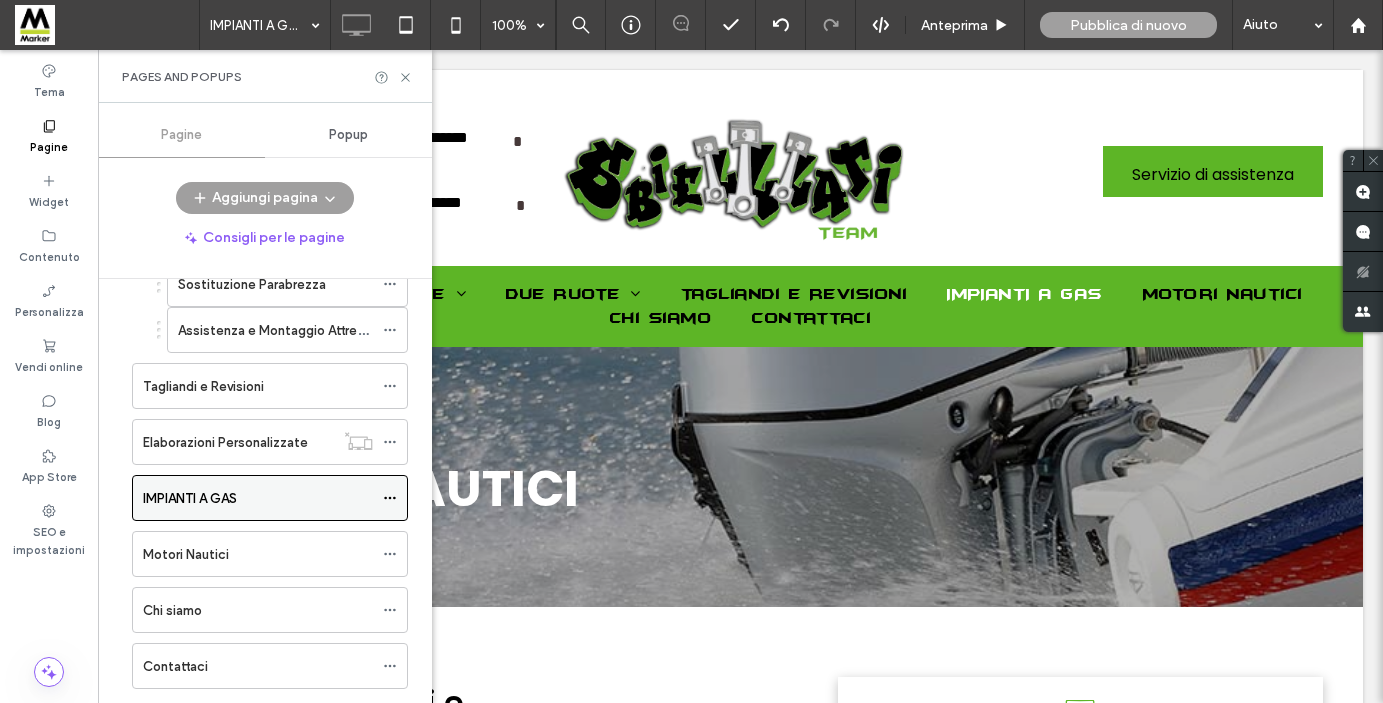 click on "IMPIANTI A GAS" at bounding box center (258, 498) 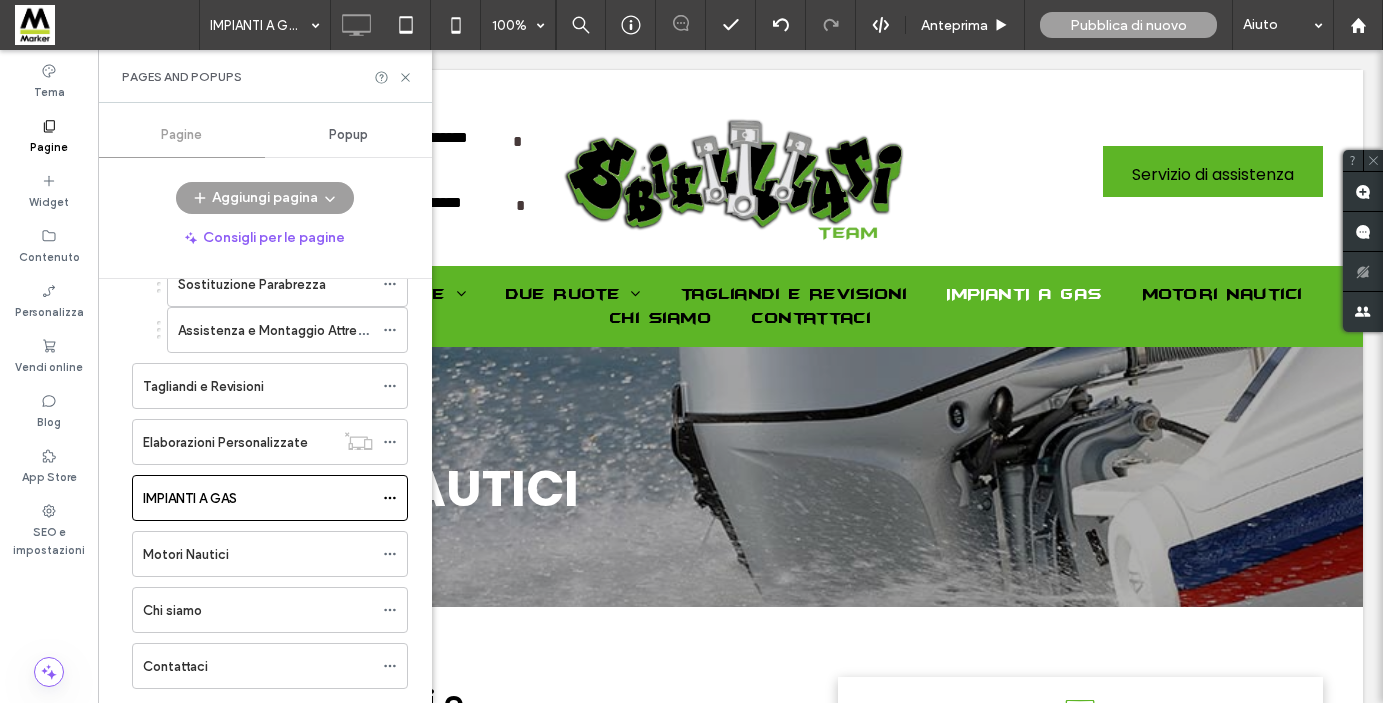click at bounding box center [691, 351] 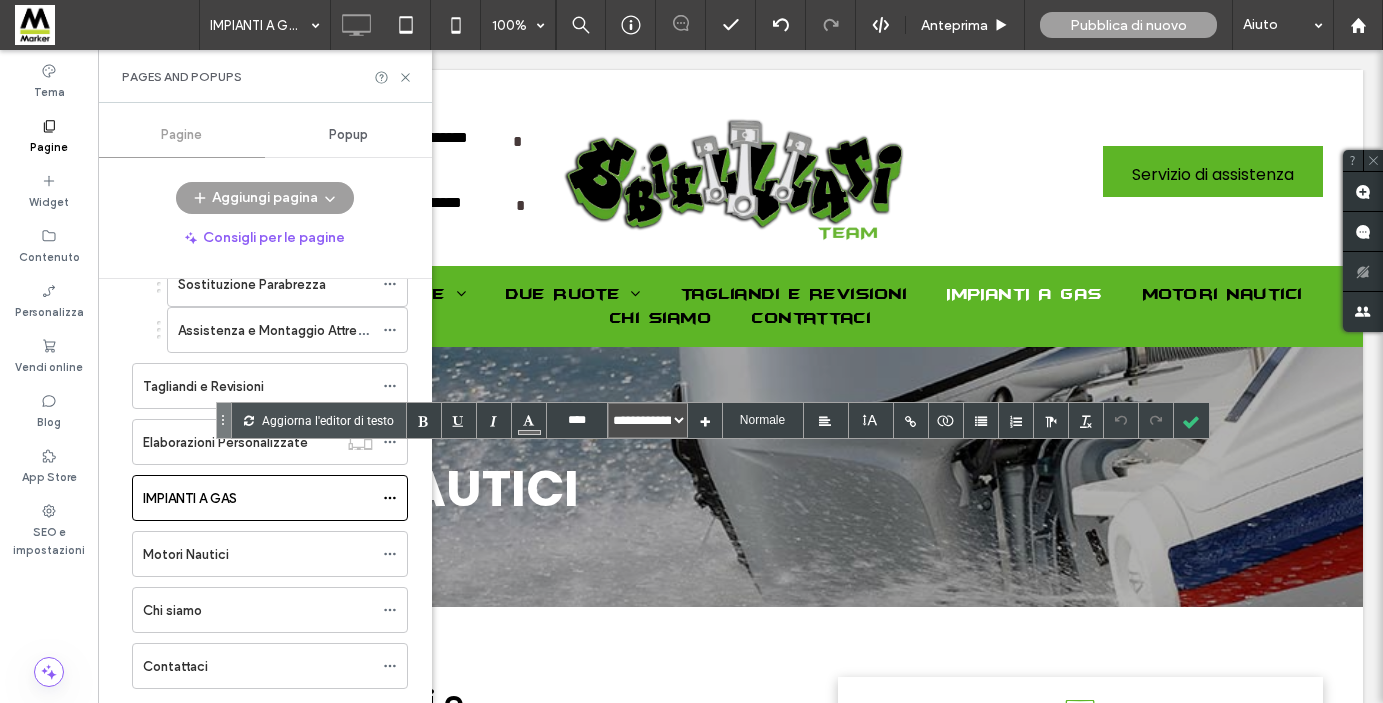type on "****" 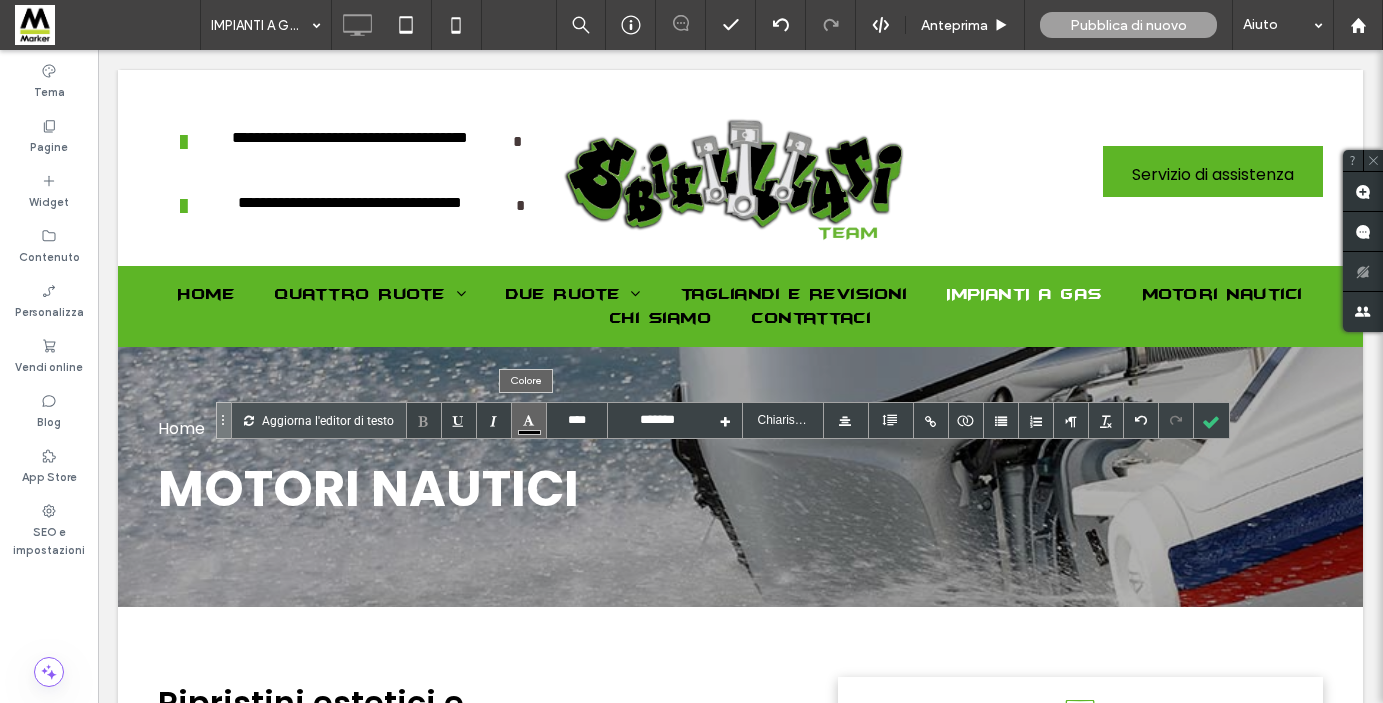 click at bounding box center (529, 420) 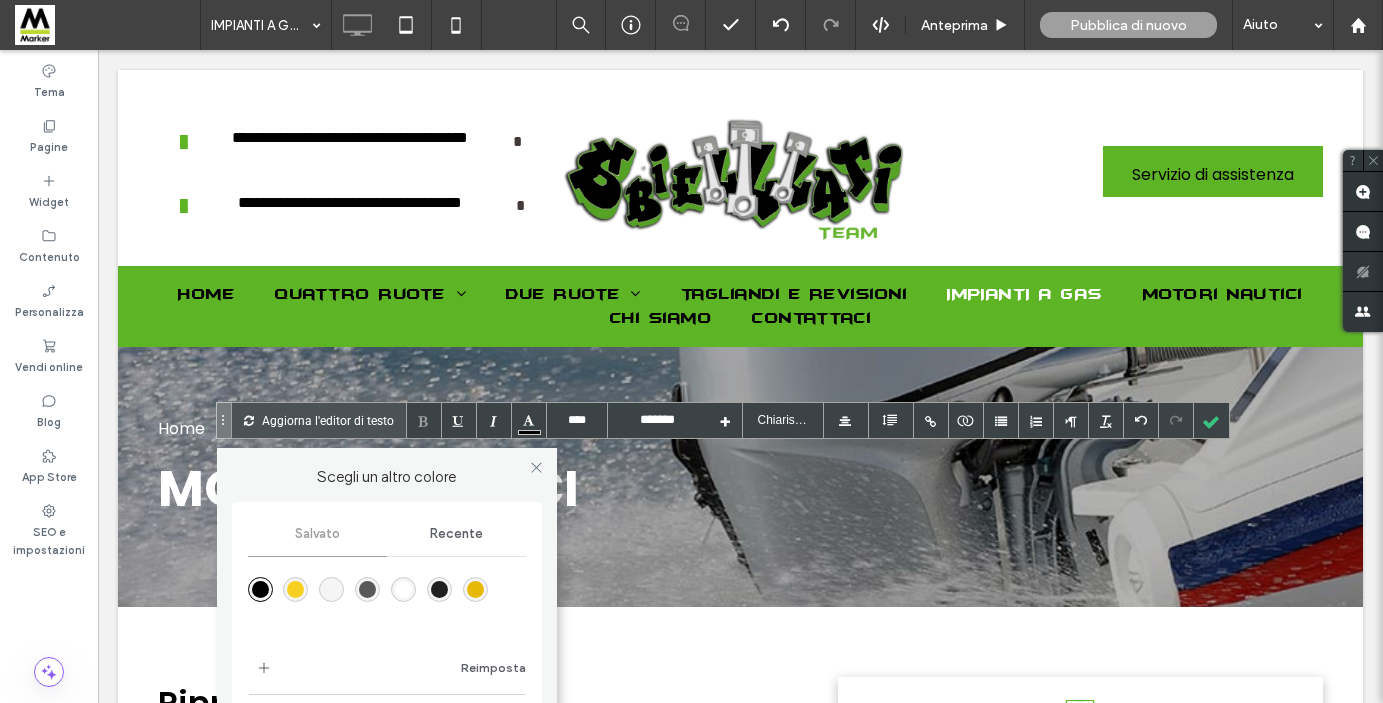 click at bounding box center [403, 589] 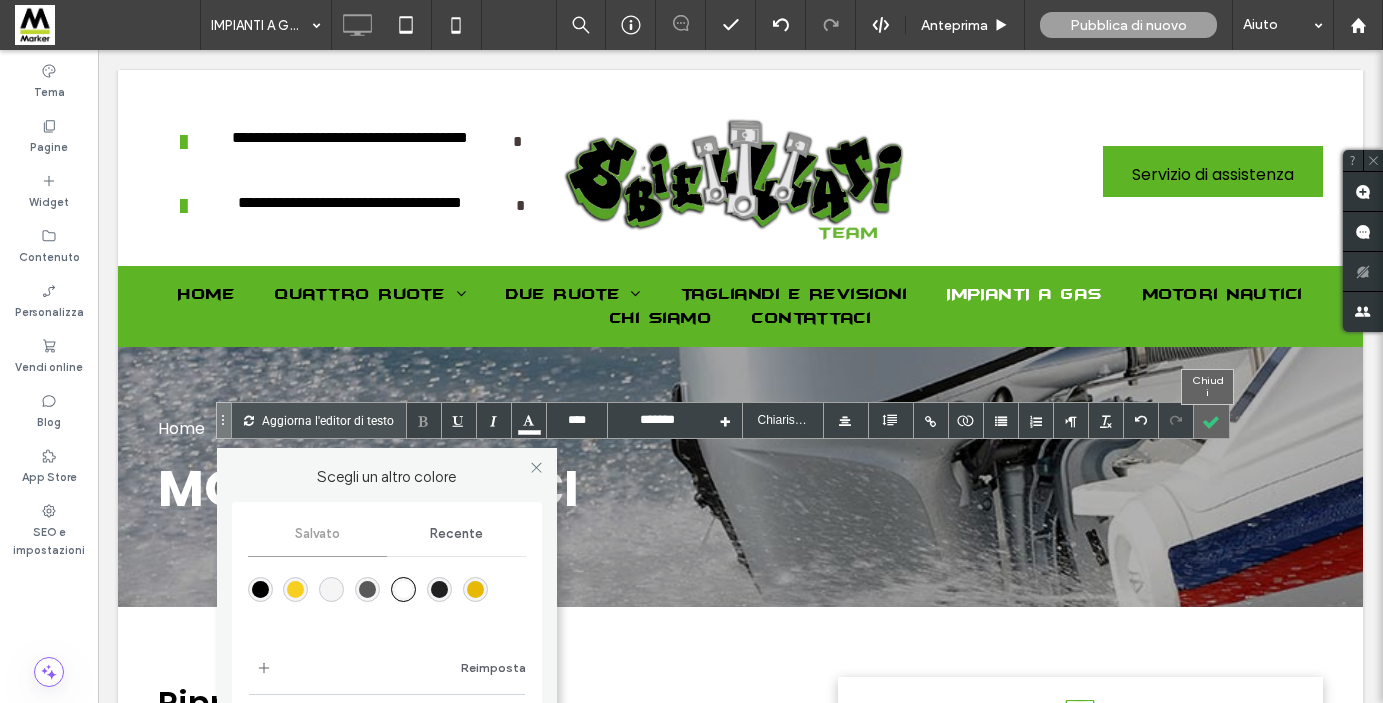 click at bounding box center (1211, 420) 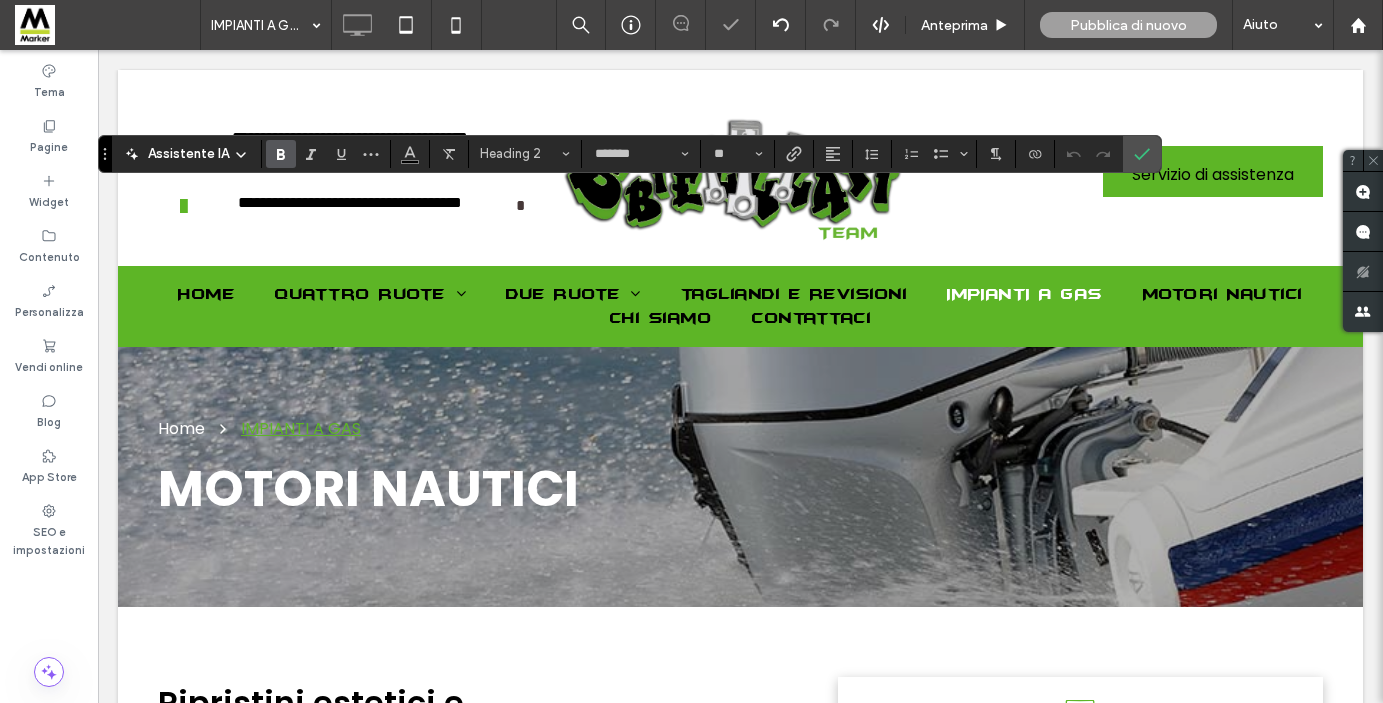 type on "**" 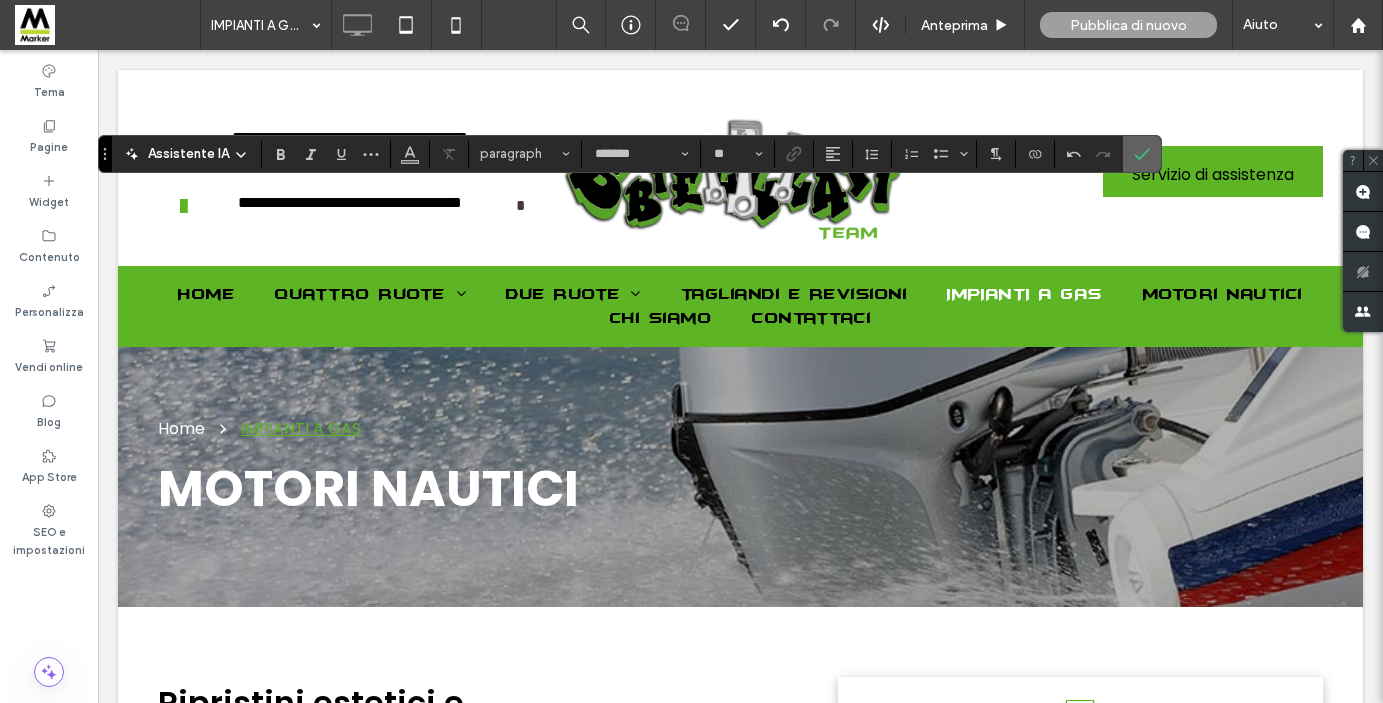 click 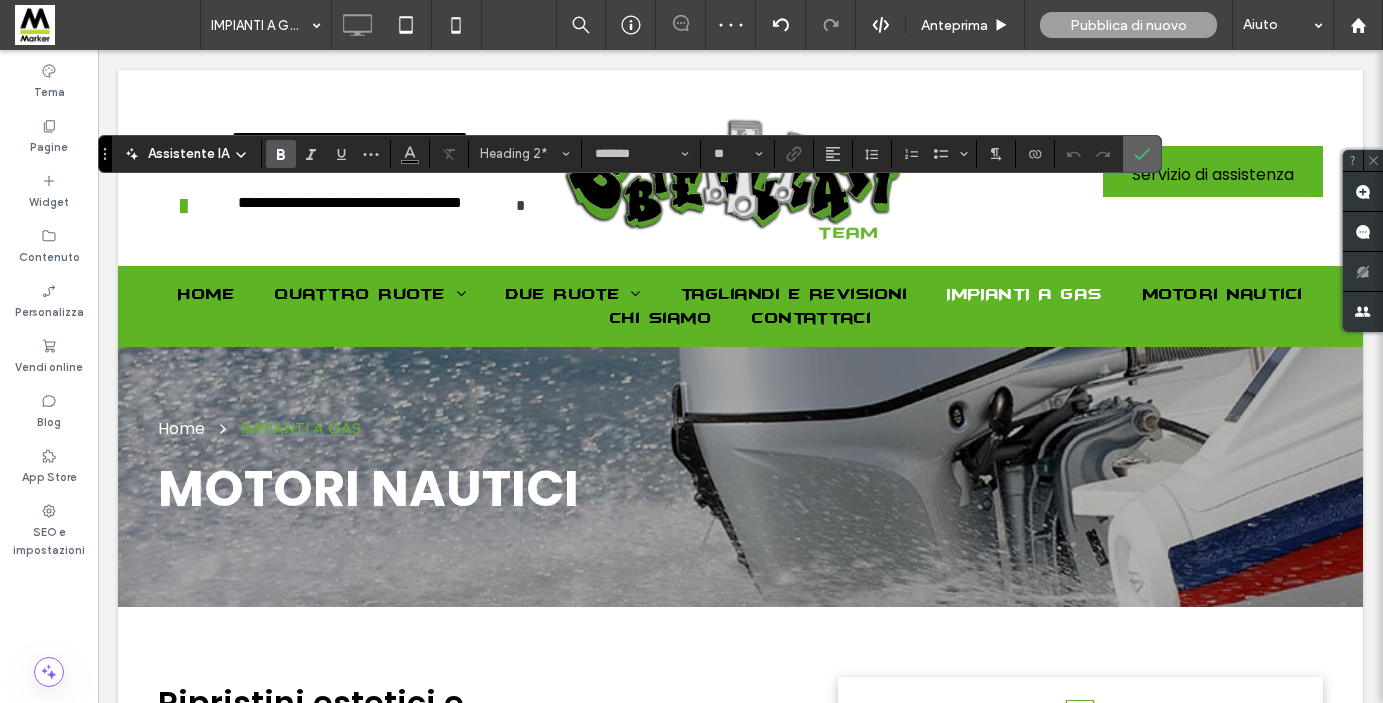 click at bounding box center (1142, 154) 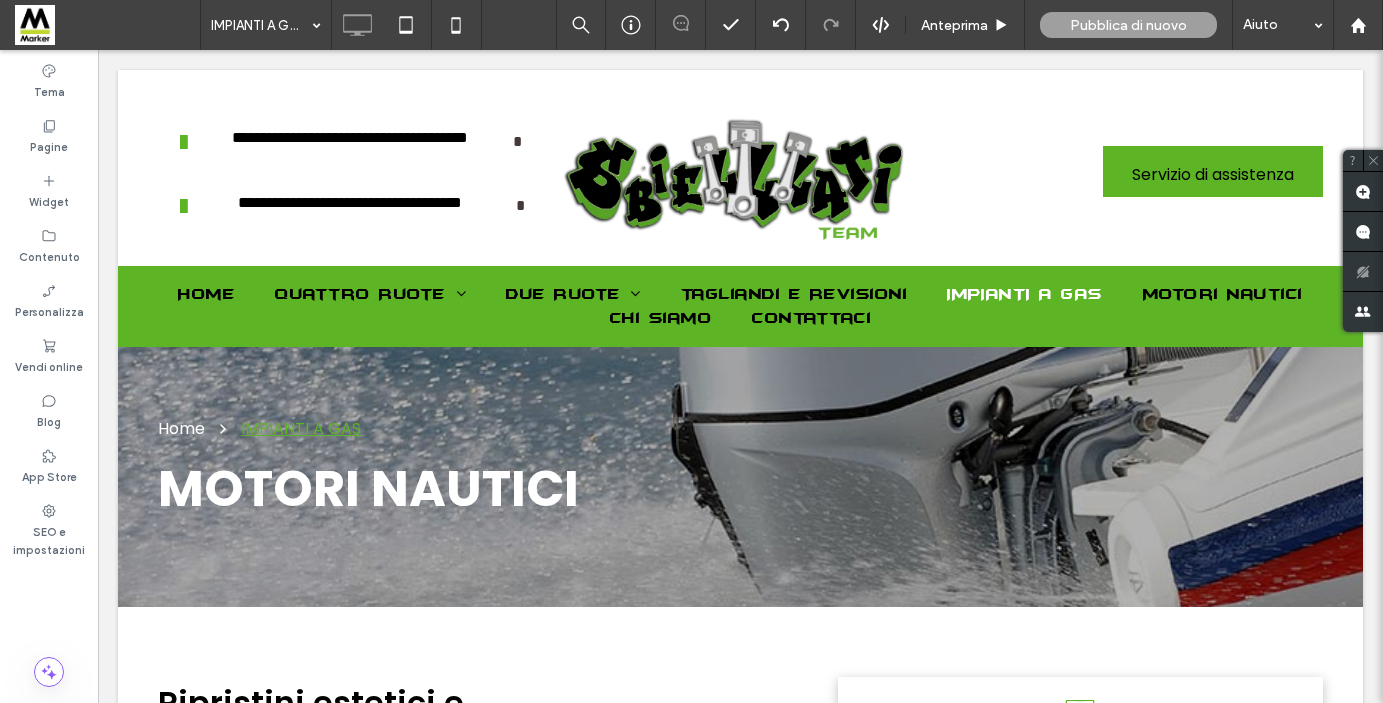 type on "*******" 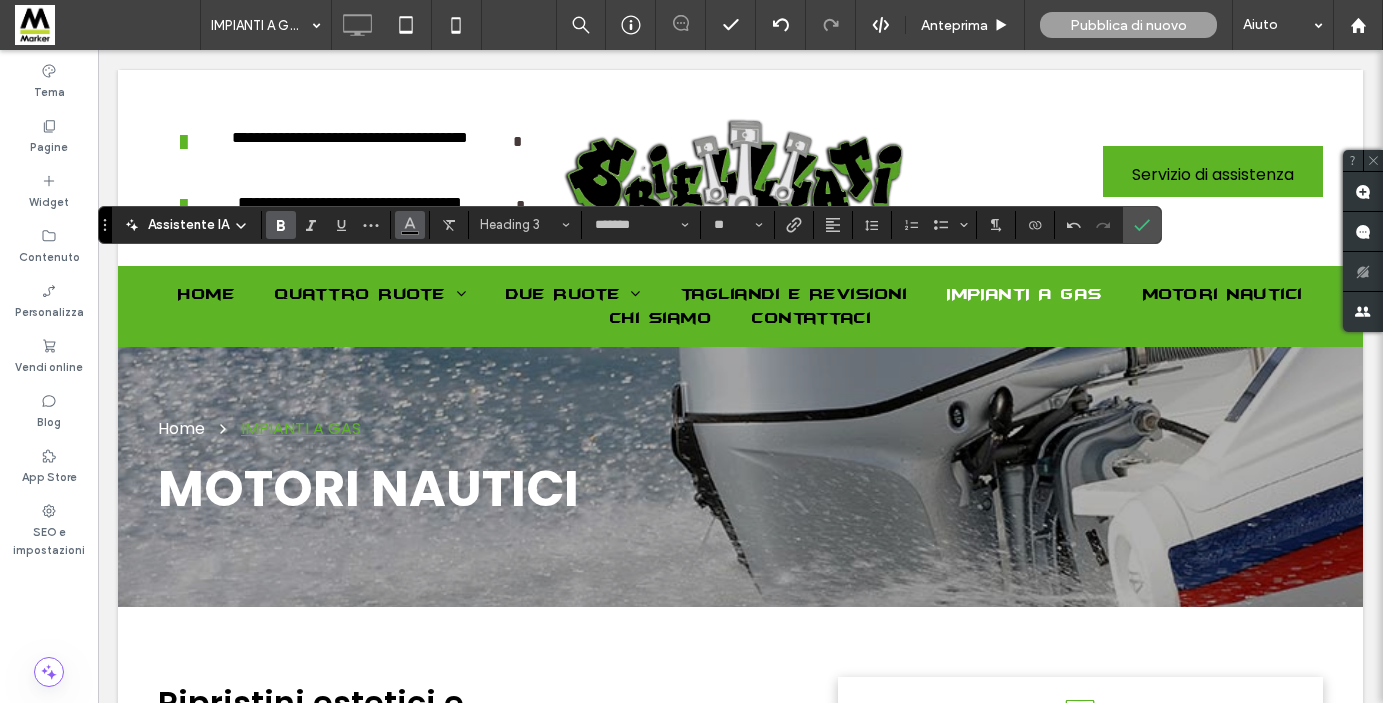 click 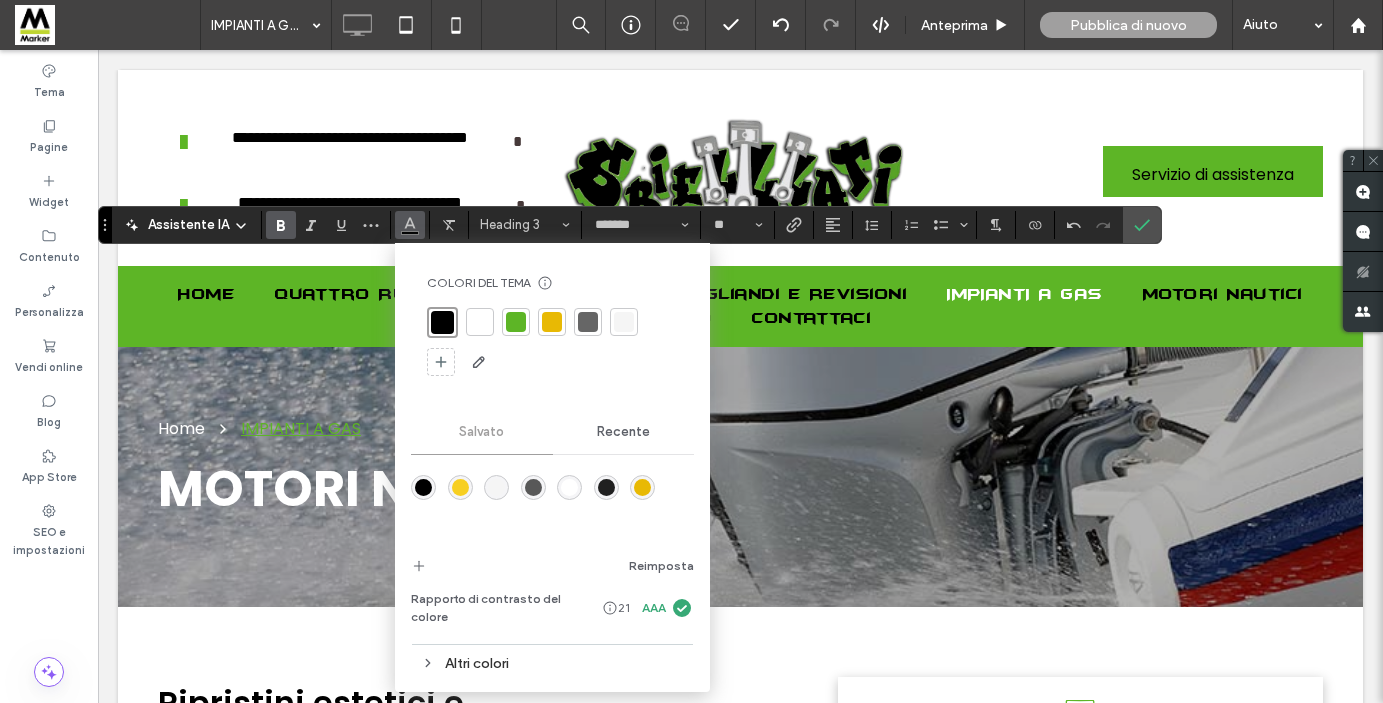 click at bounding box center [588, 322] 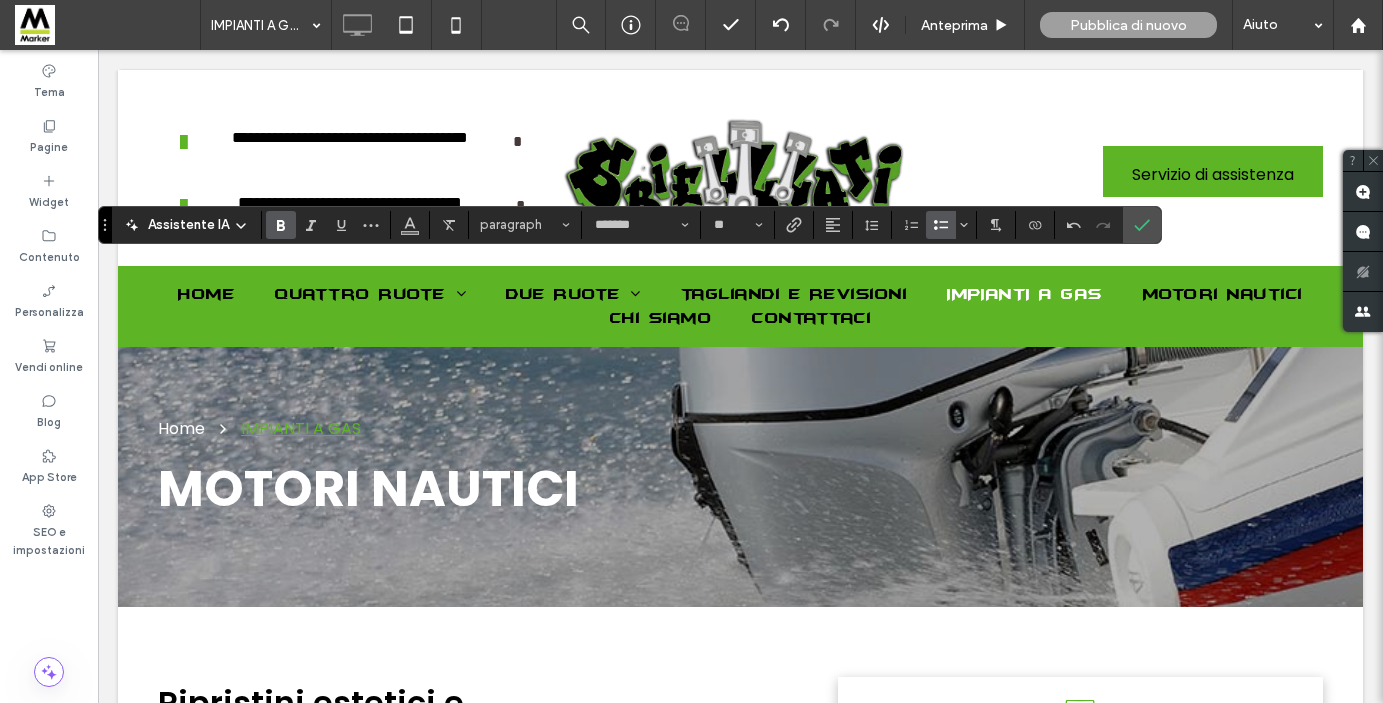 click 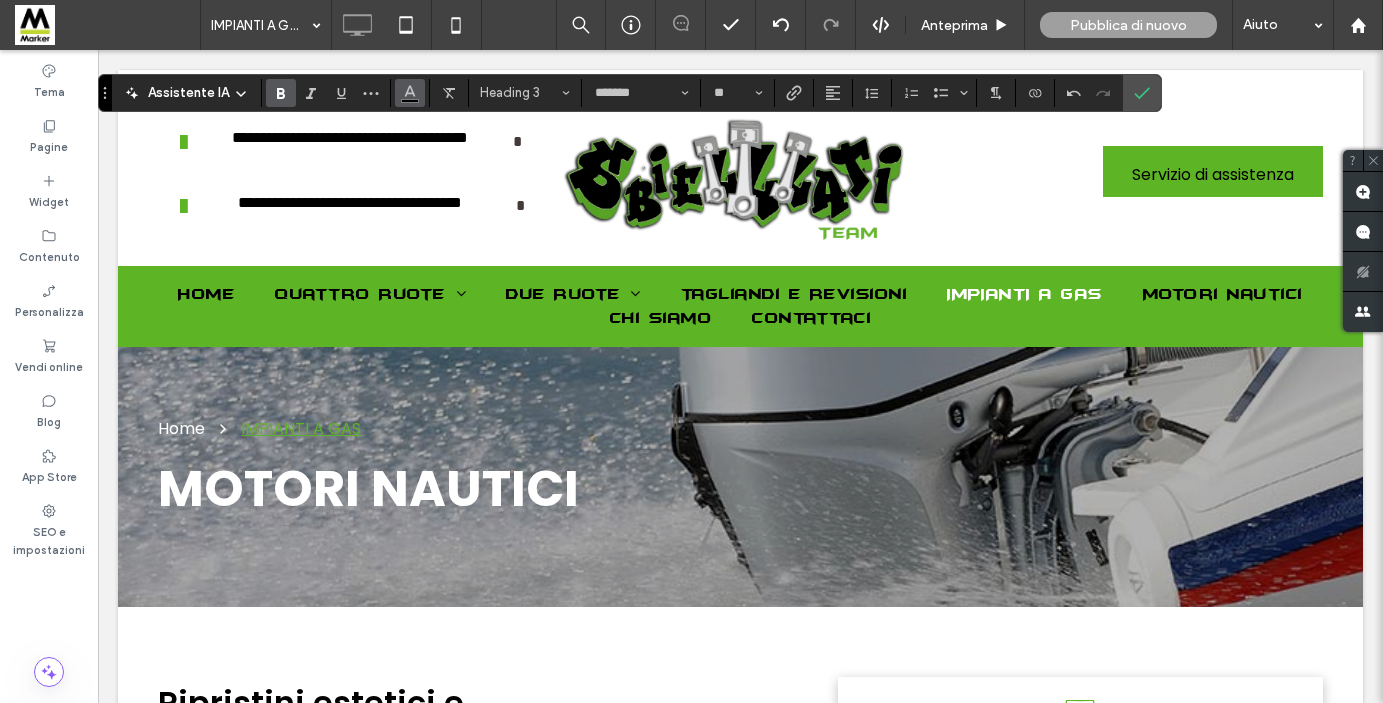 click at bounding box center (410, 93) 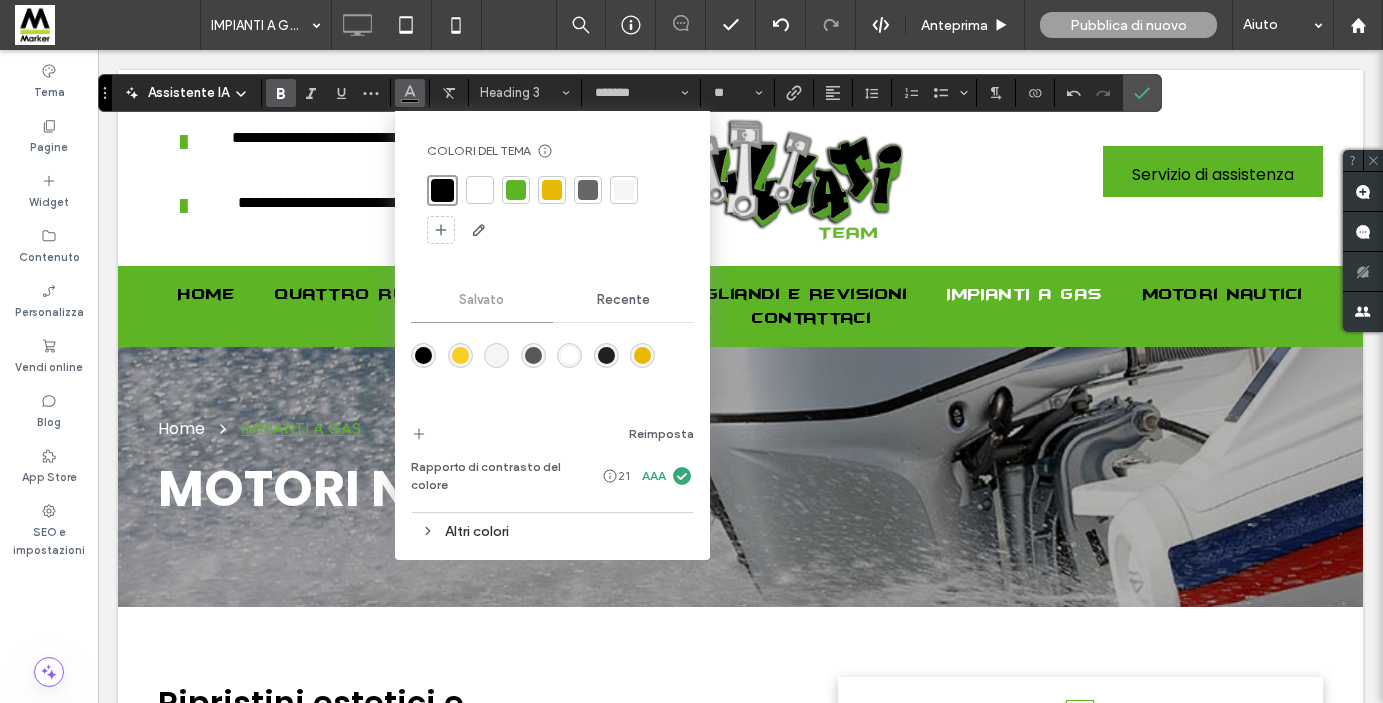 click at bounding box center (588, 190) 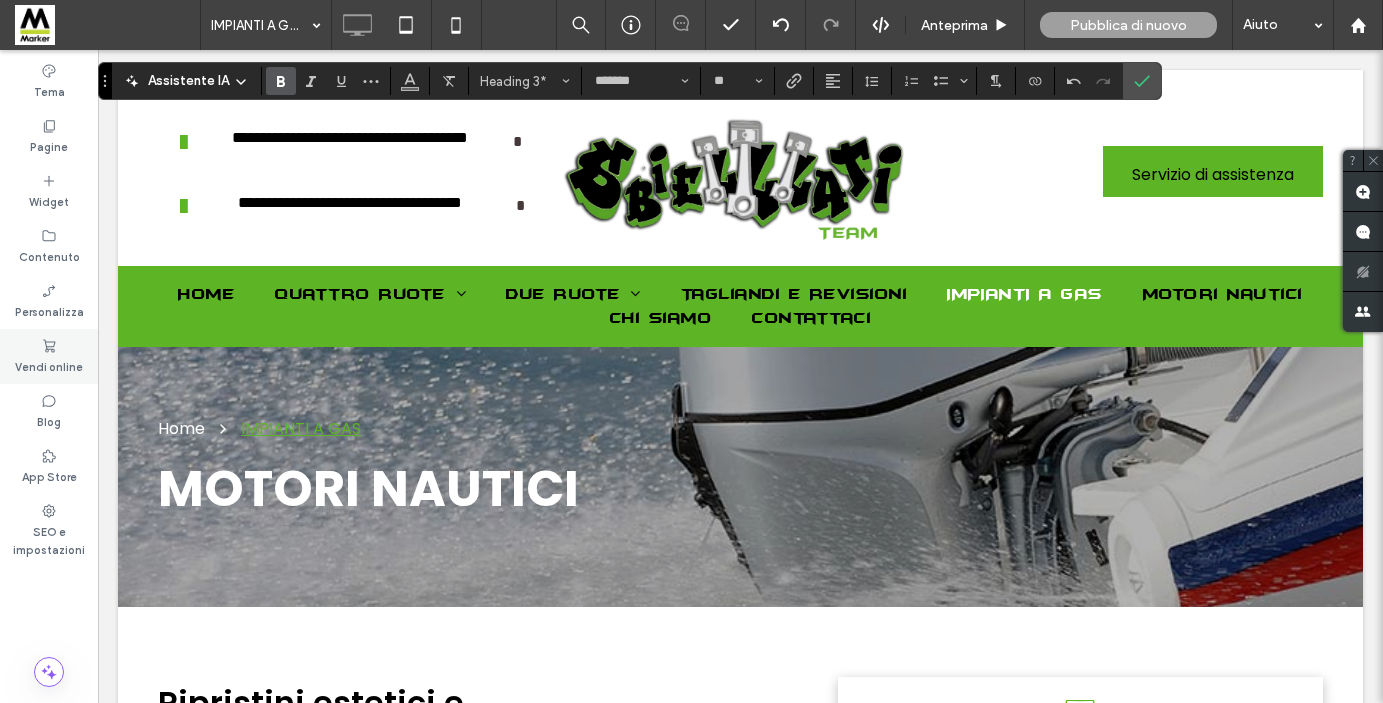 type on "**" 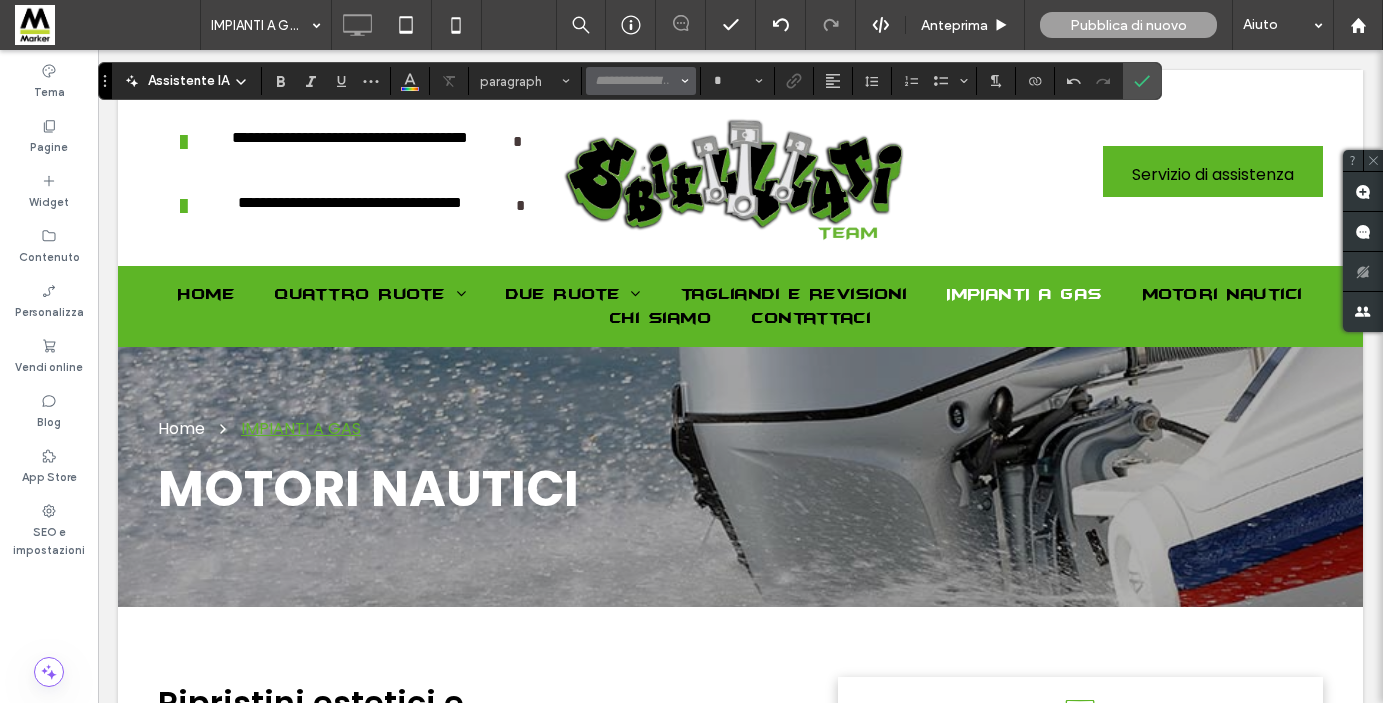 type on "*******" 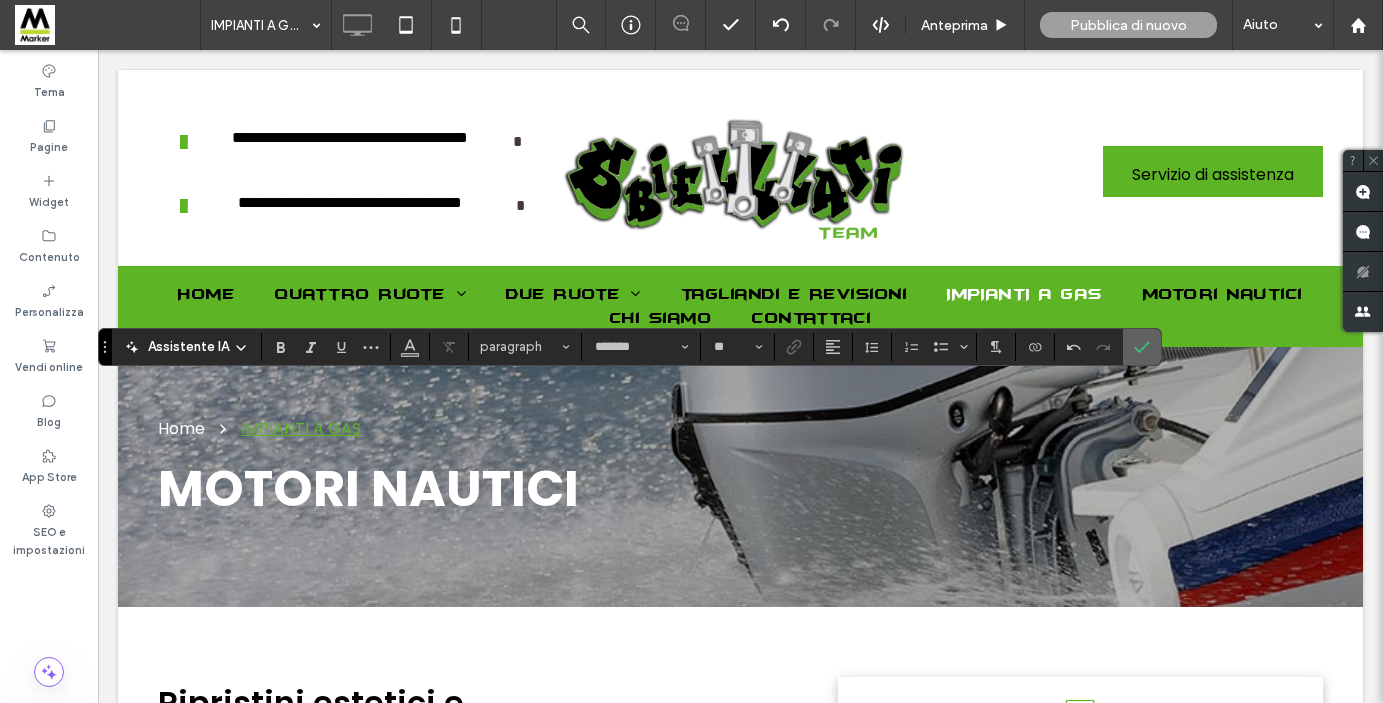 click 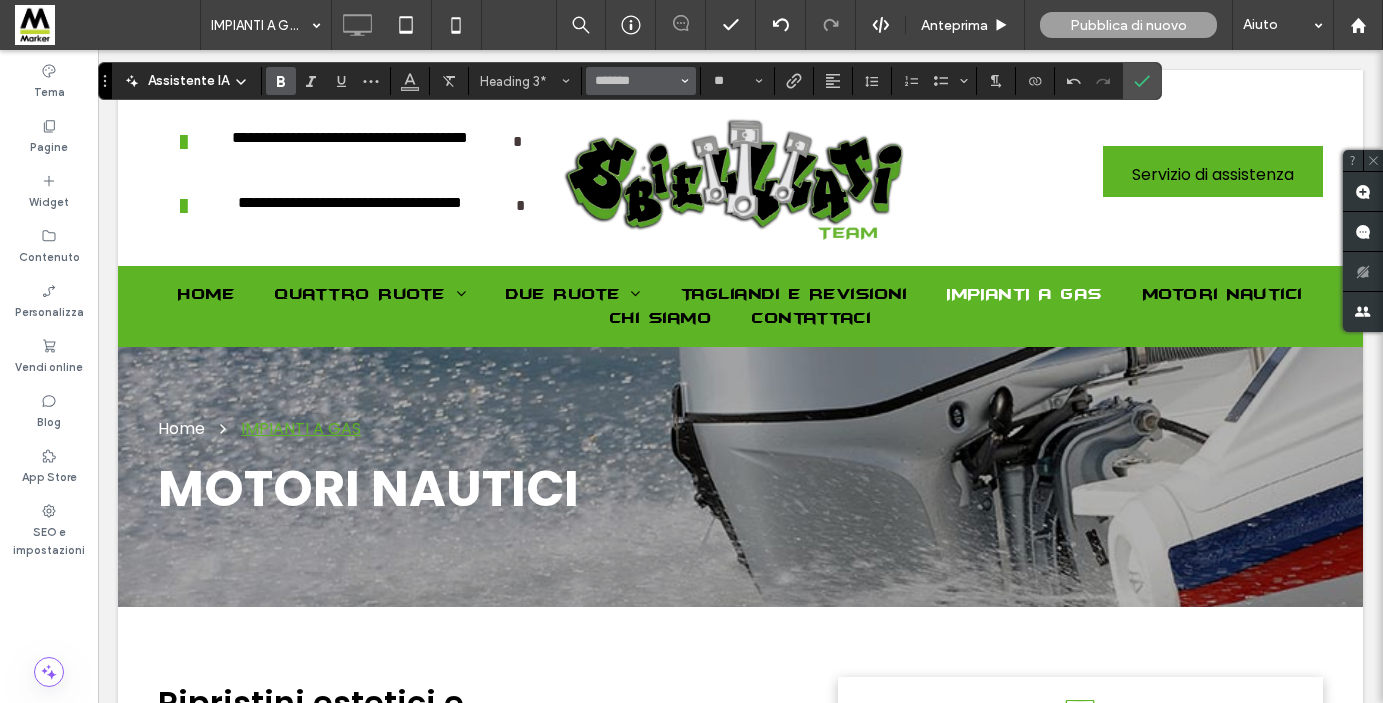 type on "**" 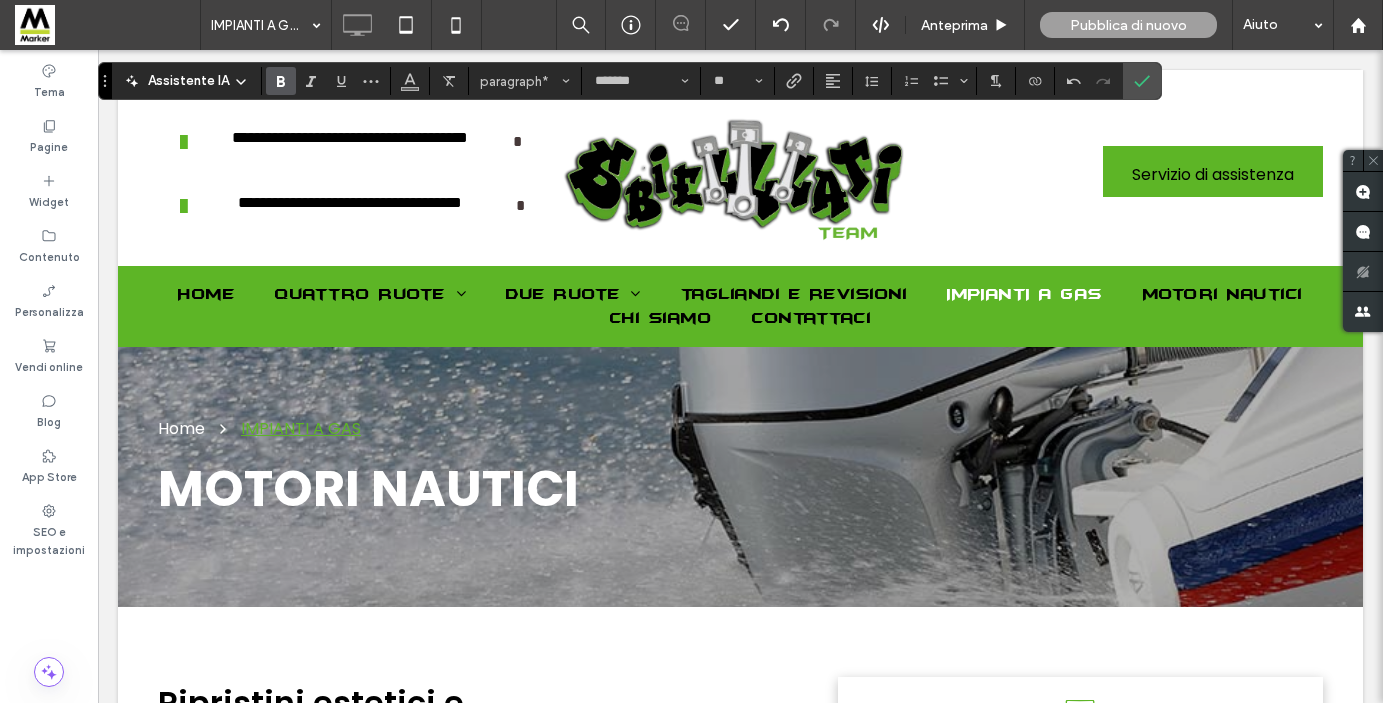 click 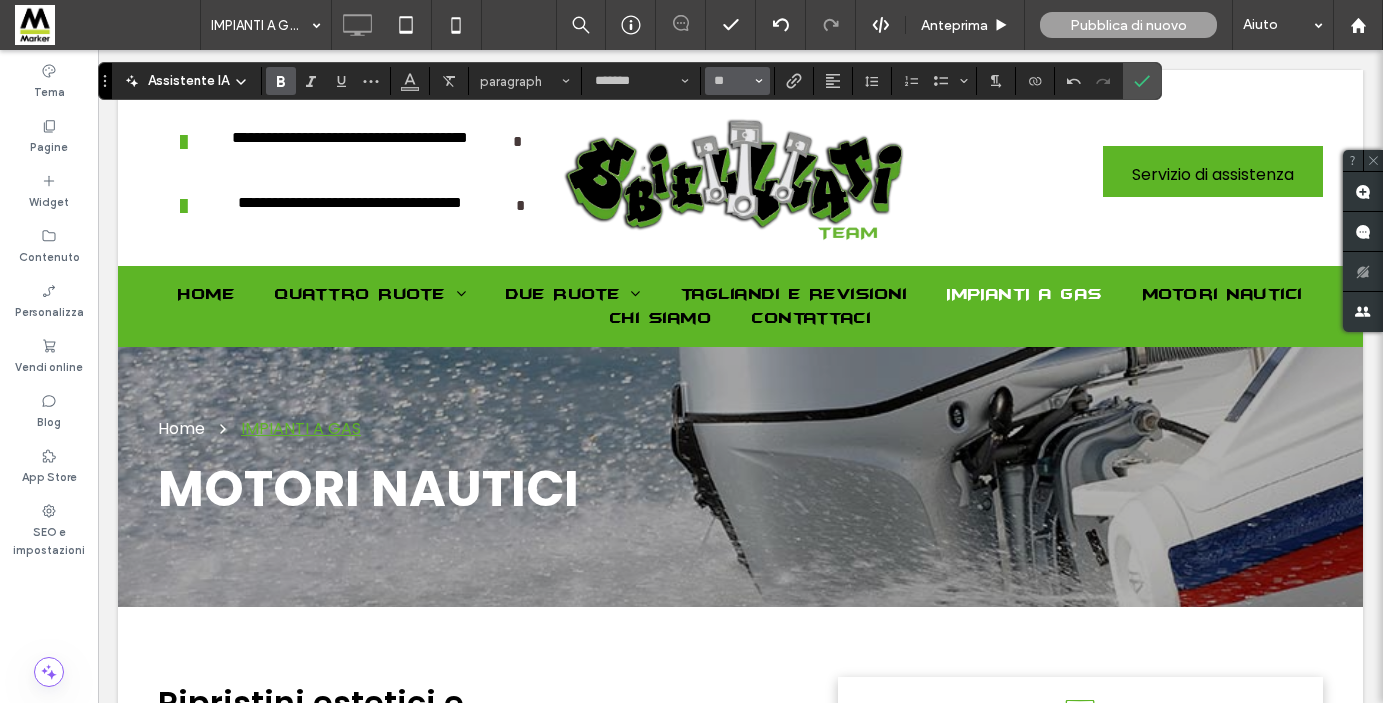 click 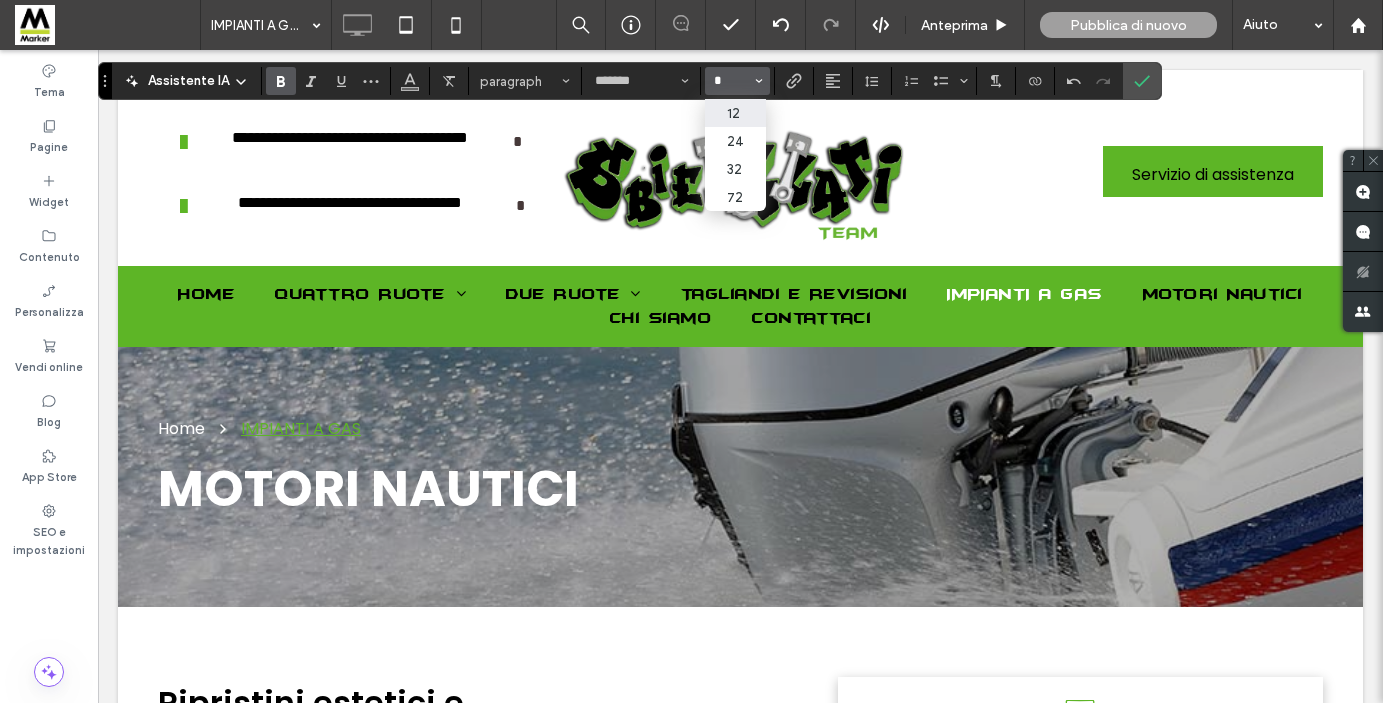 scroll, scrollTop: 0, scrollLeft: 0, axis: both 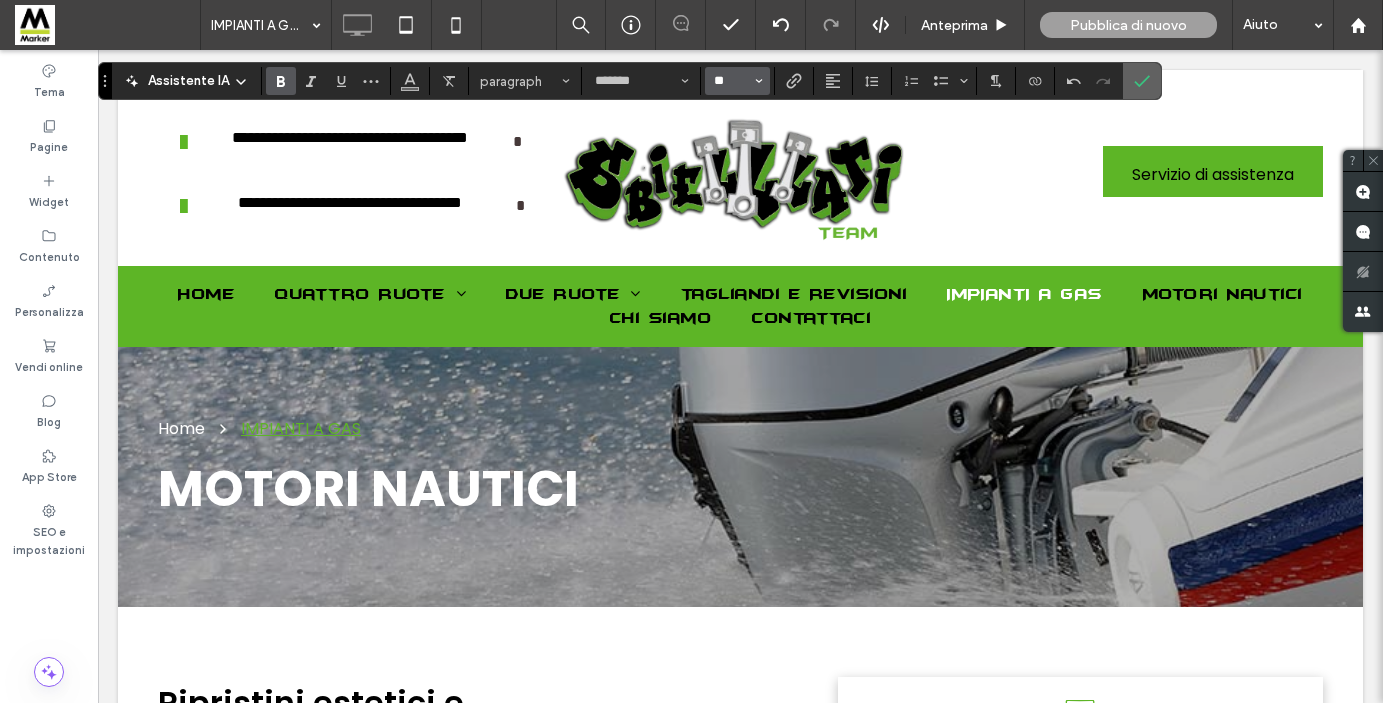 type on "**" 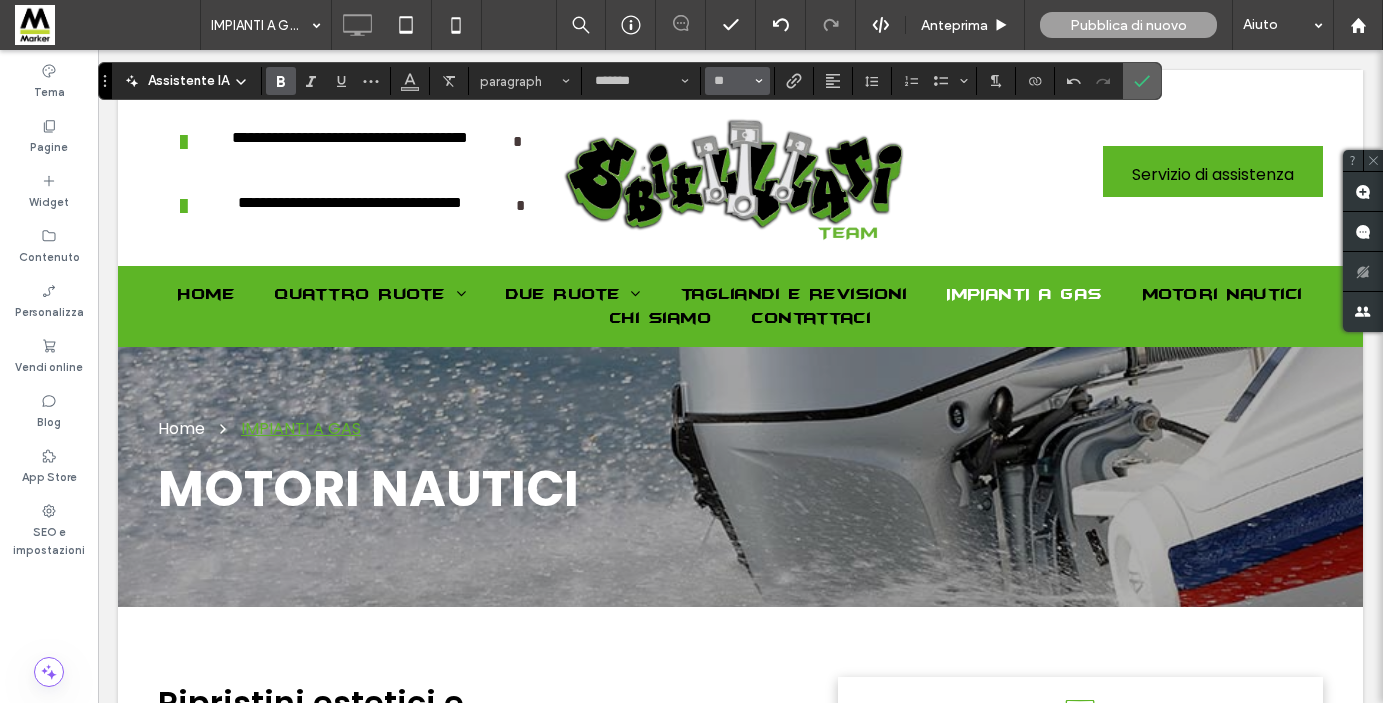 click 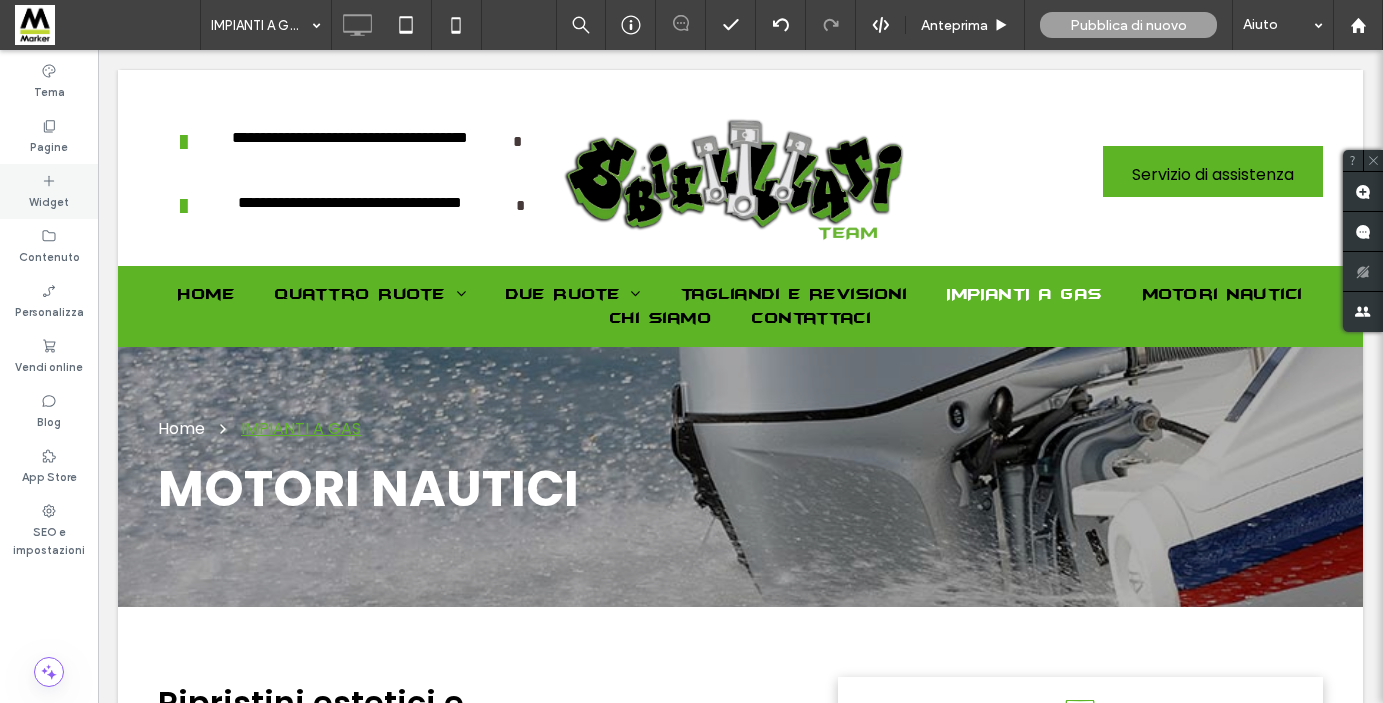 click on "Widget" at bounding box center [49, 200] 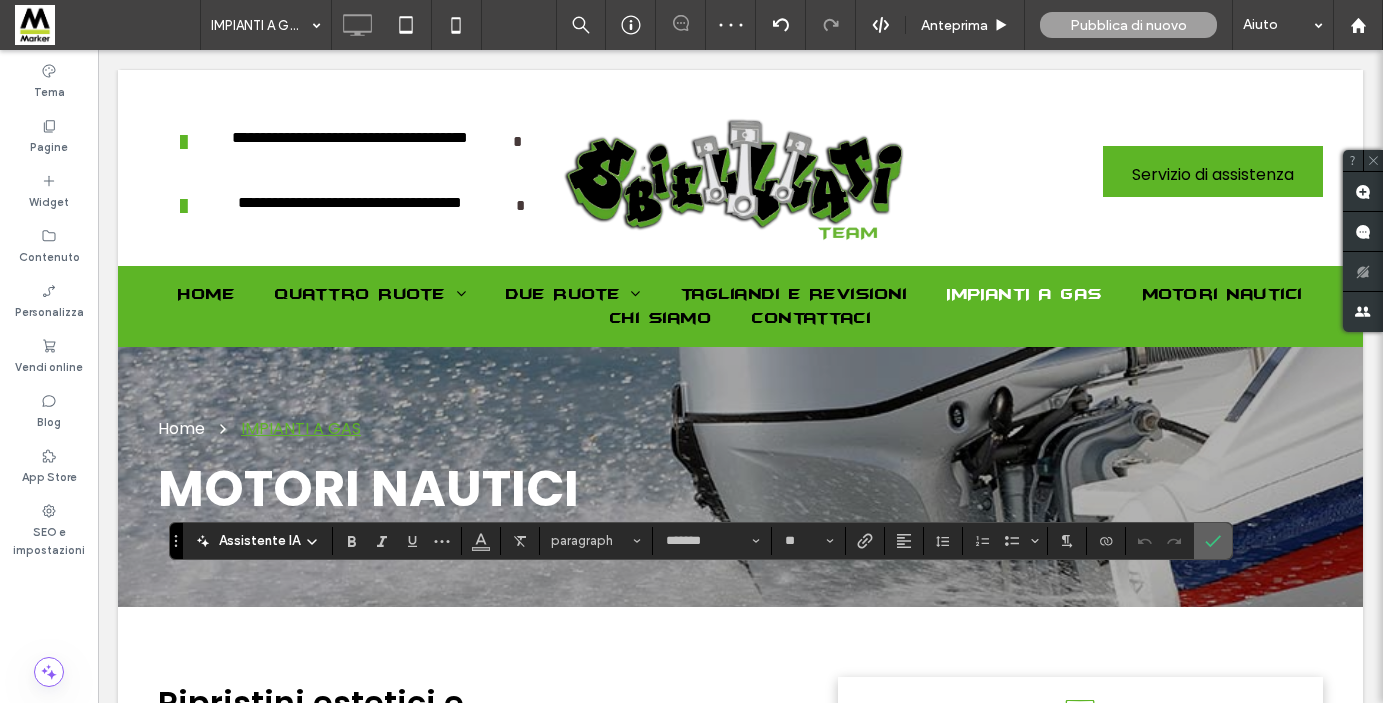 click 